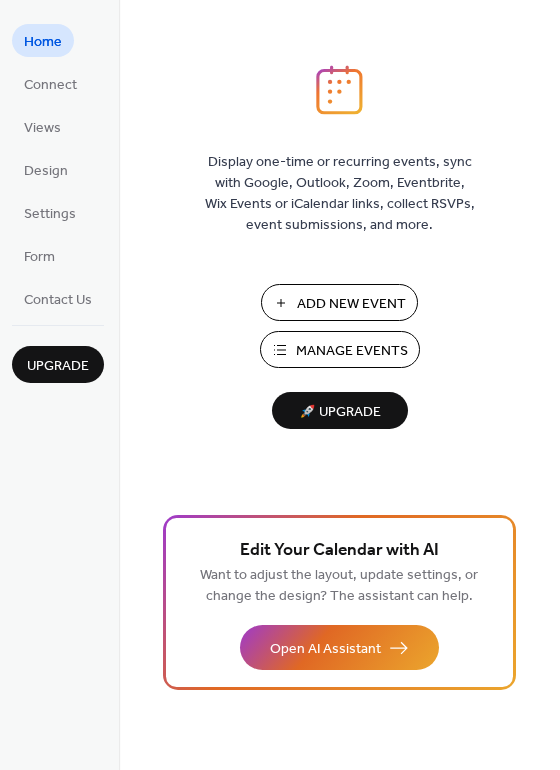 scroll, scrollTop: 0, scrollLeft: 0, axis: both 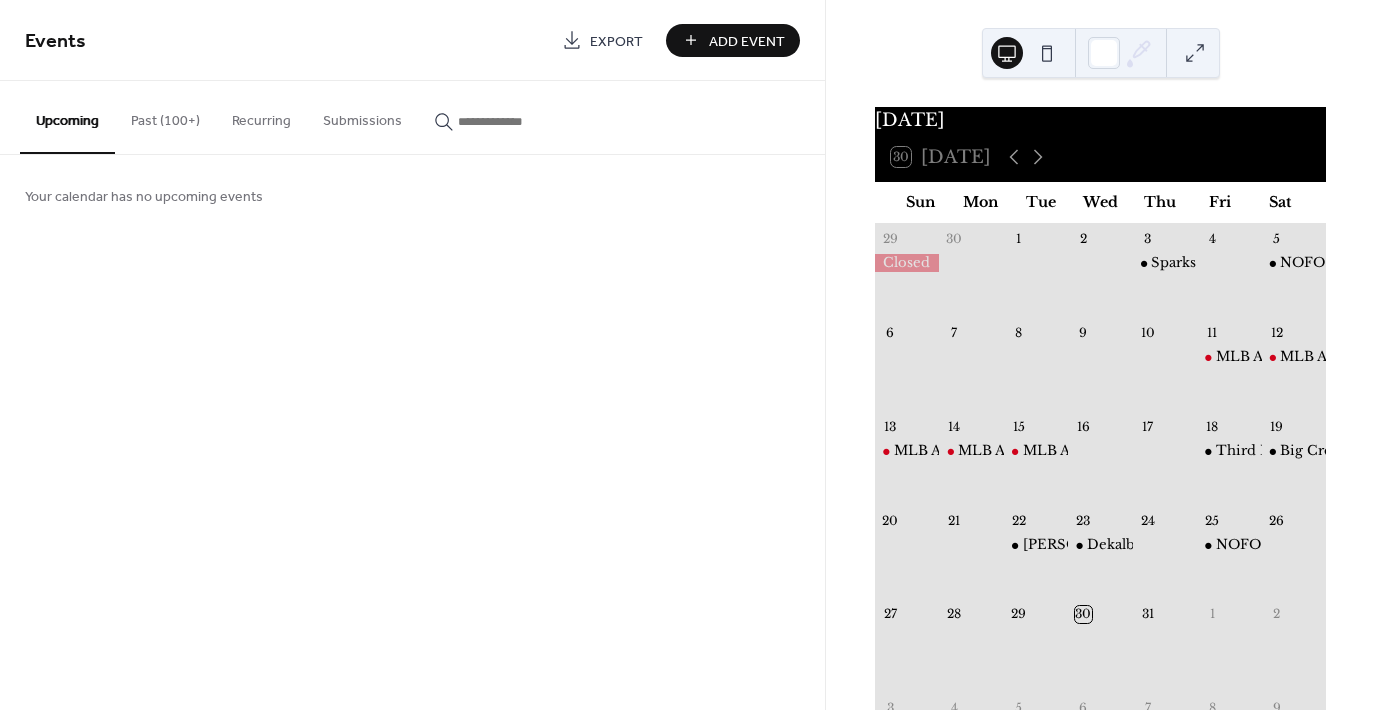 click on "Past (100+)" at bounding box center (165, 116) 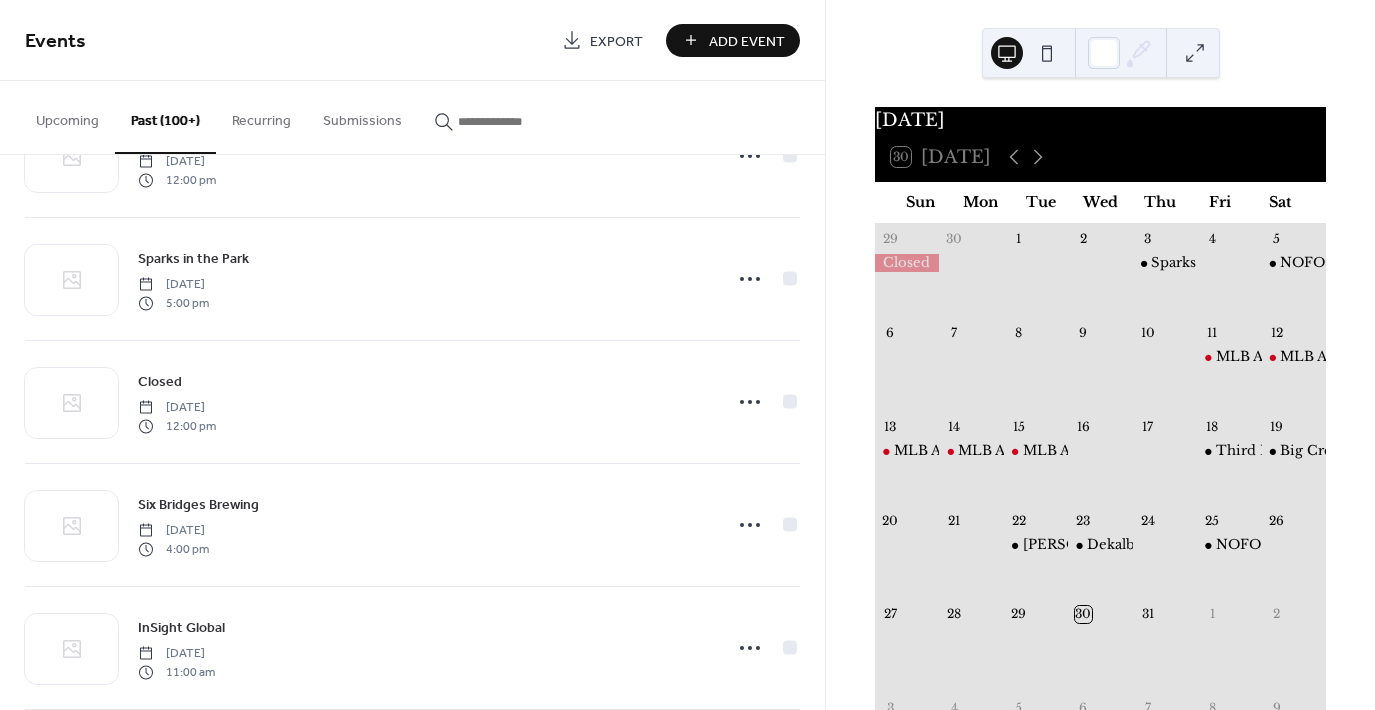 scroll, scrollTop: 1326, scrollLeft: 0, axis: vertical 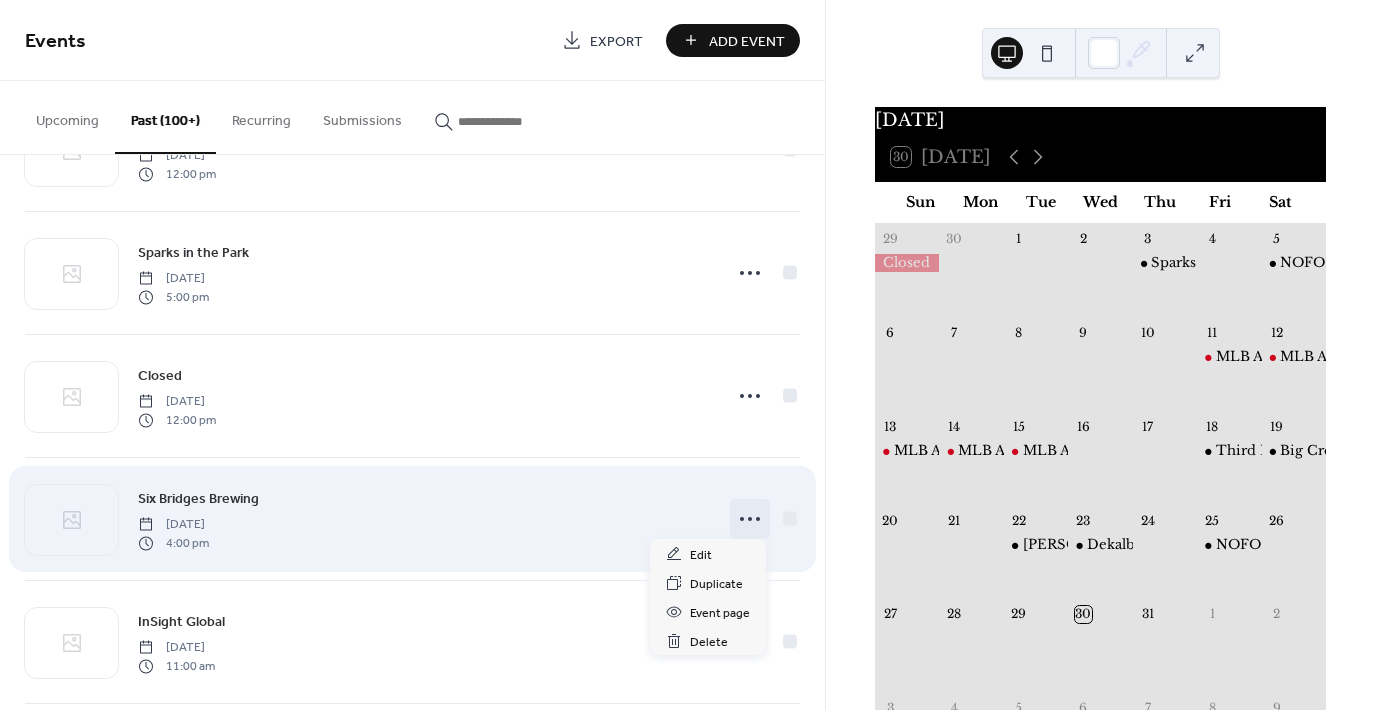 click 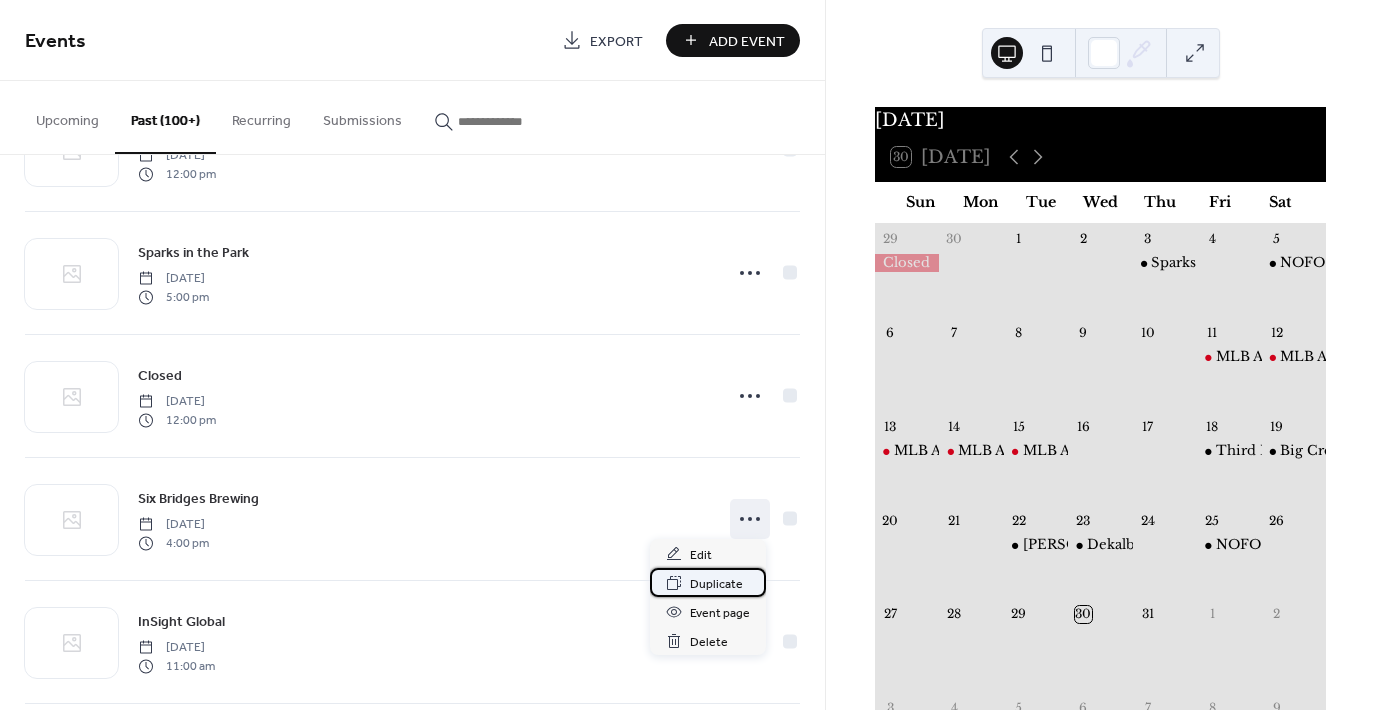 click on "Duplicate" at bounding box center [716, 584] 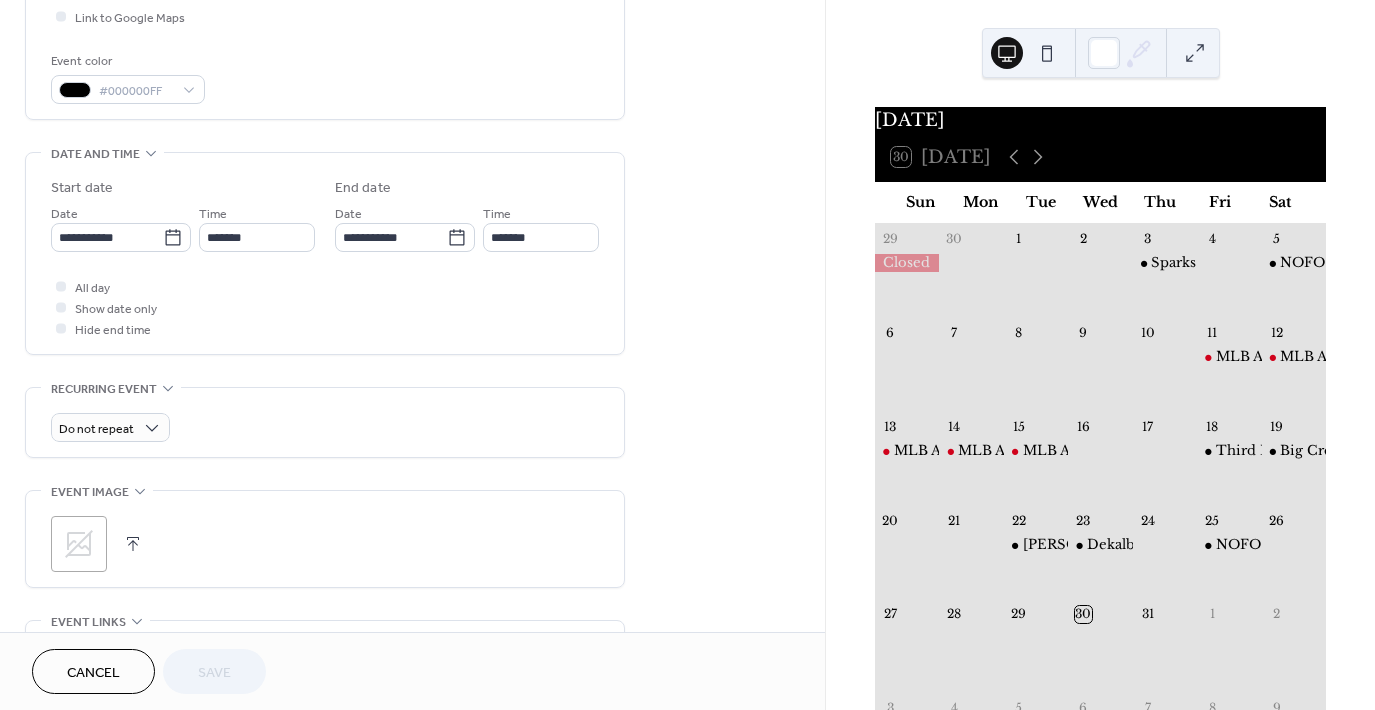 scroll, scrollTop: 500, scrollLeft: 0, axis: vertical 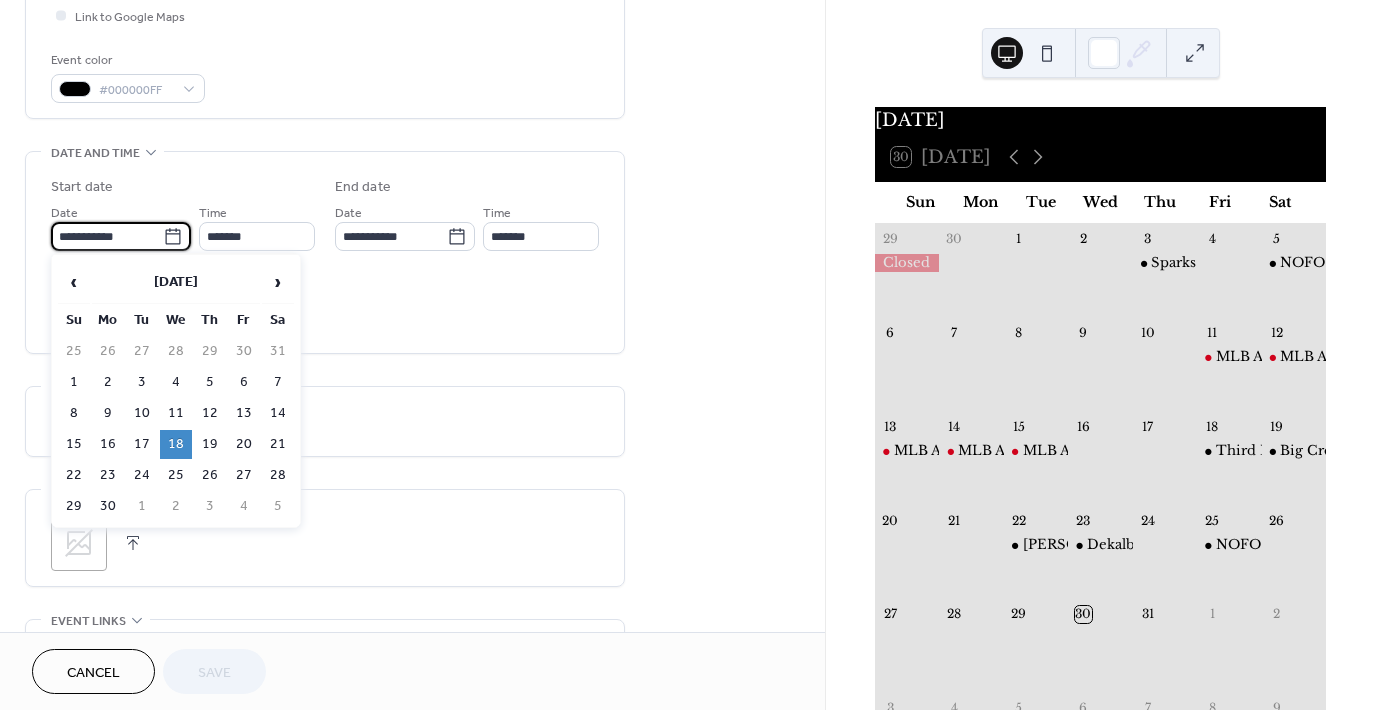 click on "**********" at bounding box center [107, 236] 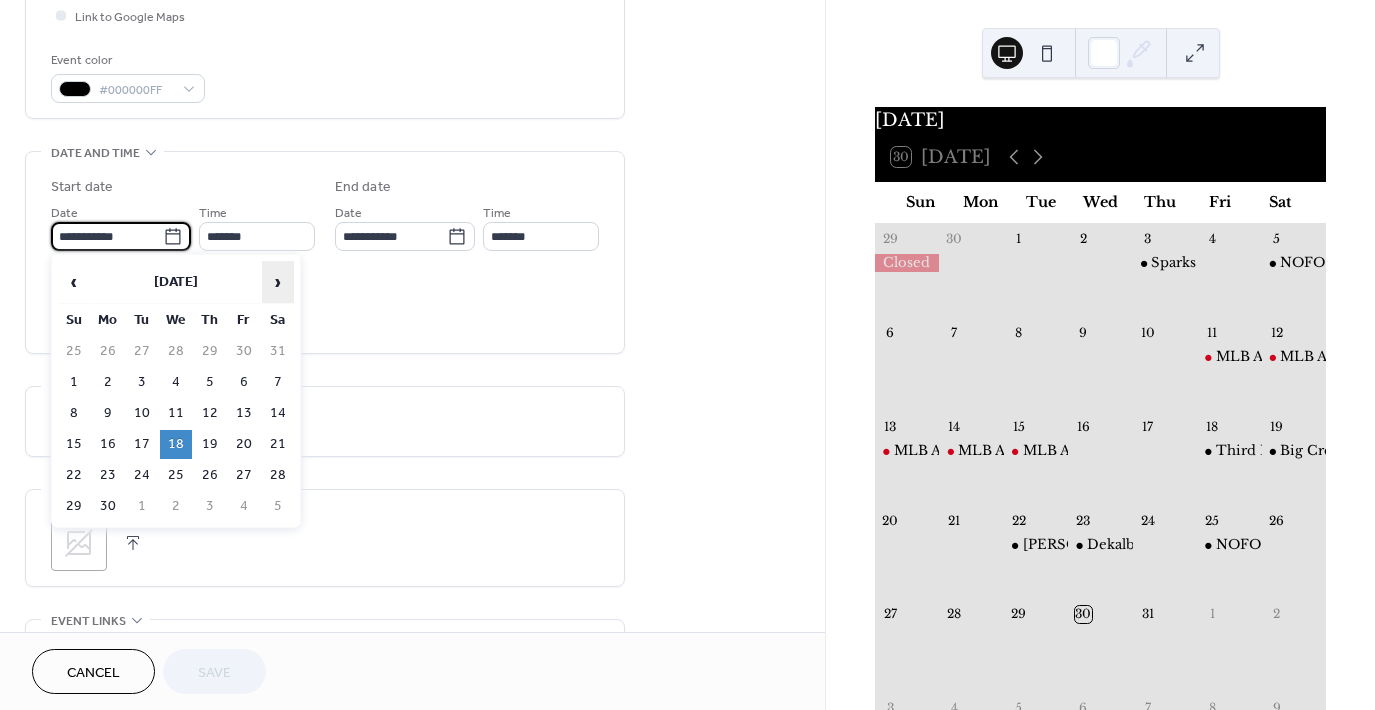 click on "›" at bounding box center [278, 282] 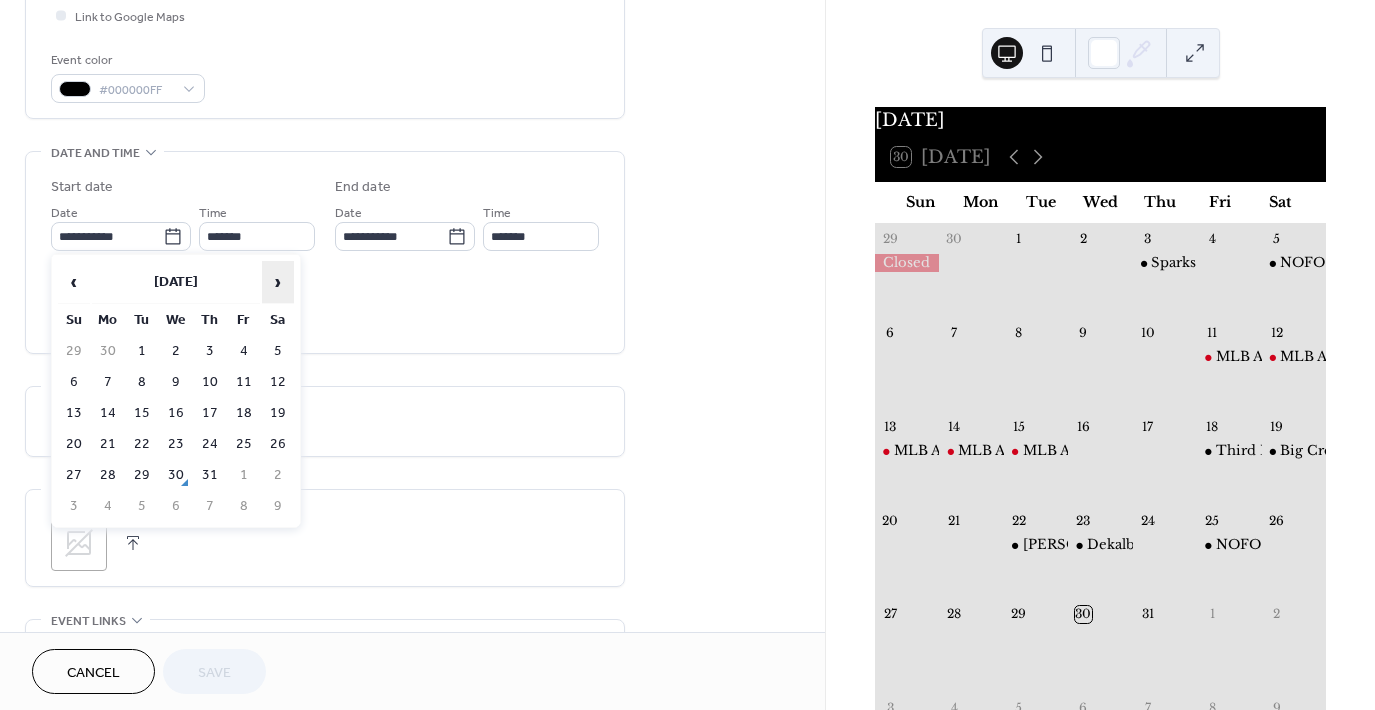 click on "›" at bounding box center (278, 282) 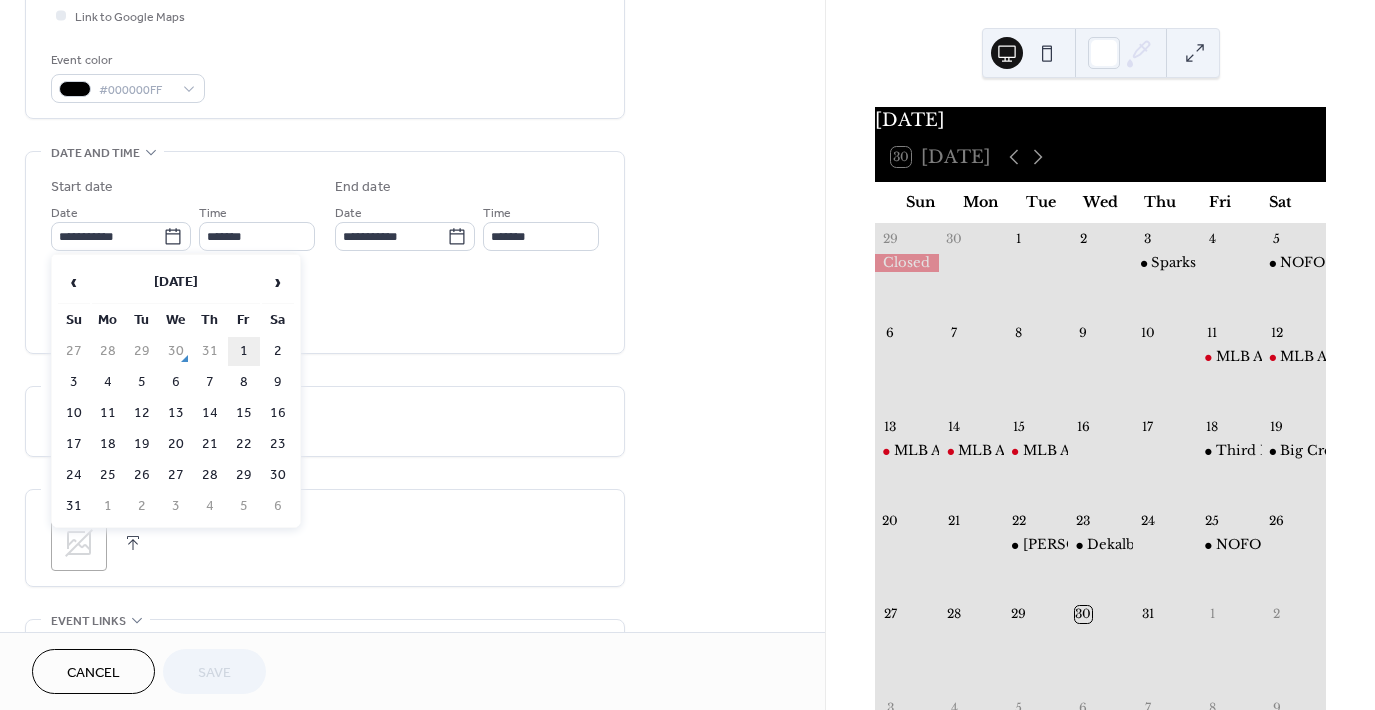 click on "1" at bounding box center [244, 351] 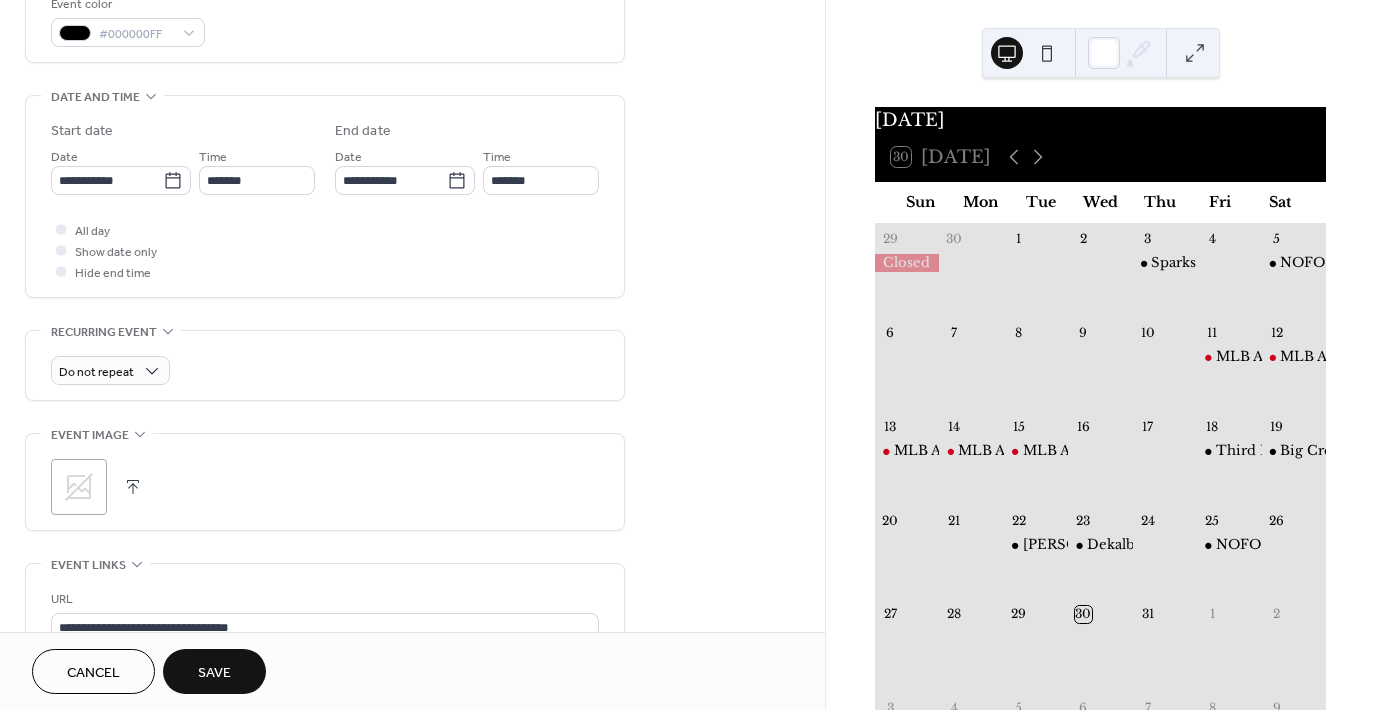 scroll, scrollTop: 558, scrollLeft: 0, axis: vertical 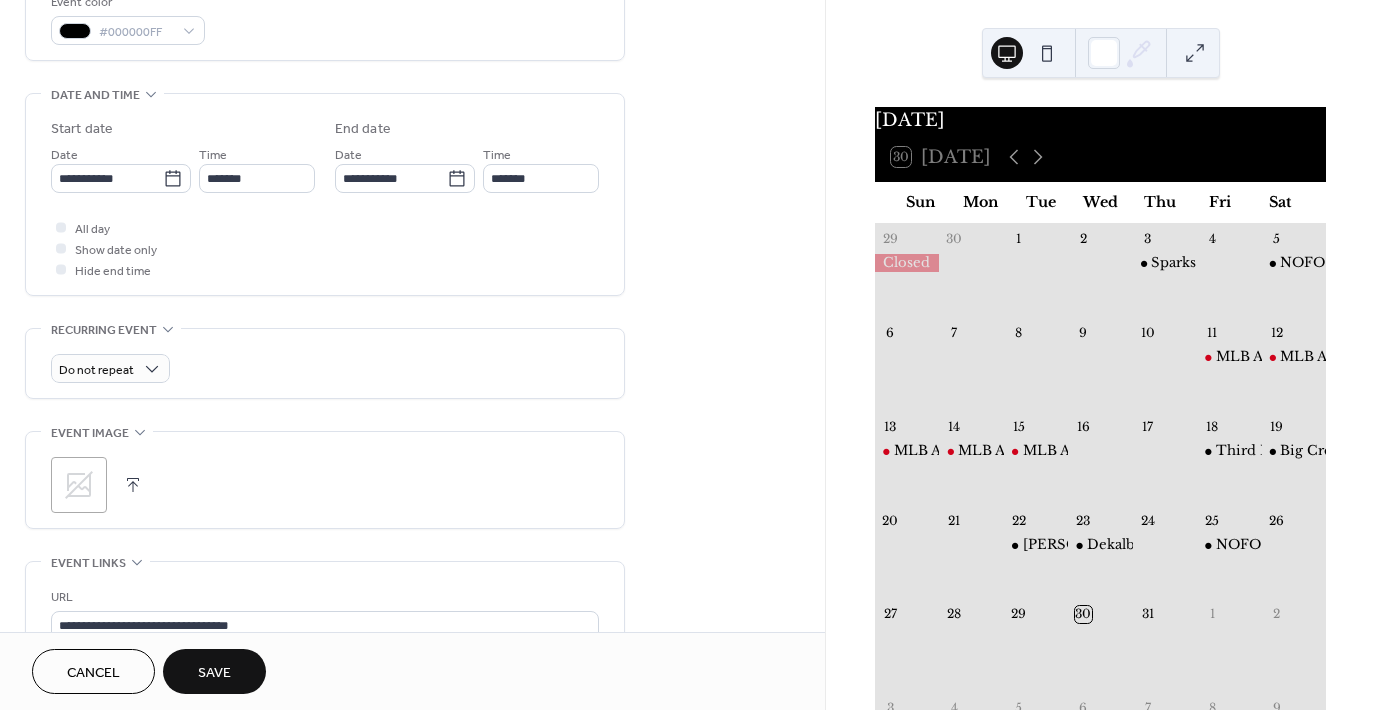 click on "Save" at bounding box center [214, 671] 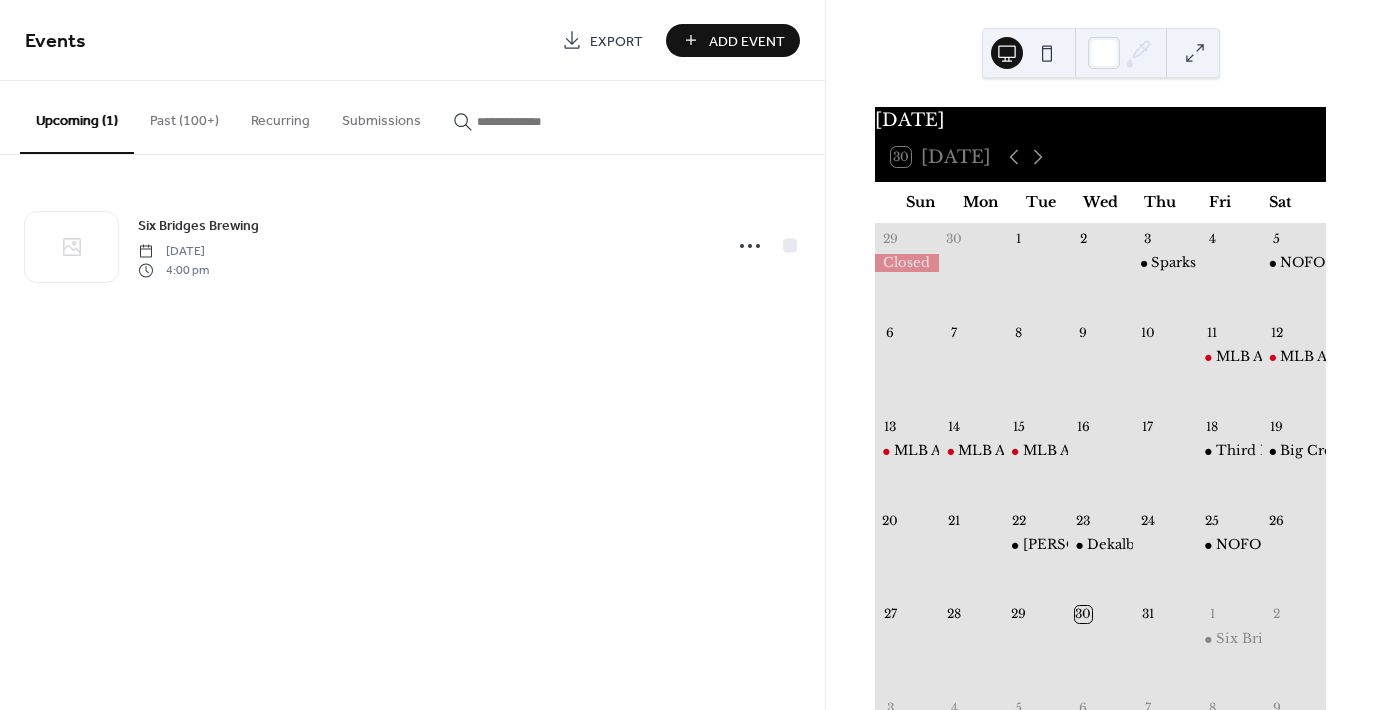 click on "Add Event" at bounding box center [747, 41] 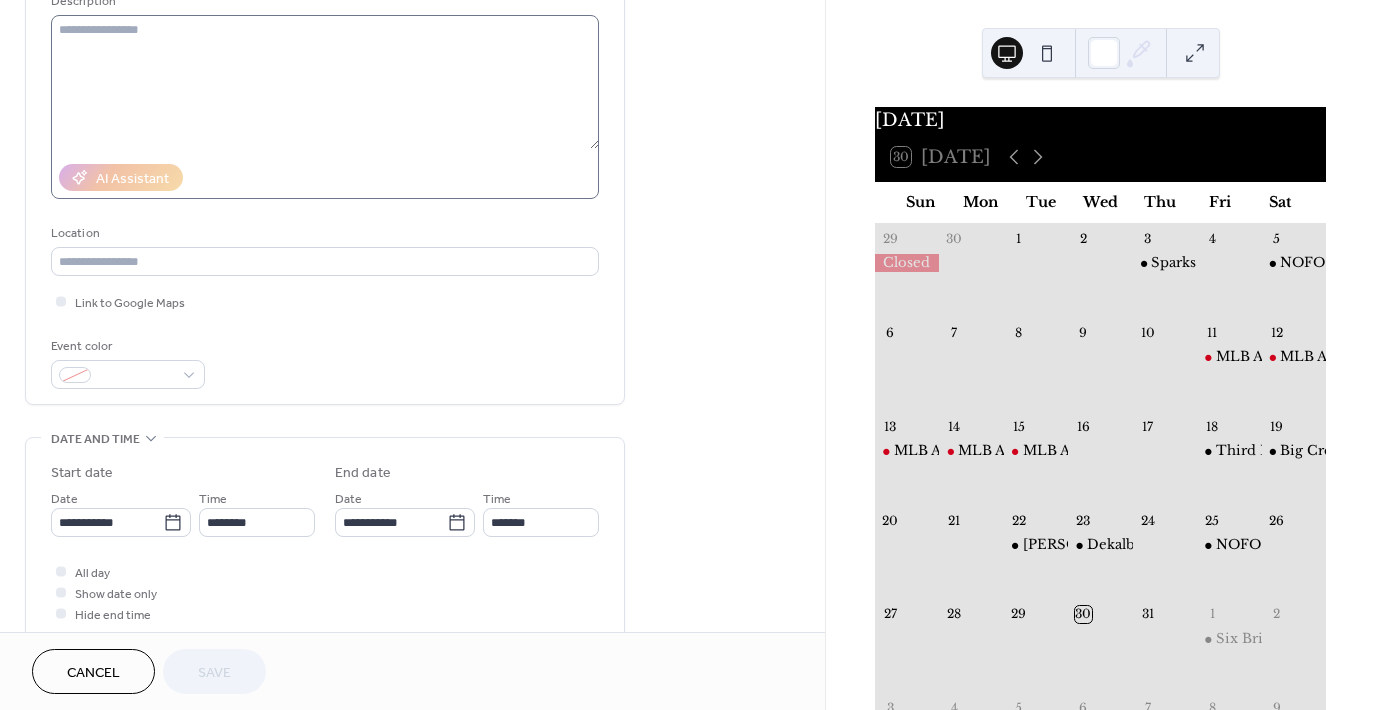 scroll, scrollTop: 216, scrollLeft: 0, axis: vertical 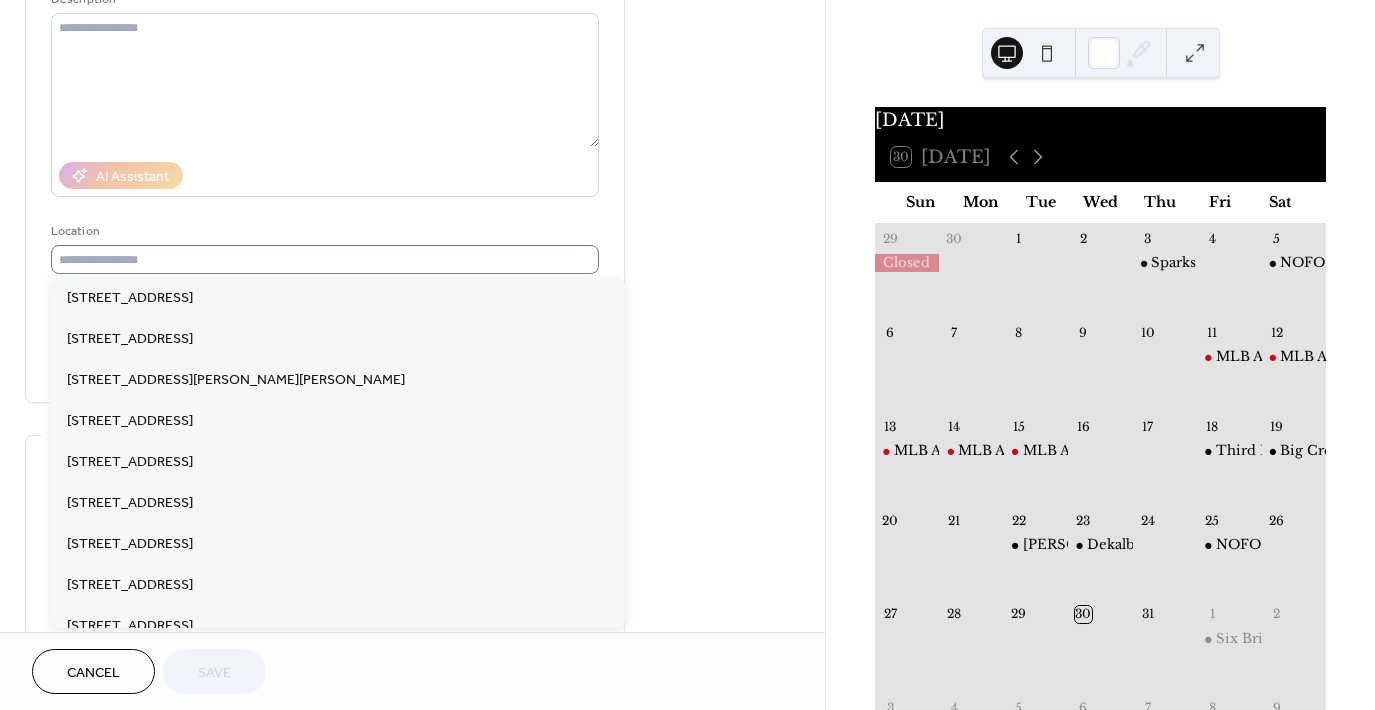 drag, startPoint x: 148, startPoint y: 242, endPoint x: 149, endPoint y: 257, distance: 15.033297 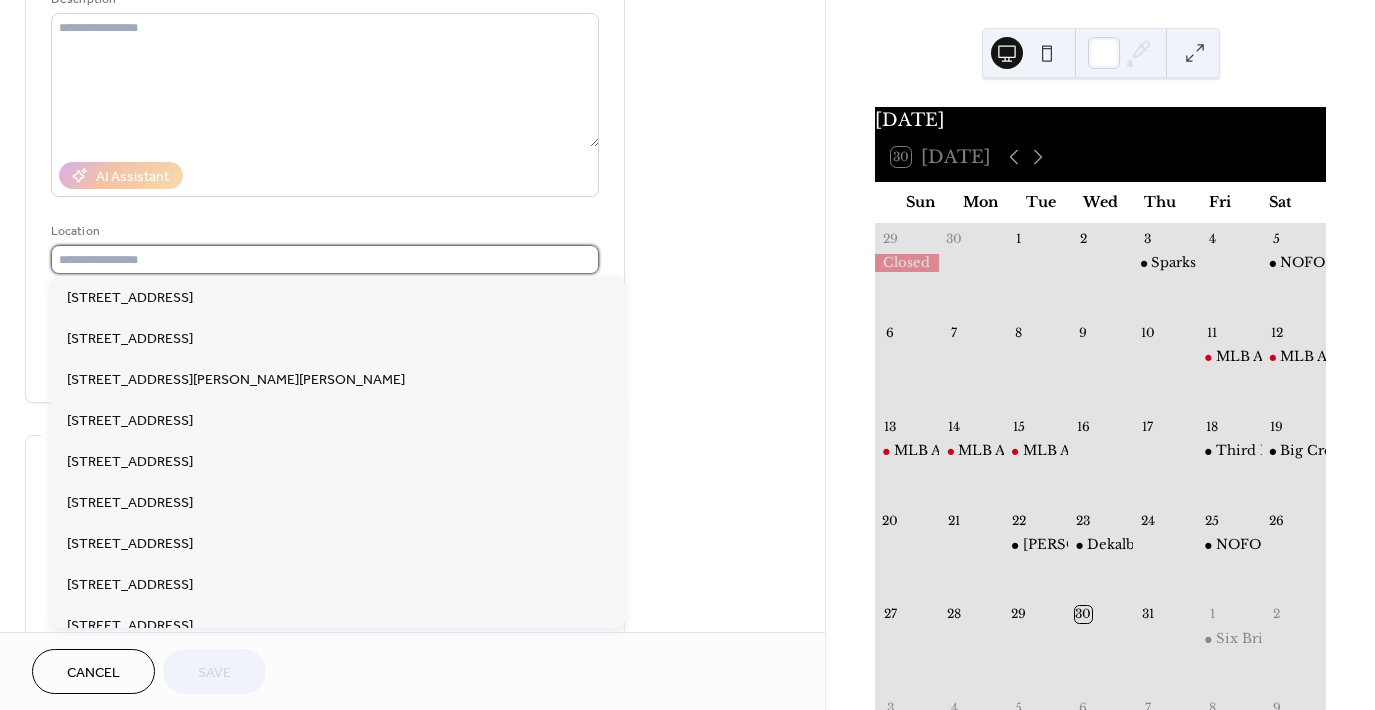 click at bounding box center [325, 259] 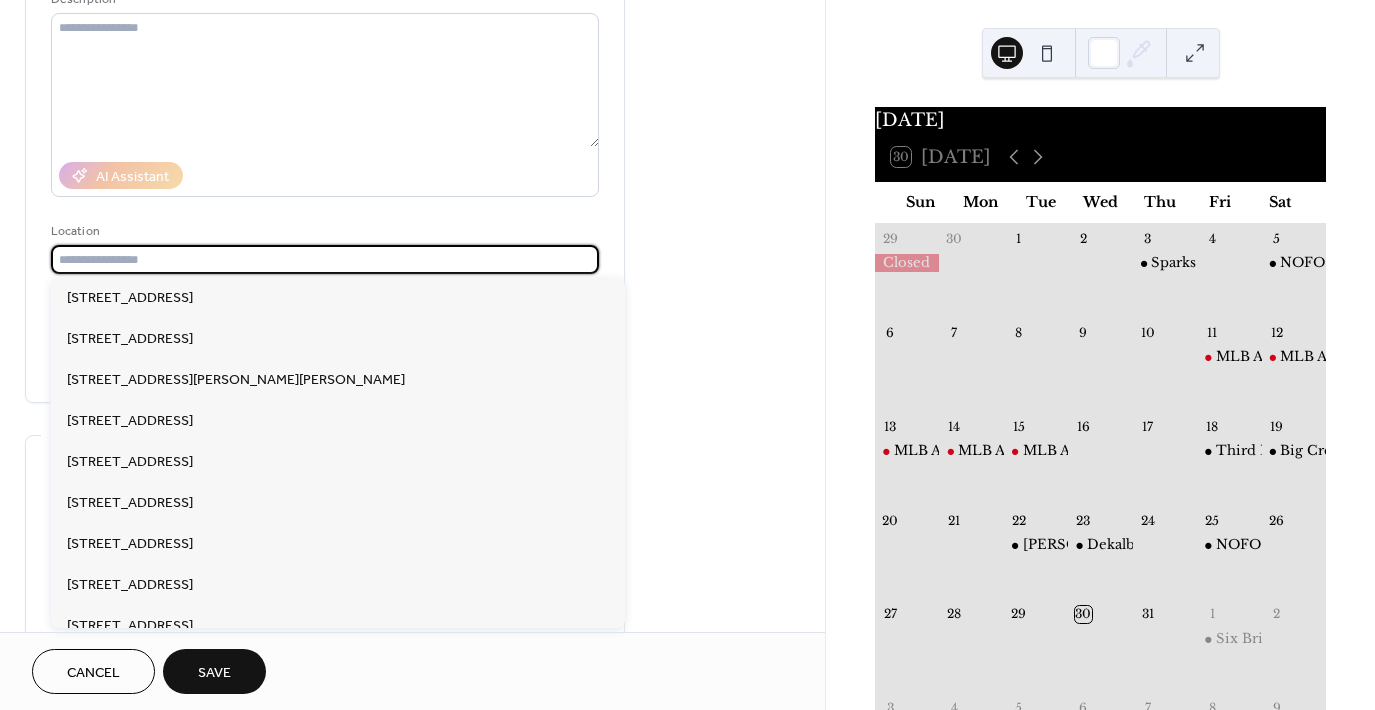 paste on "**********" 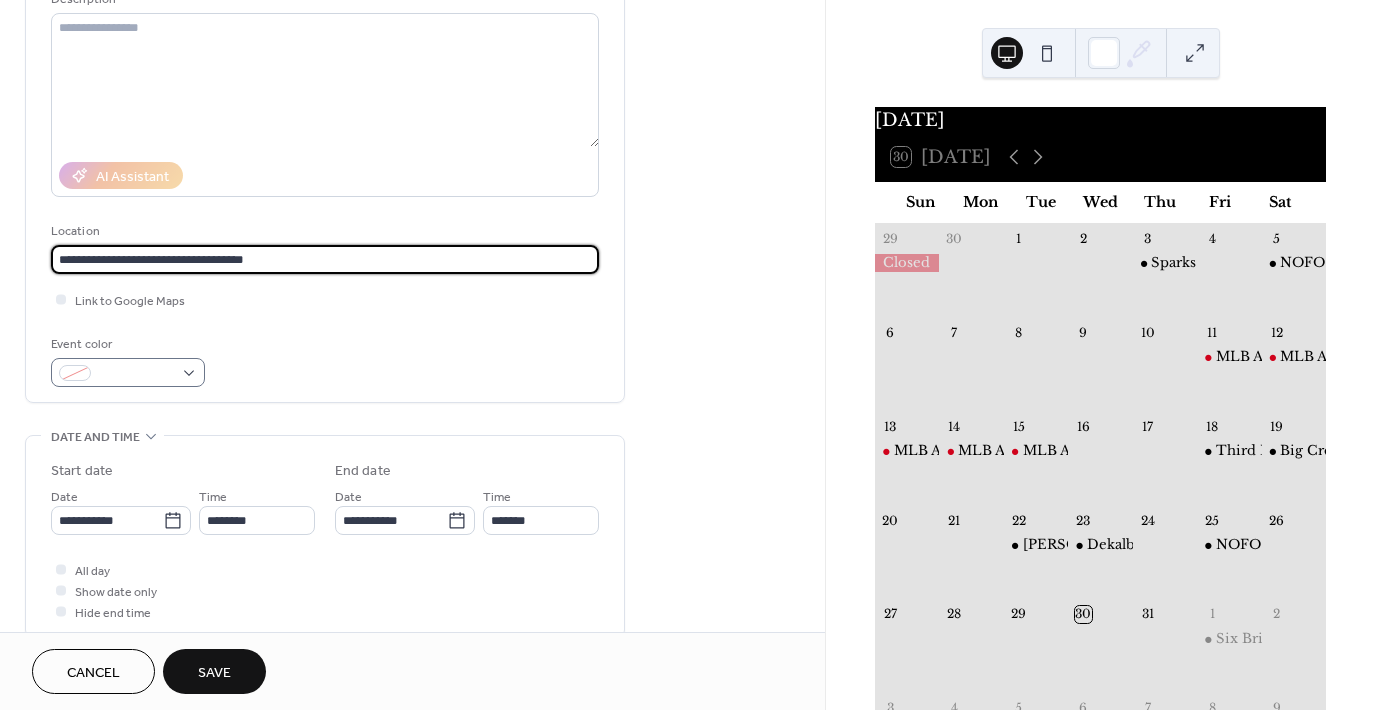 type on "**********" 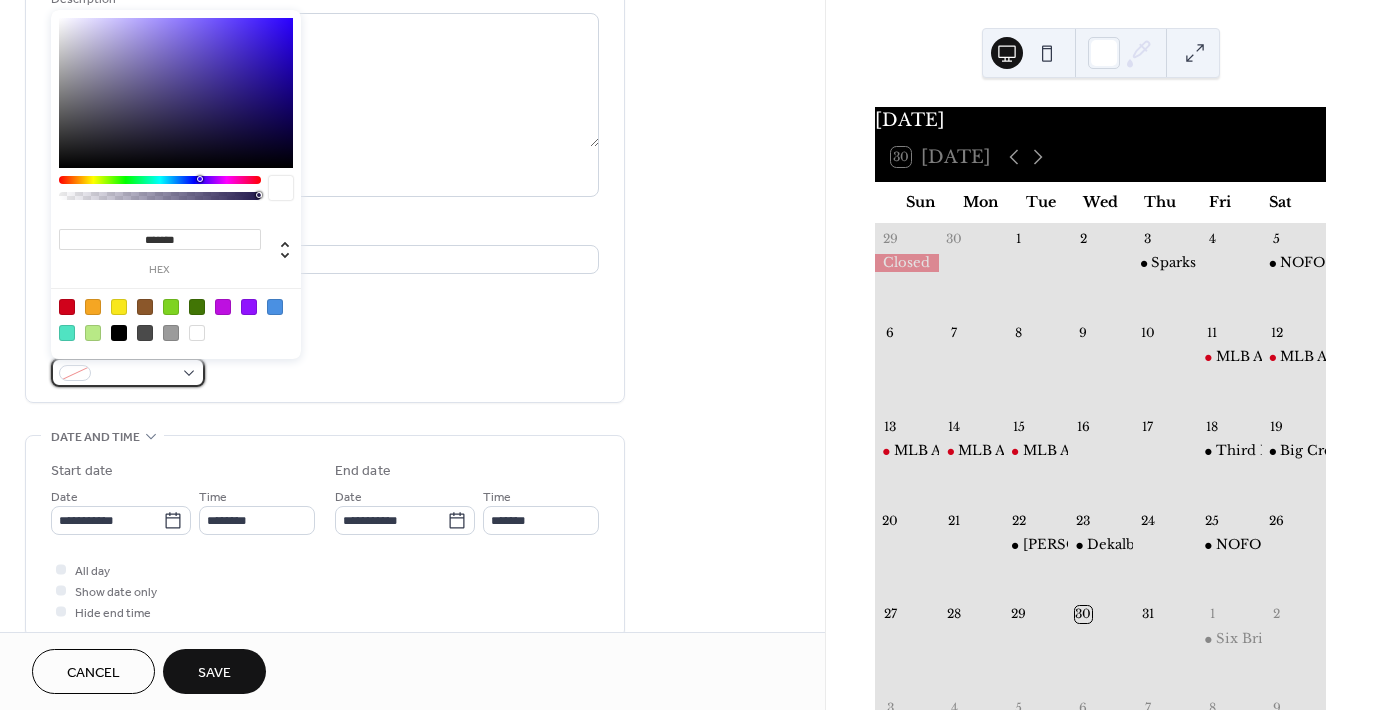 click at bounding box center [128, 372] 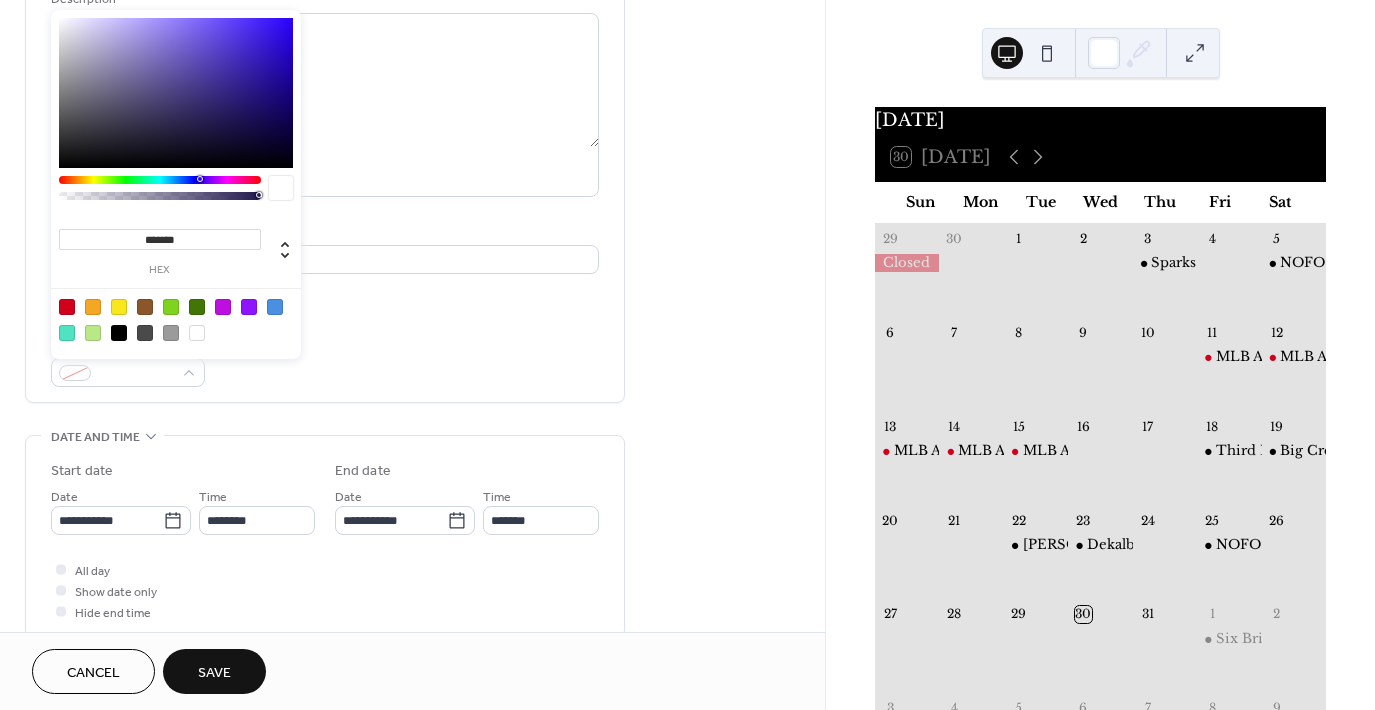 click at bounding box center [119, 333] 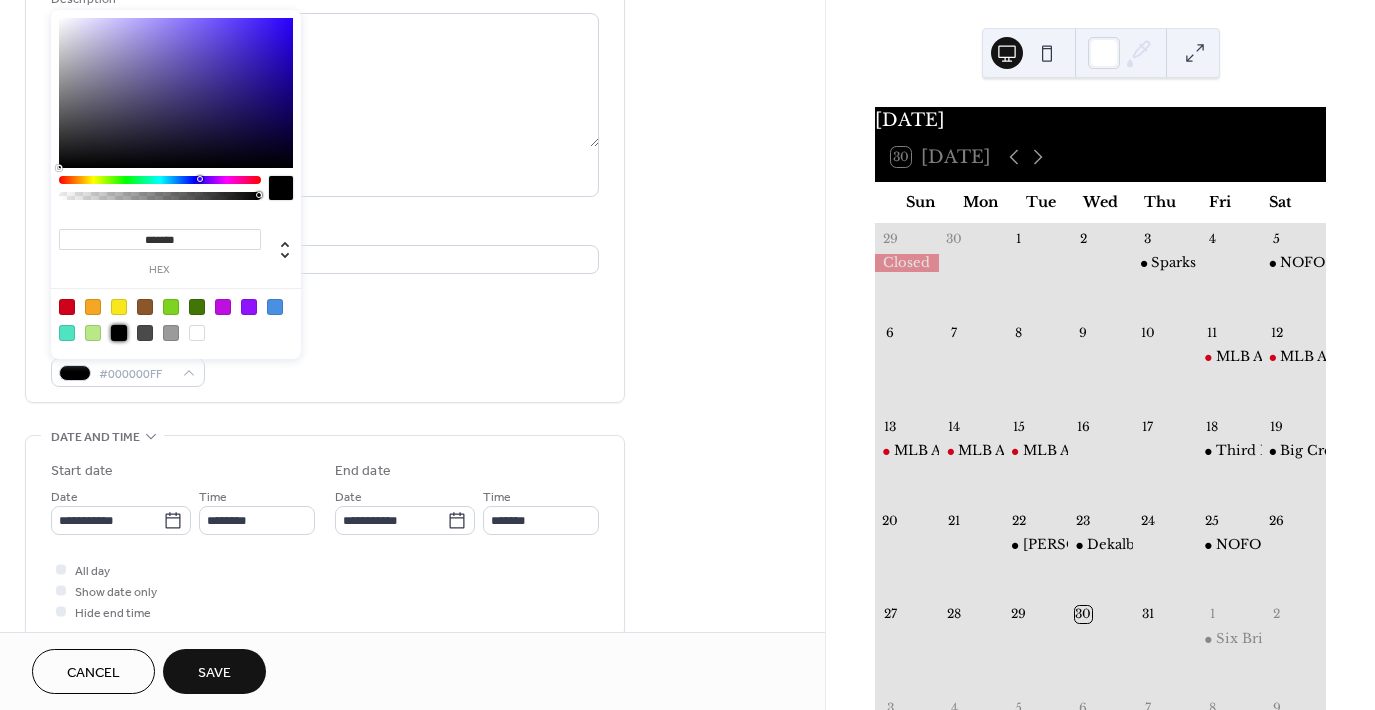 click on "Event color #000000FF" at bounding box center [325, 360] 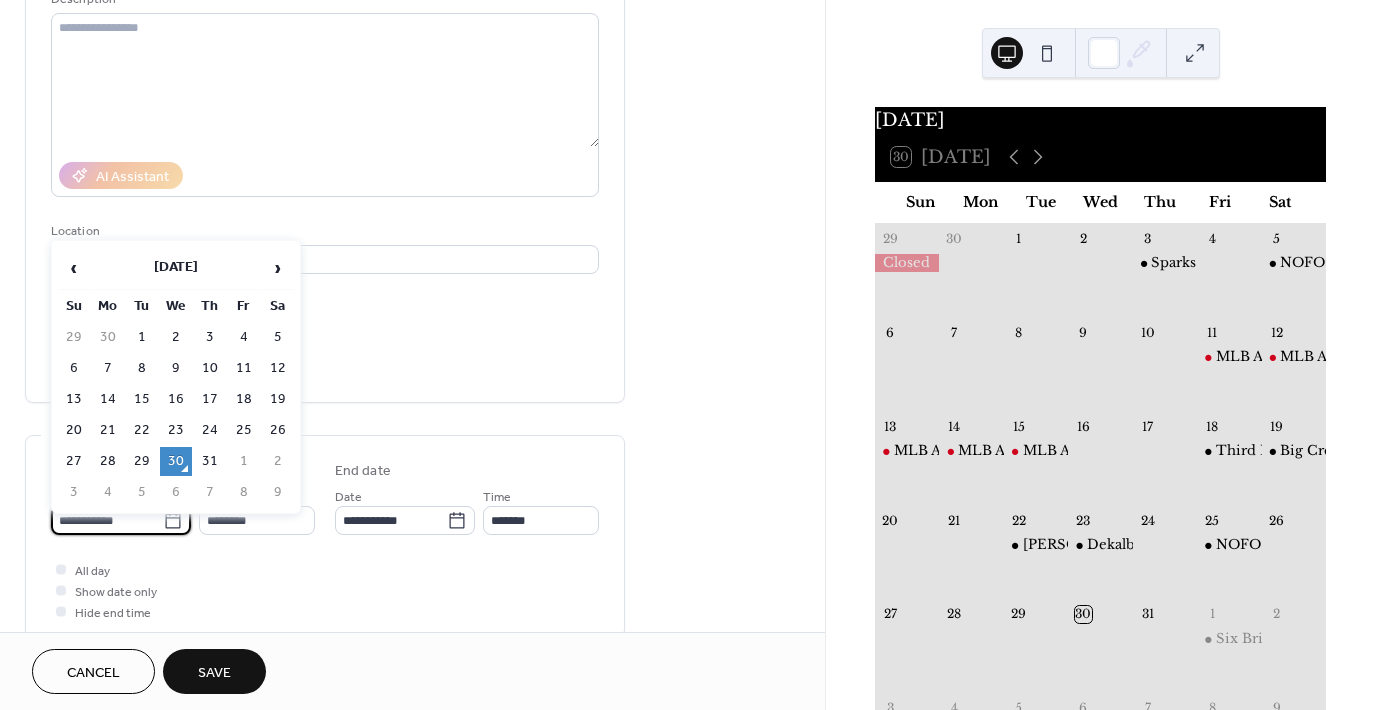 click on "**********" at bounding box center [107, 520] 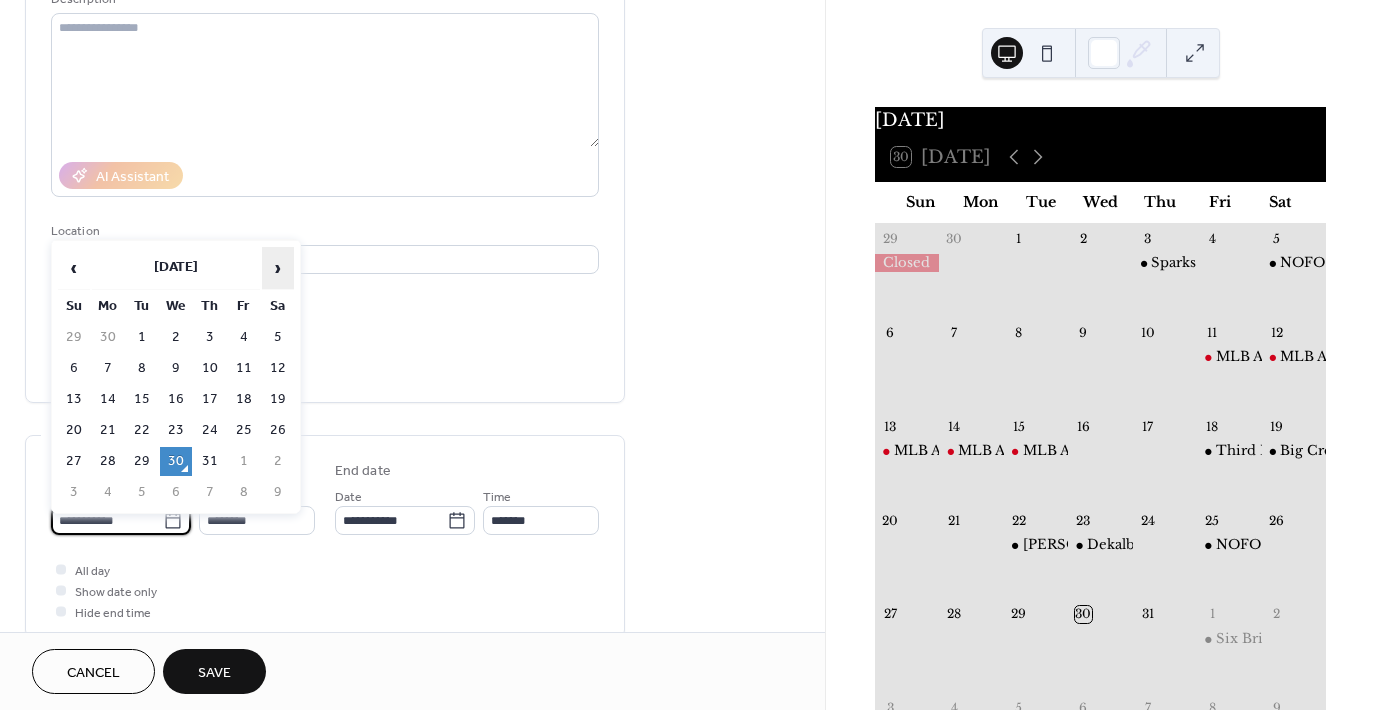 click on "›" at bounding box center [278, 268] 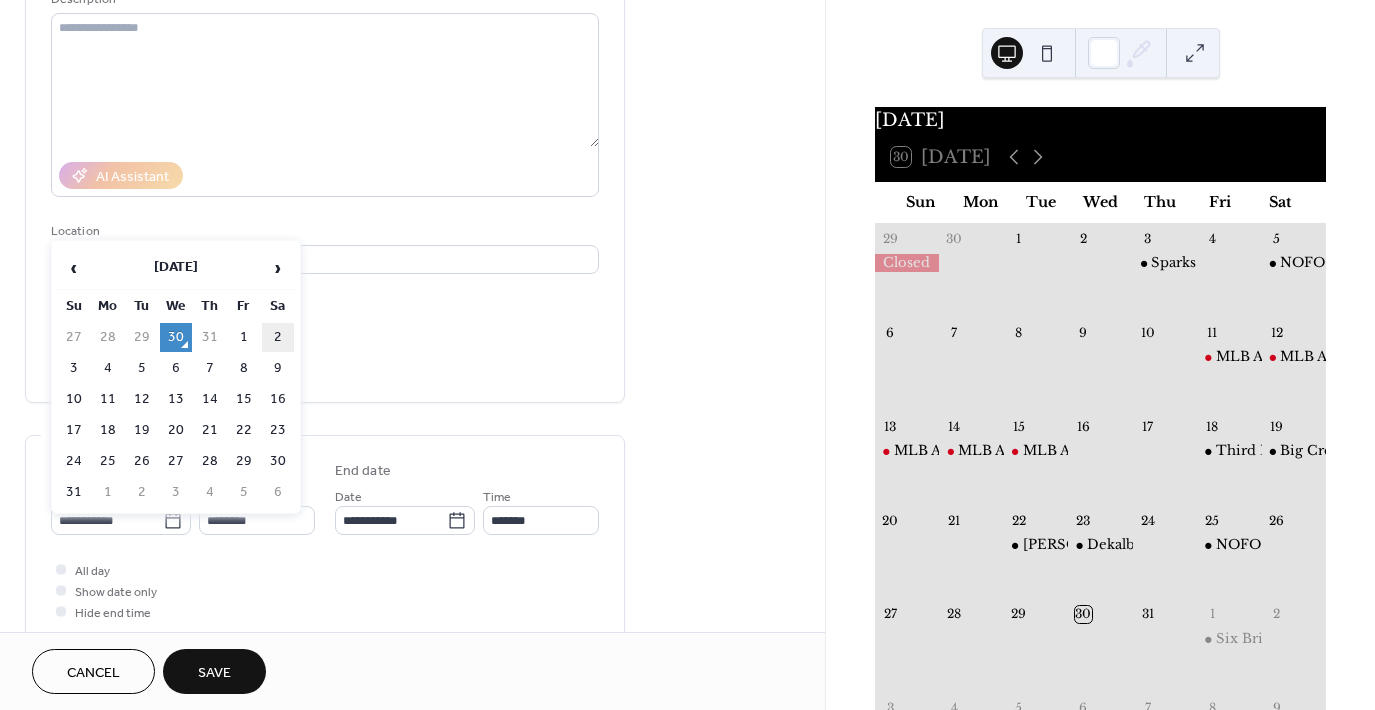 click on "2" at bounding box center [278, 337] 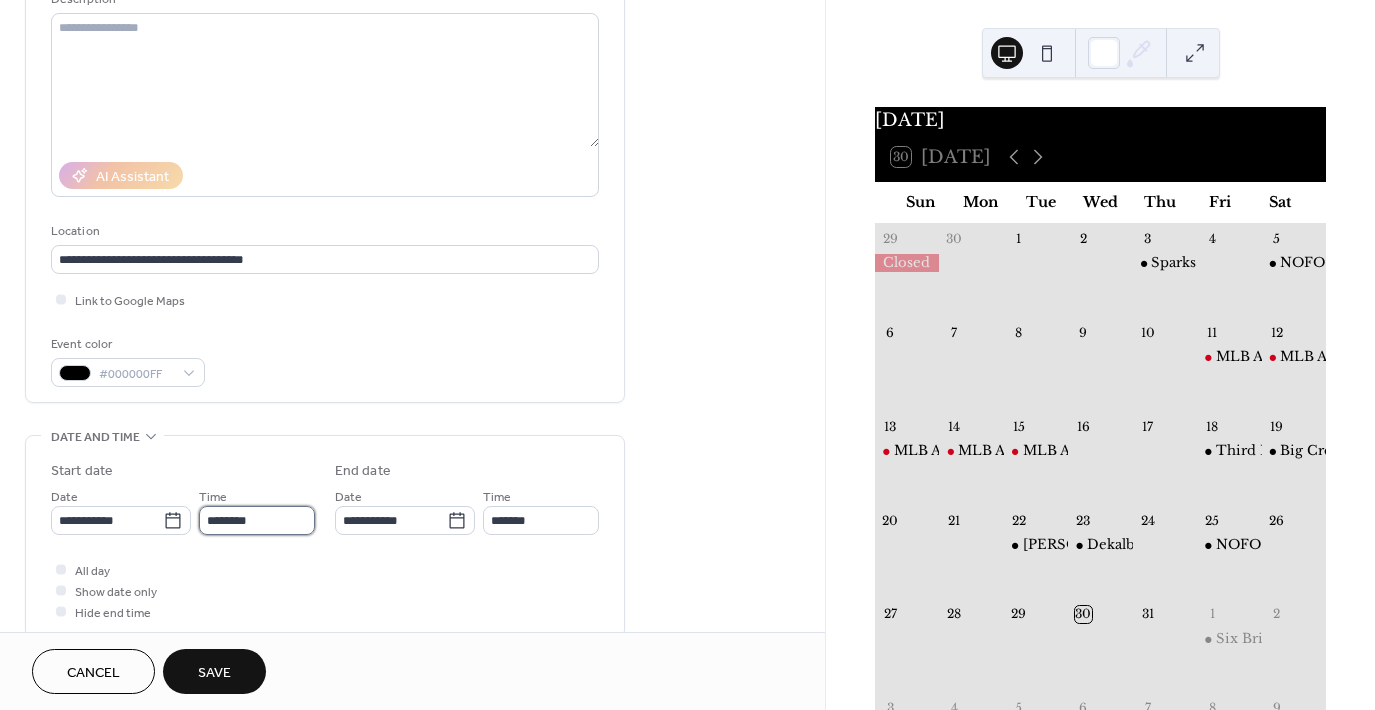 click on "********" at bounding box center [257, 520] 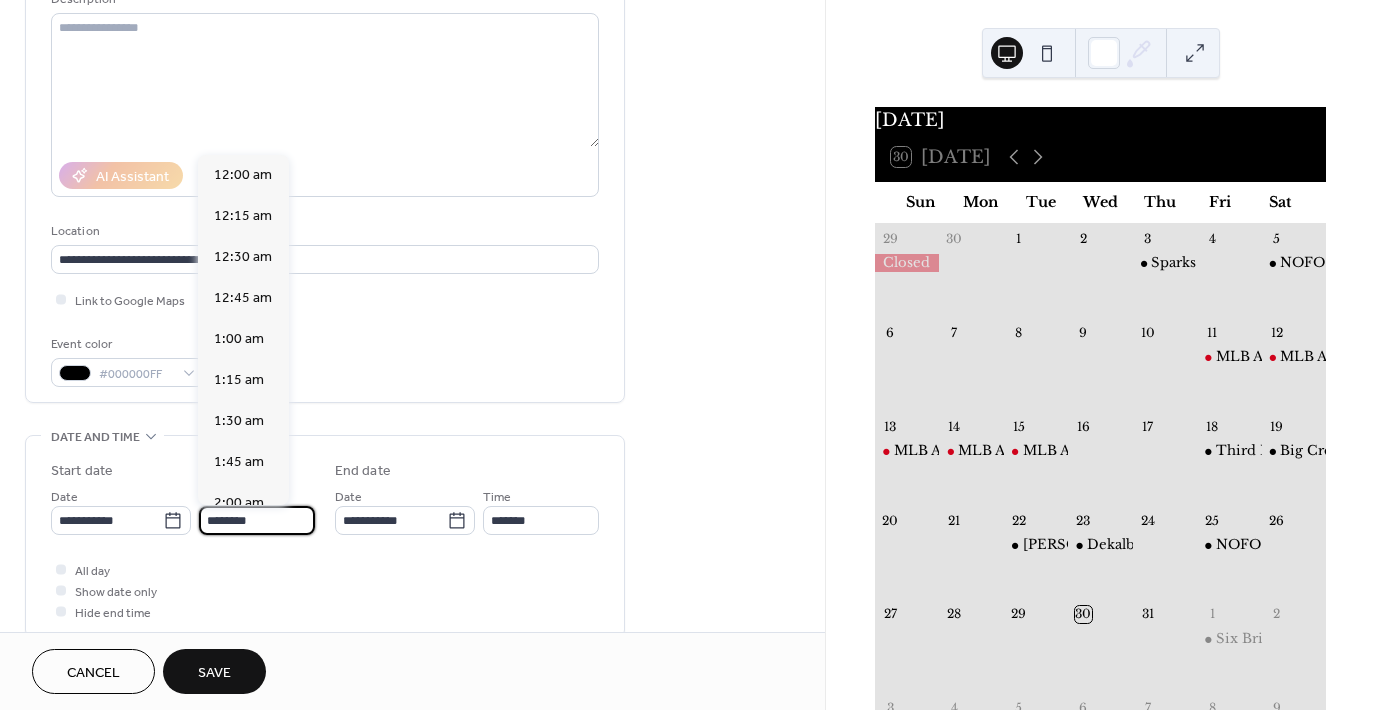 scroll, scrollTop: 1968, scrollLeft: 0, axis: vertical 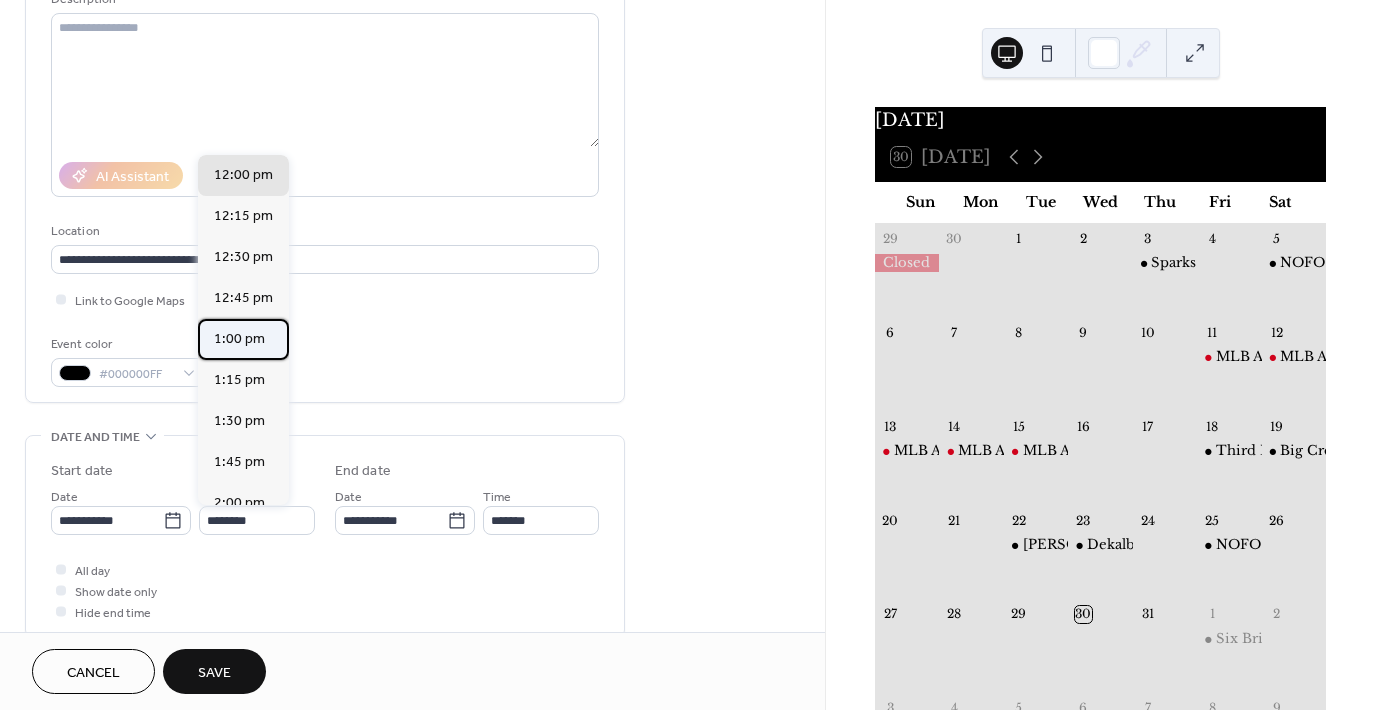 click on "1:00 pm" at bounding box center [239, 339] 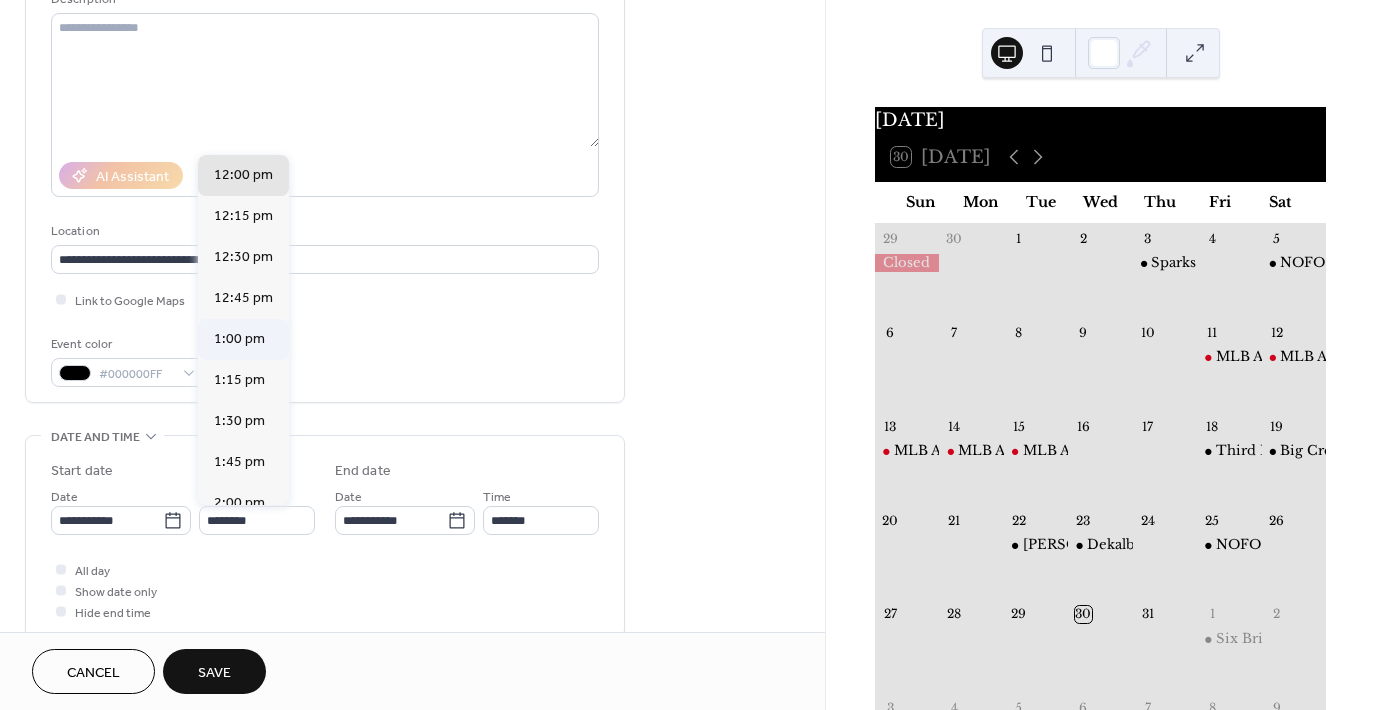 type on "*******" 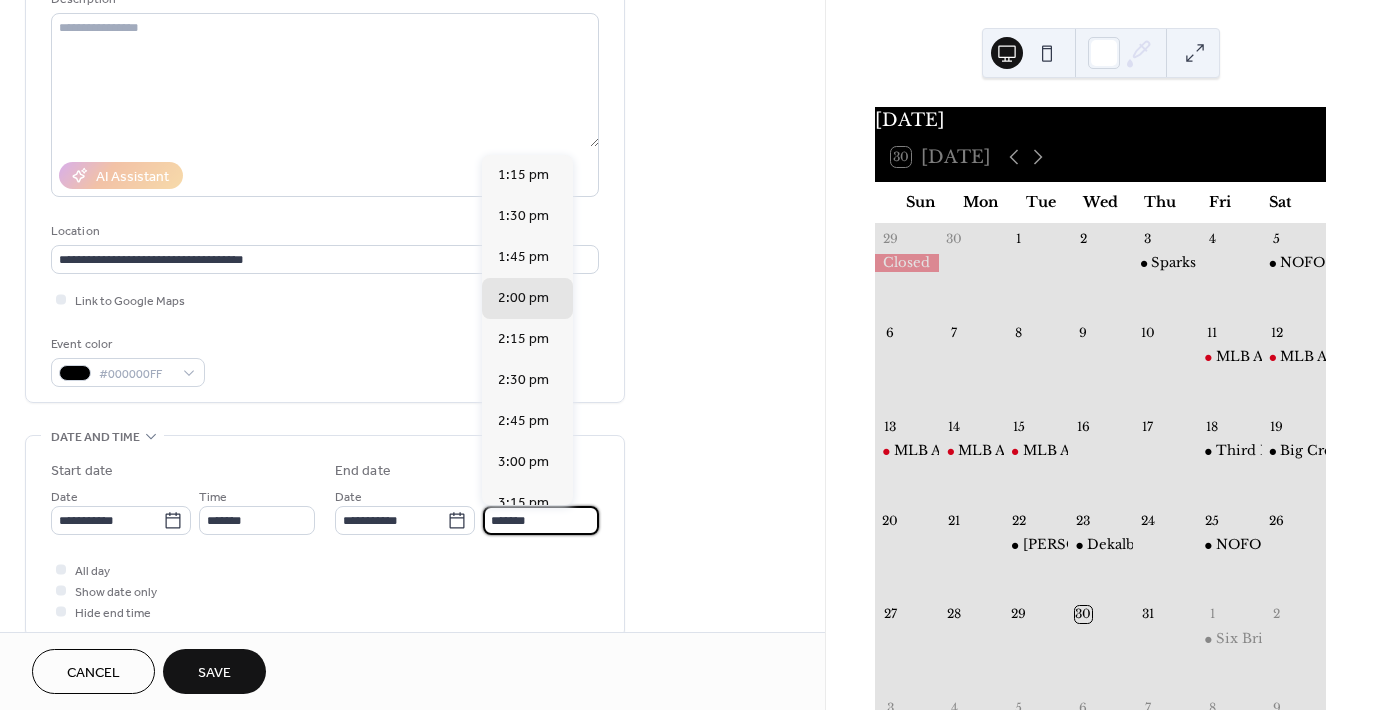 click on "*******" at bounding box center (541, 520) 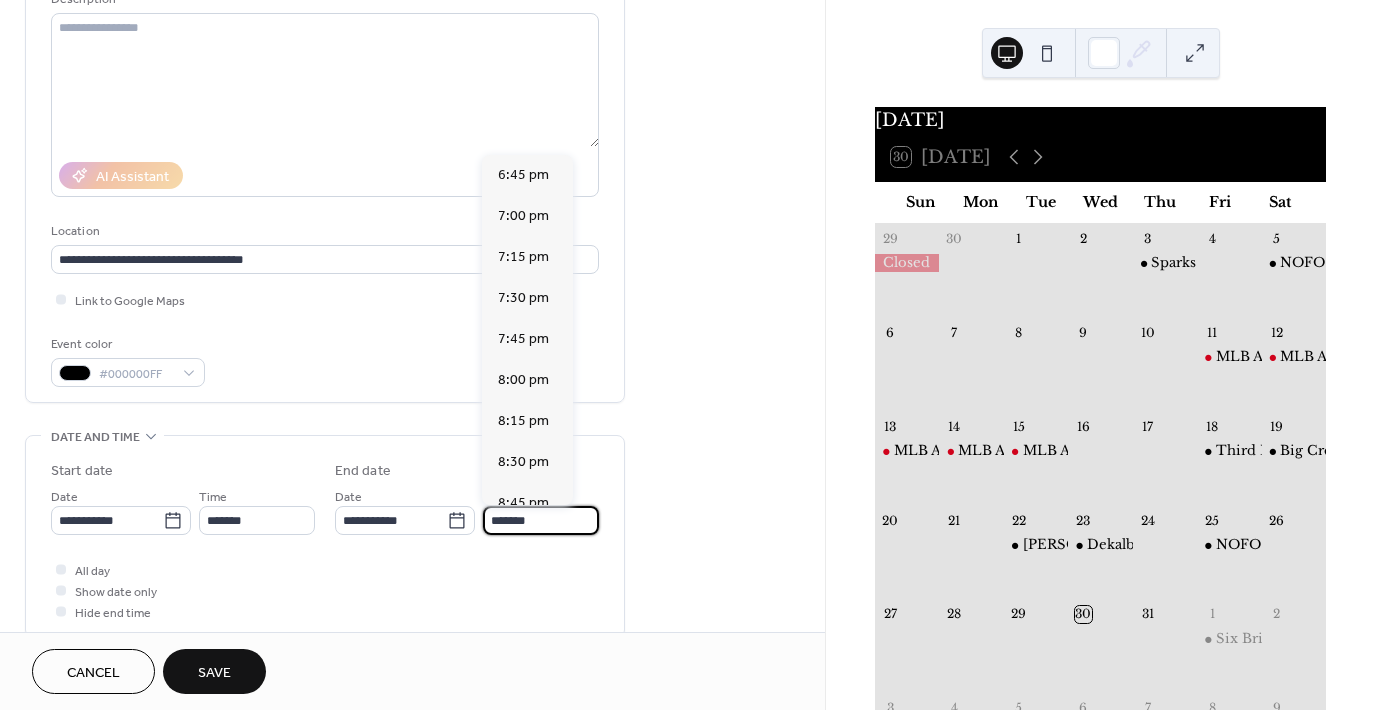 scroll, scrollTop: 903, scrollLeft: 0, axis: vertical 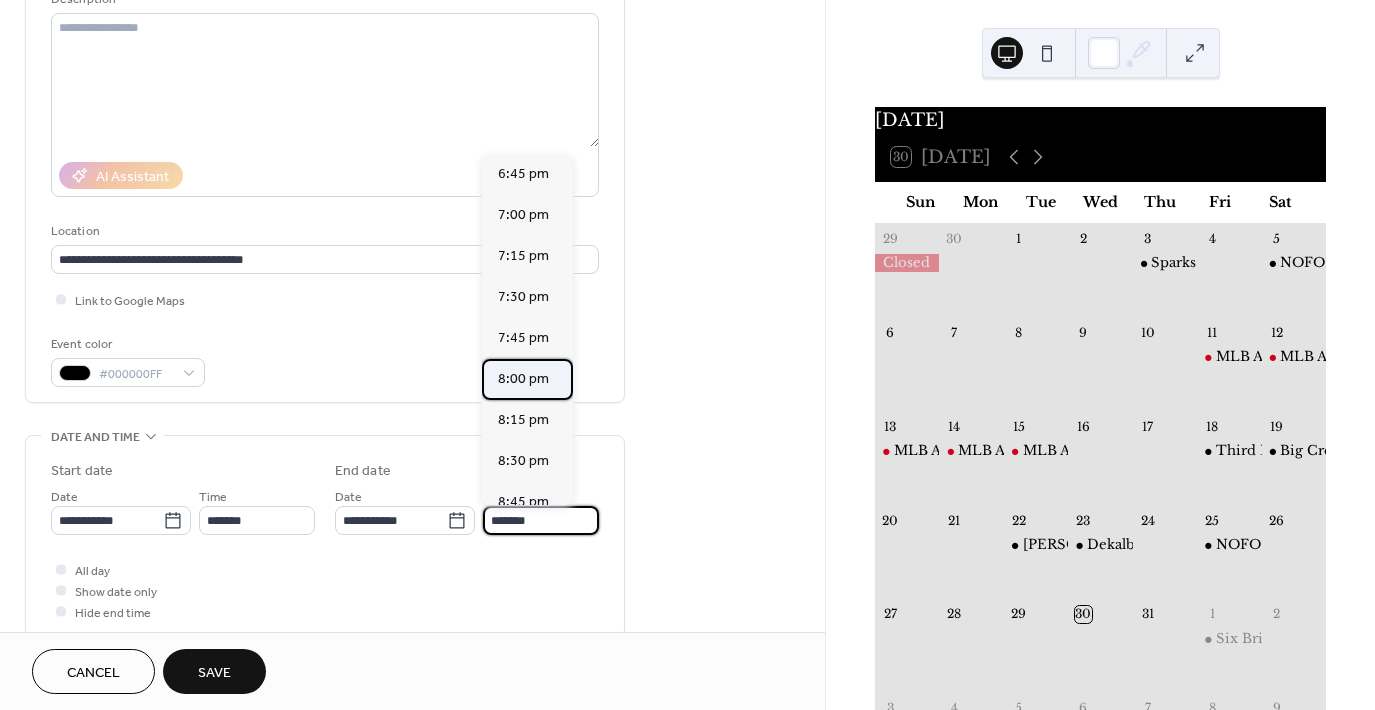 click on "8:00 pm" at bounding box center (523, 379) 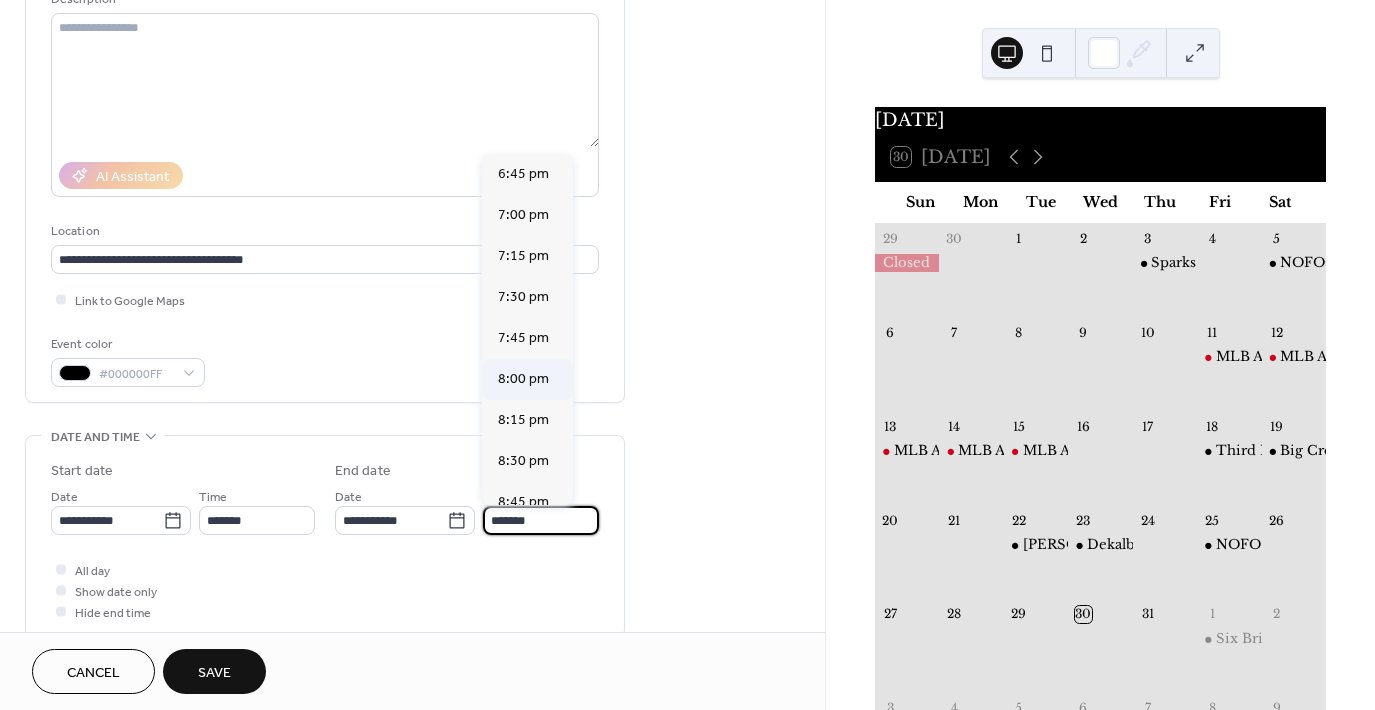 type on "*******" 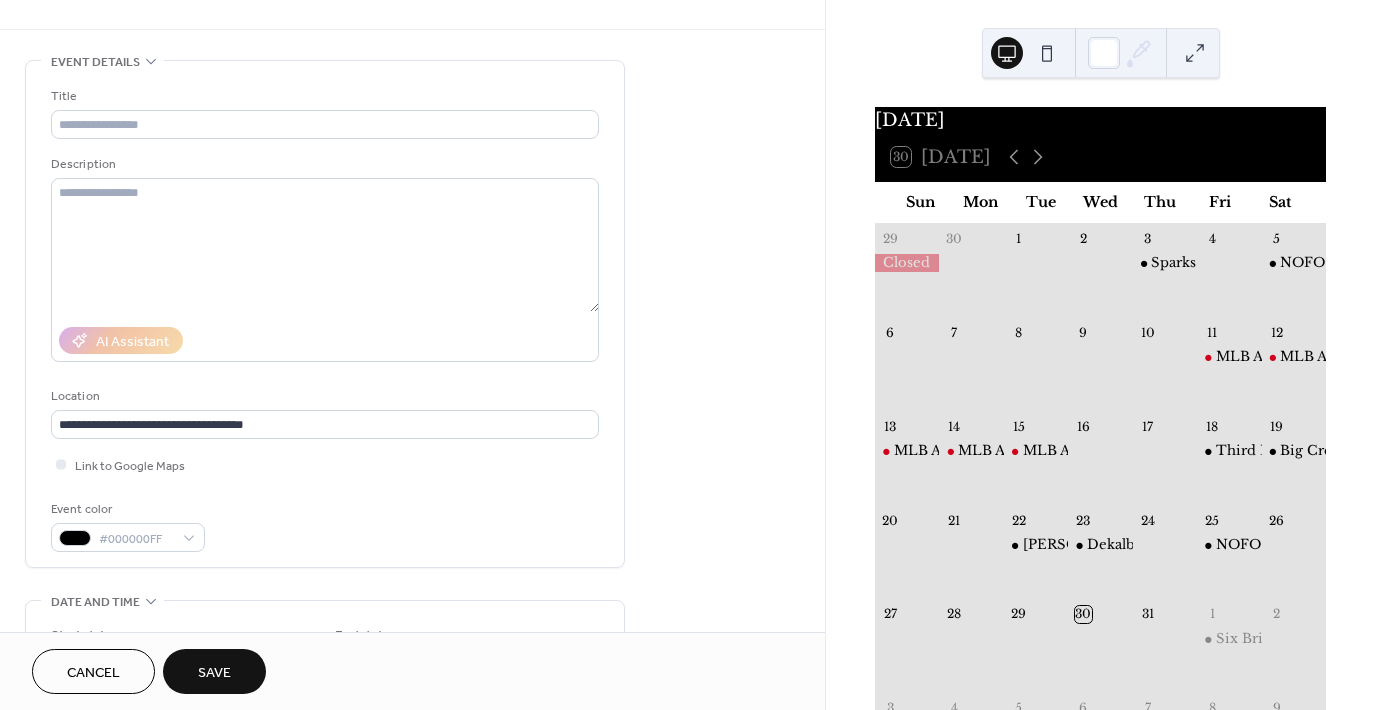scroll, scrollTop: 46, scrollLeft: 0, axis: vertical 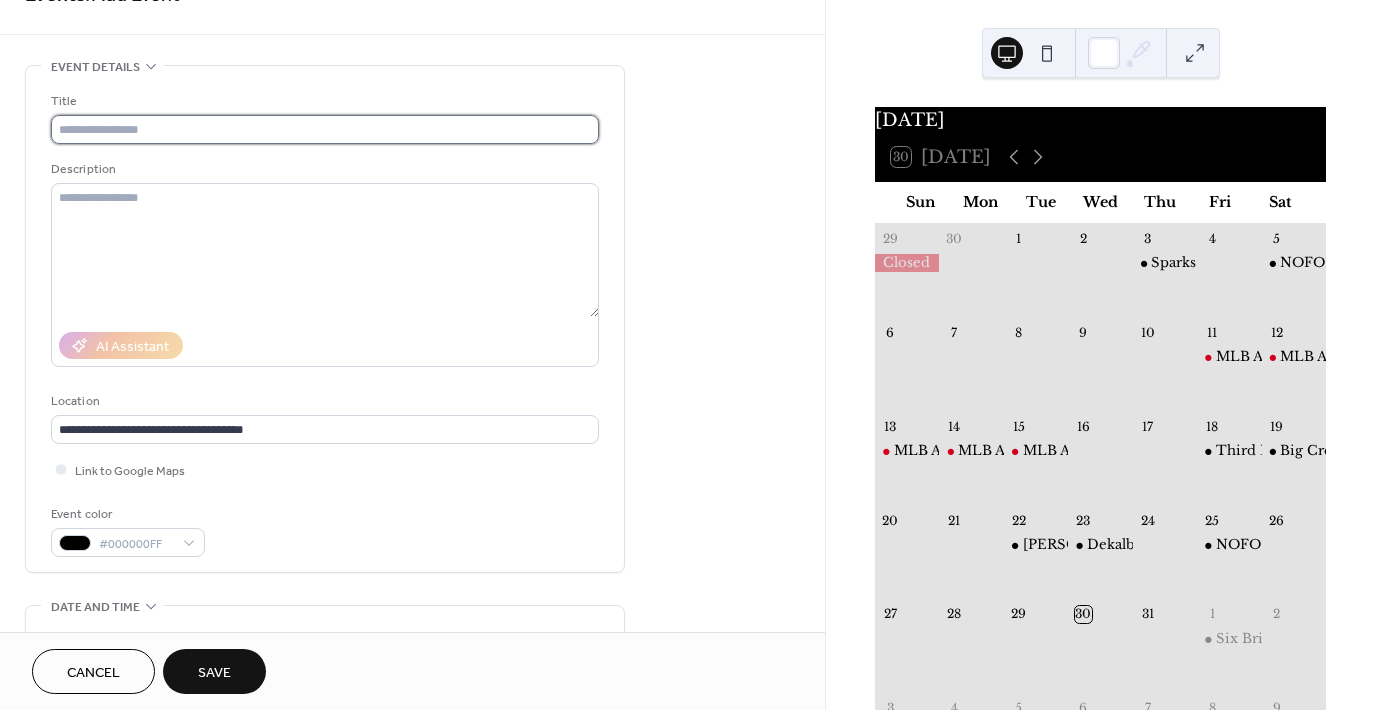 click at bounding box center [325, 129] 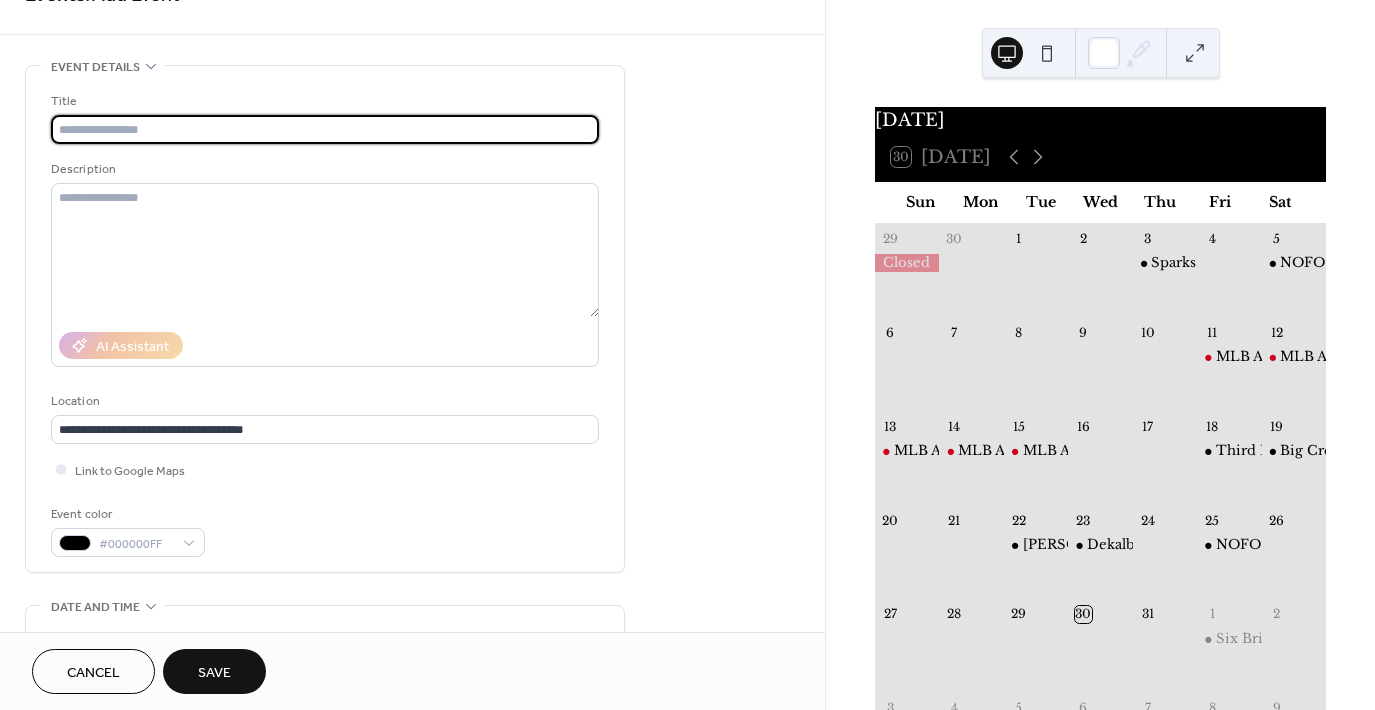 paste on "**********" 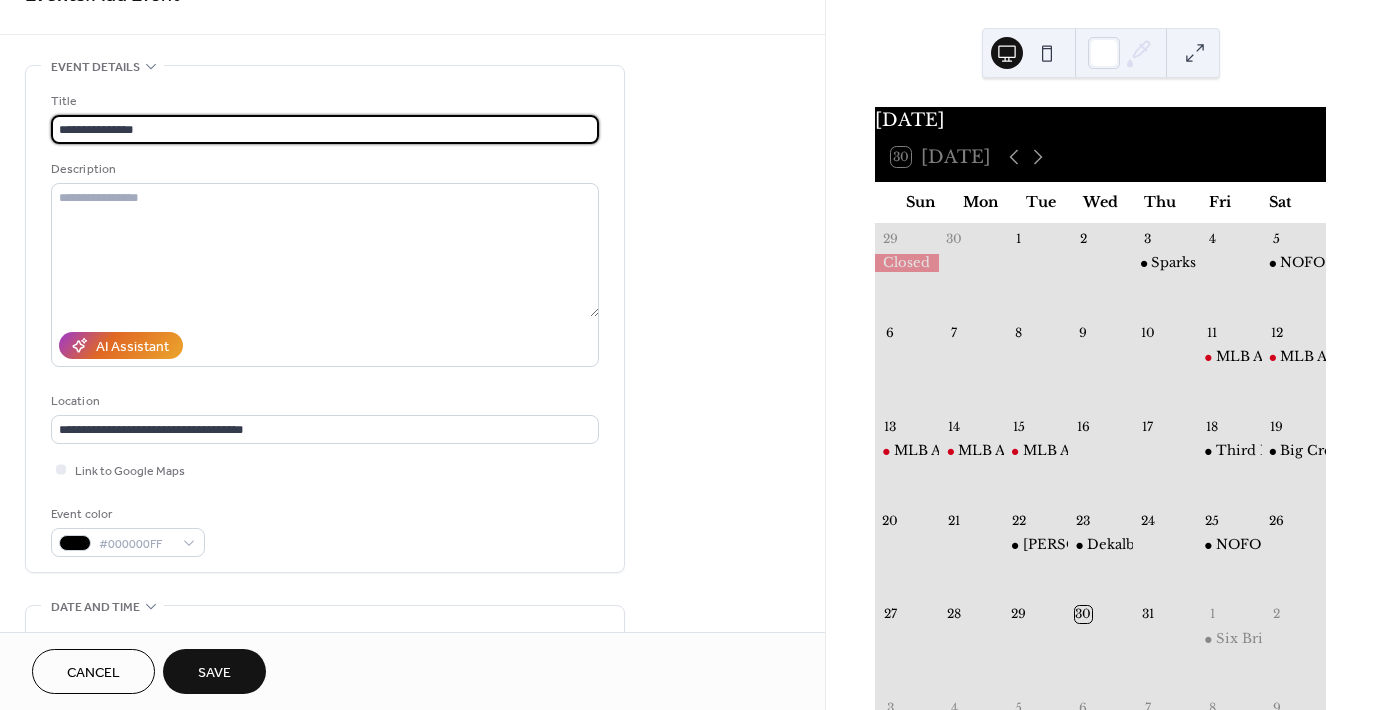 type on "**********" 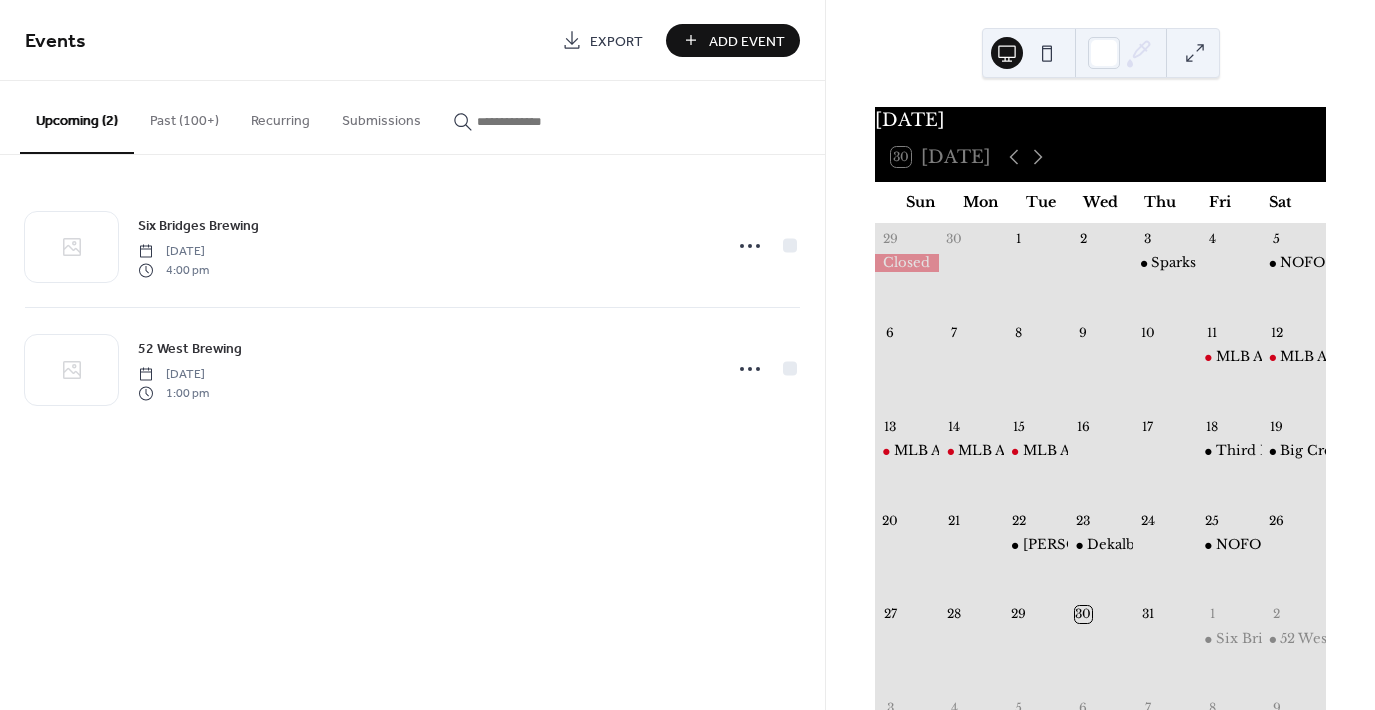 click on "Add Event" at bounding box center (747, 41) 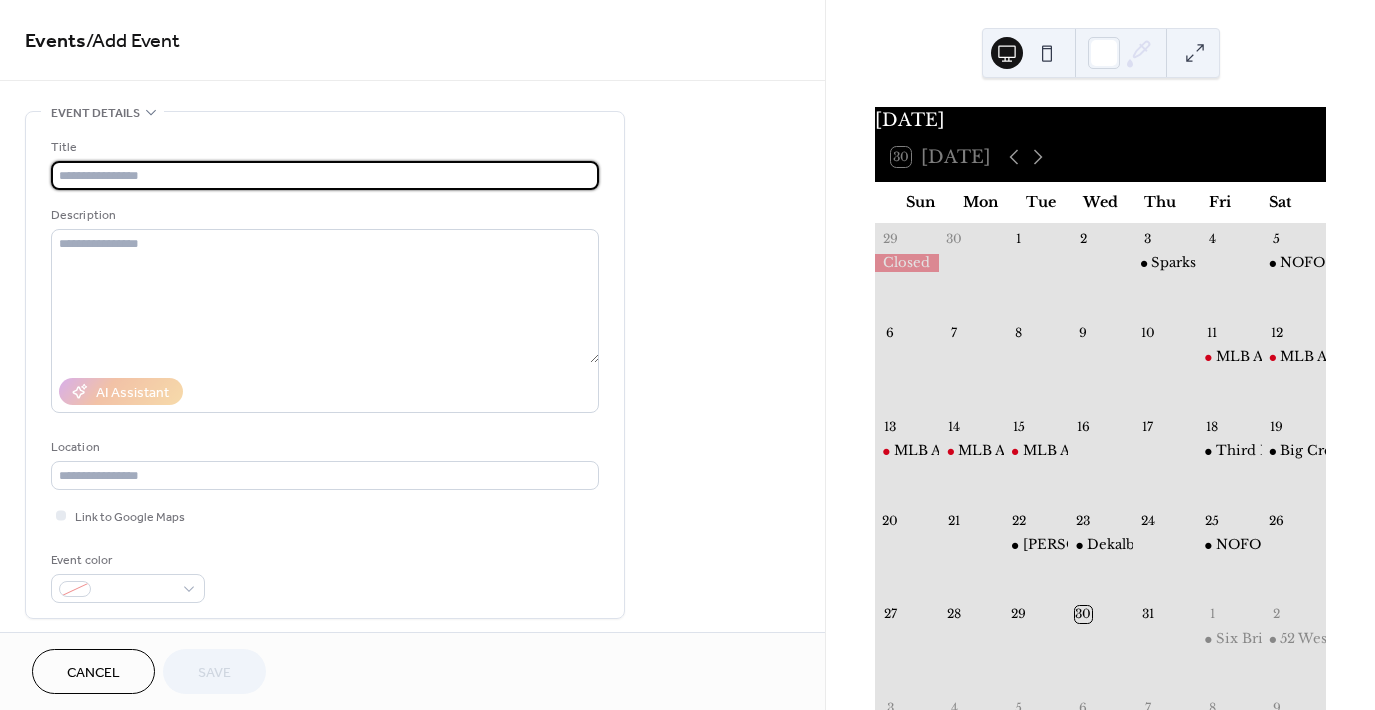 click on "Cancel" at bounding box center [93, 671] 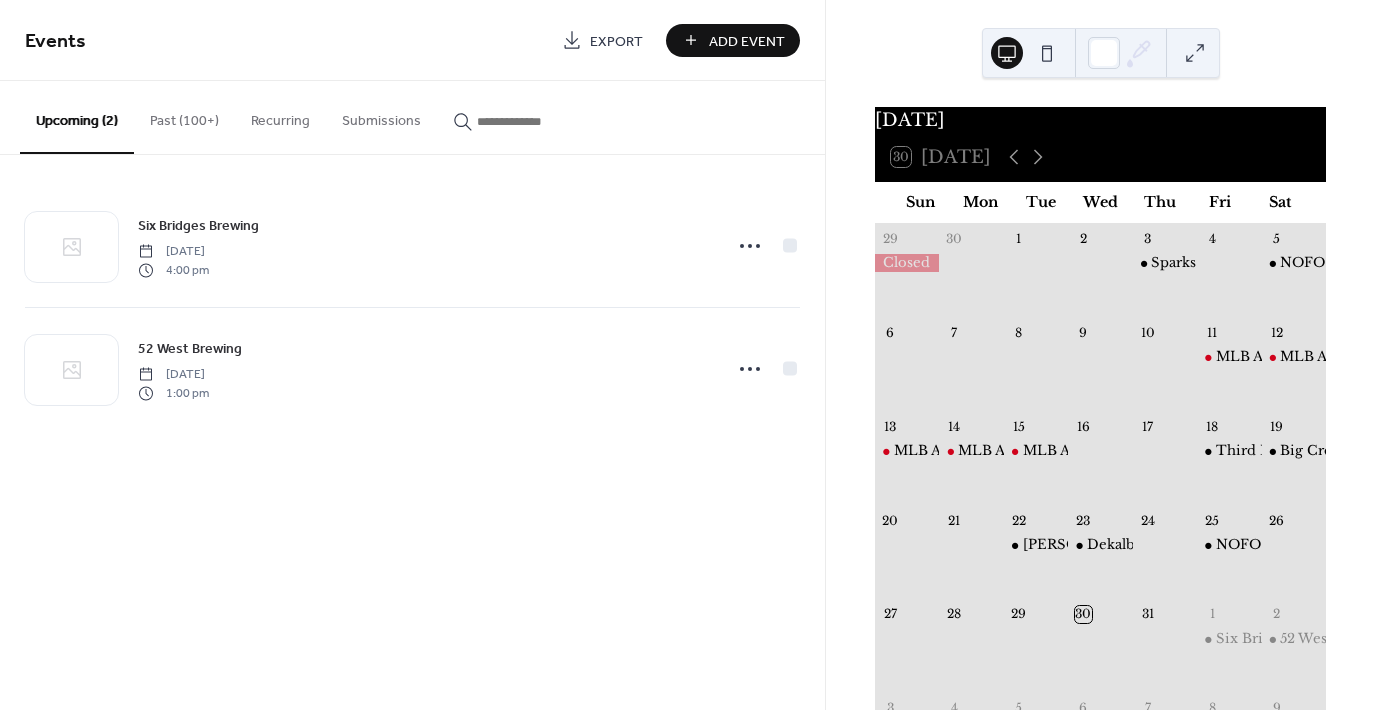 click on "Past (100+)" at bounding box center (184, 116) 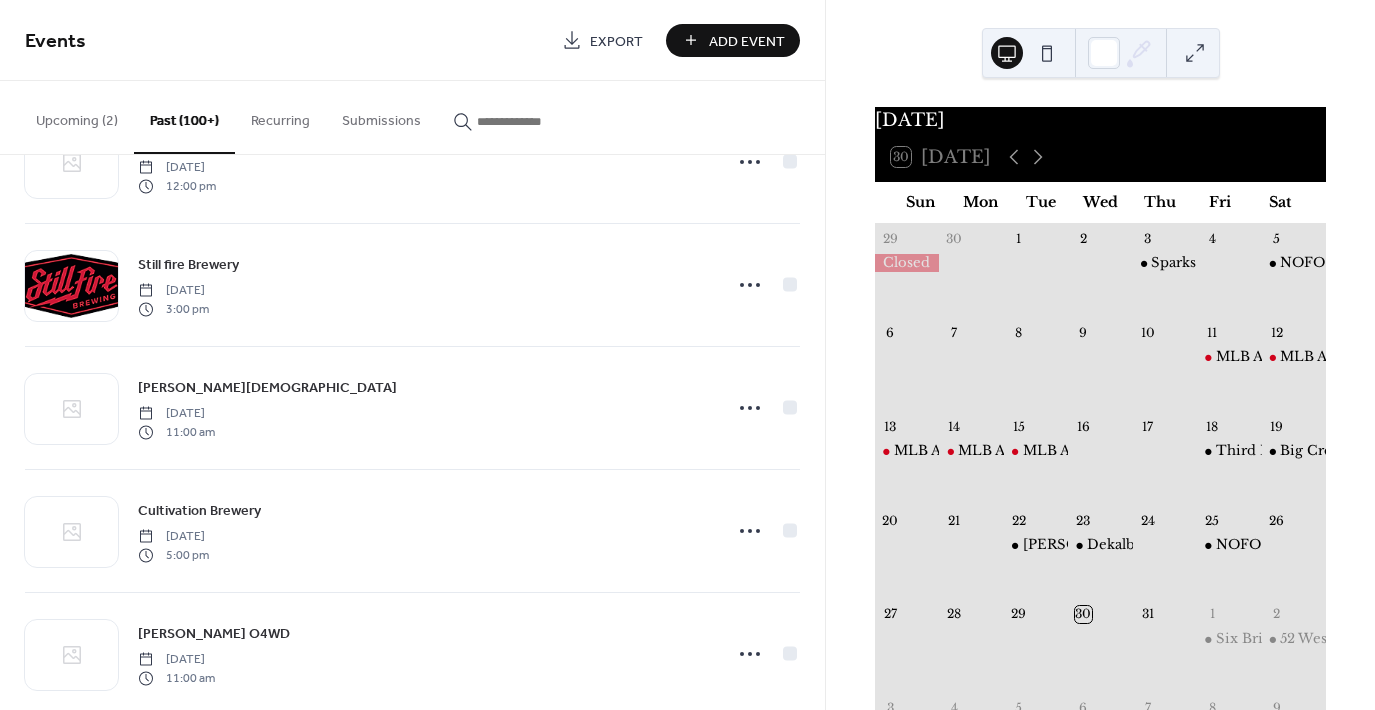 scroll, scrollTop: 3281, scrollLeft: 0, axis: vertical 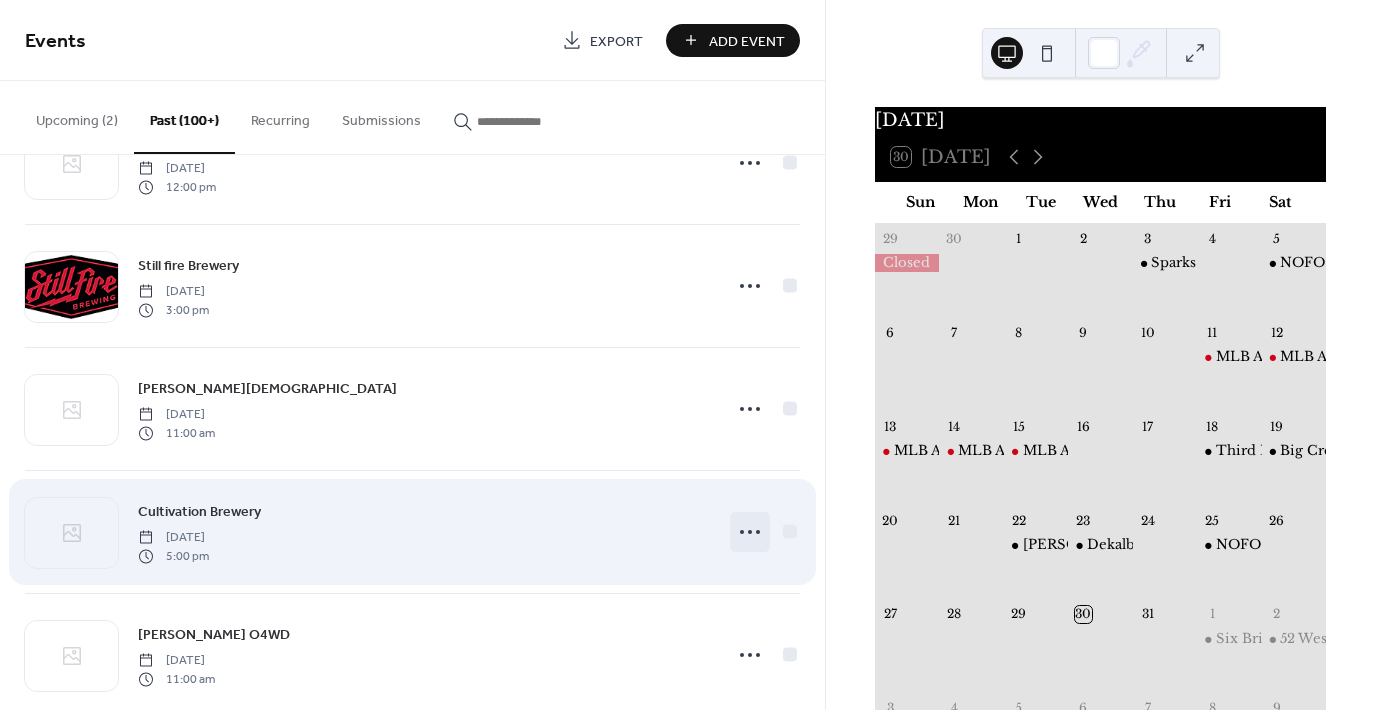 click 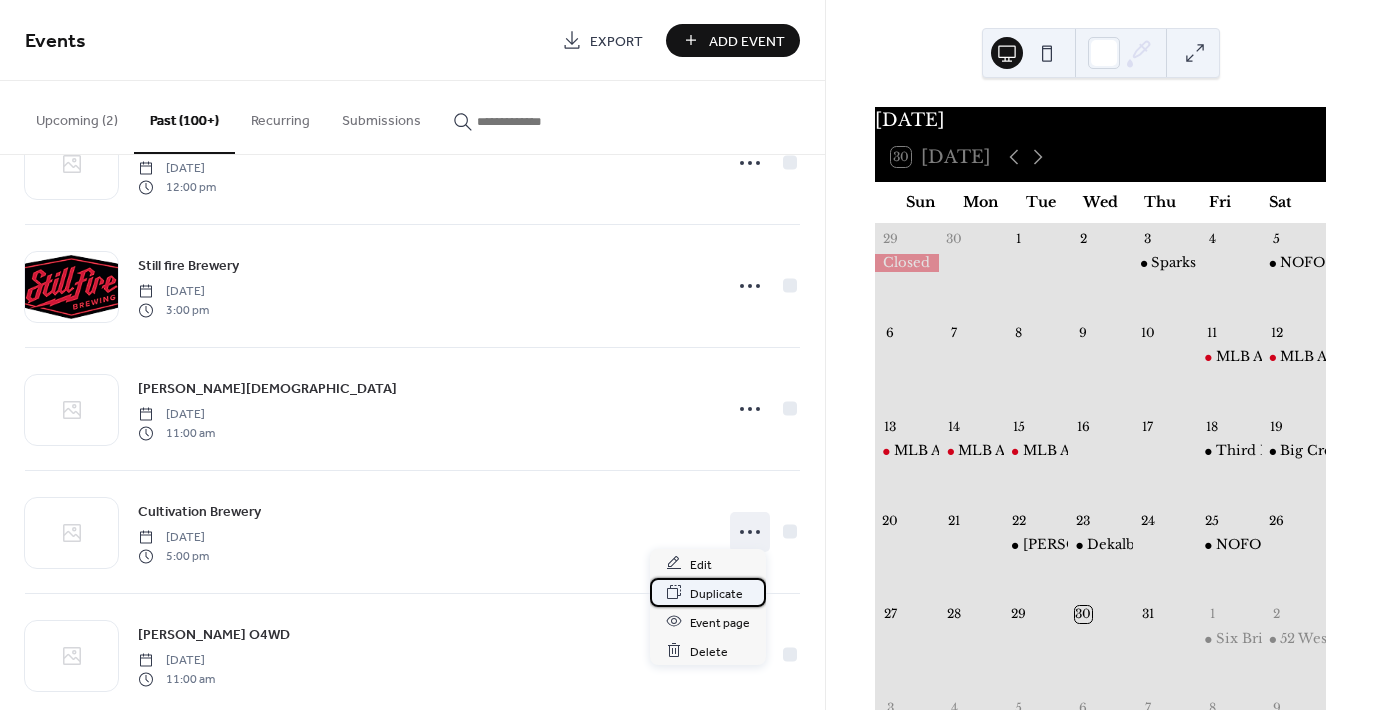 click on "Duplicate" at bounding box center (716, 593) 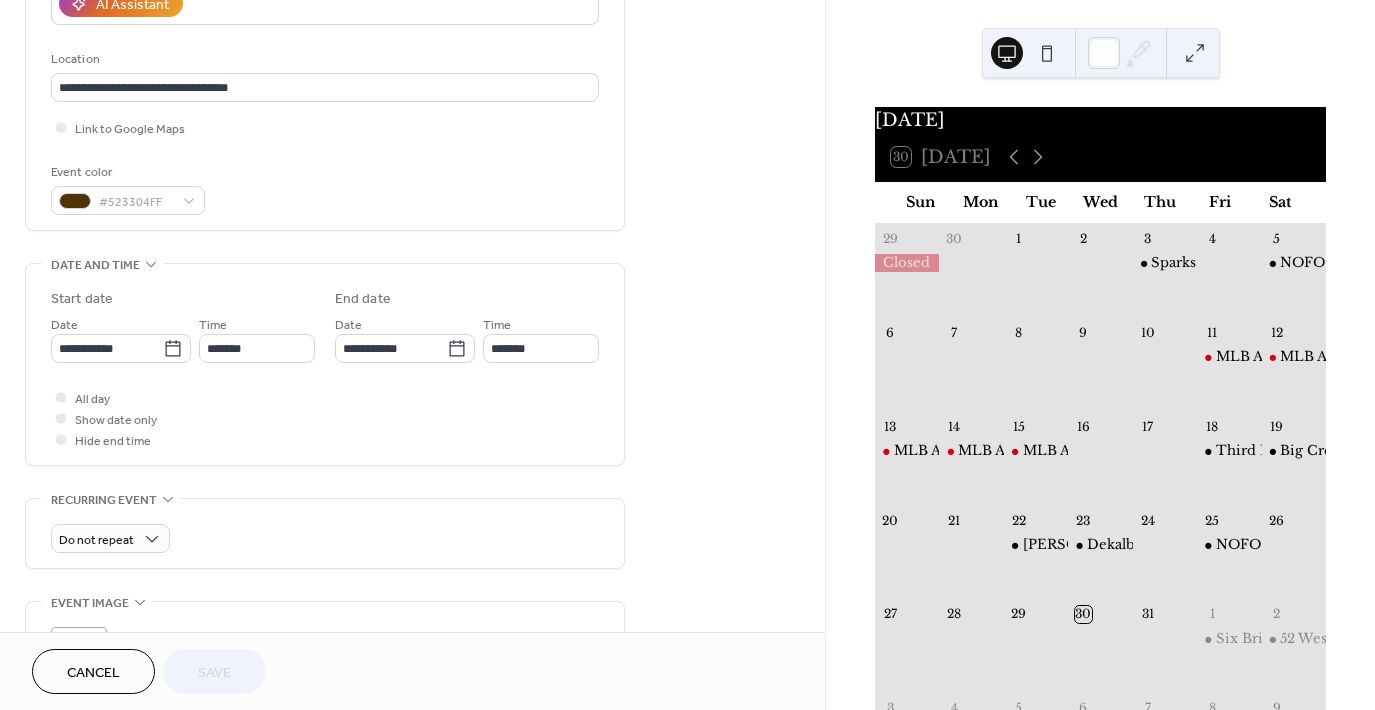 scroll, scrollTop: 462, scrollLeft: 0, axis: vertical 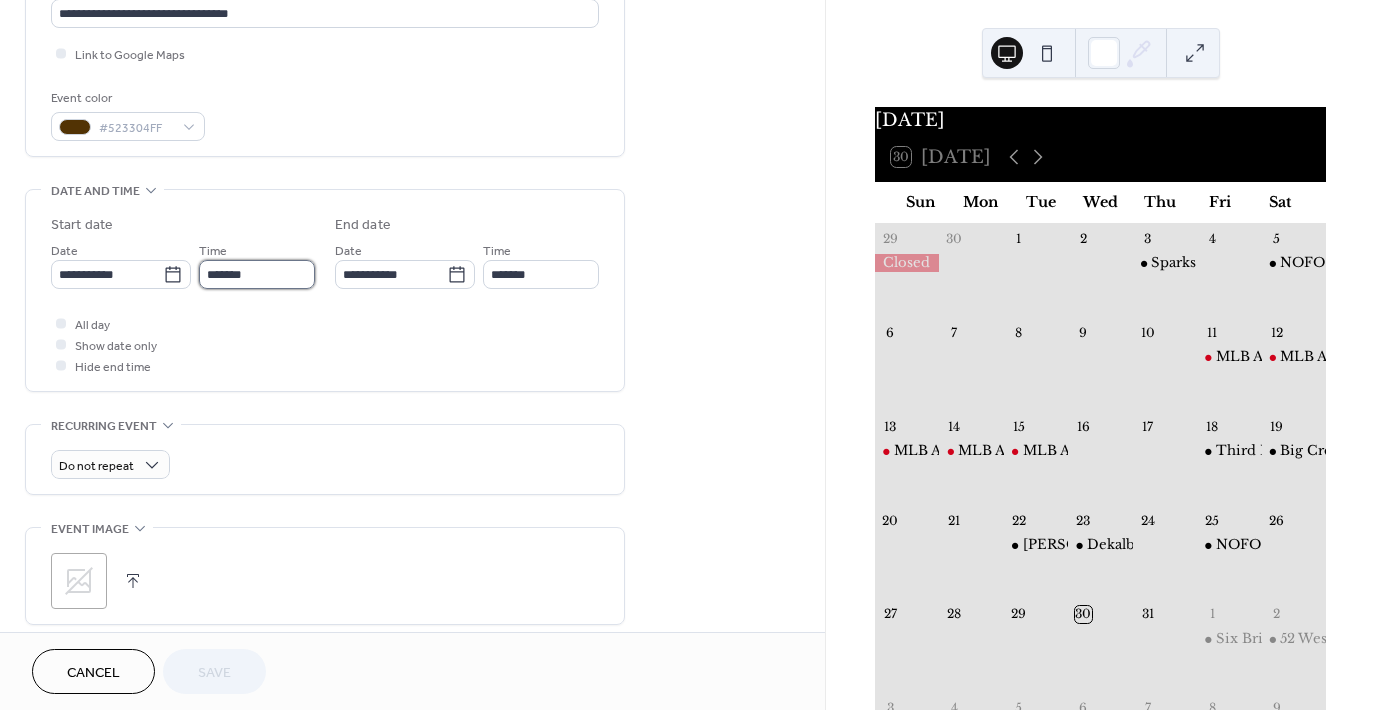 click on "*******" at bounding box center (257, 274) 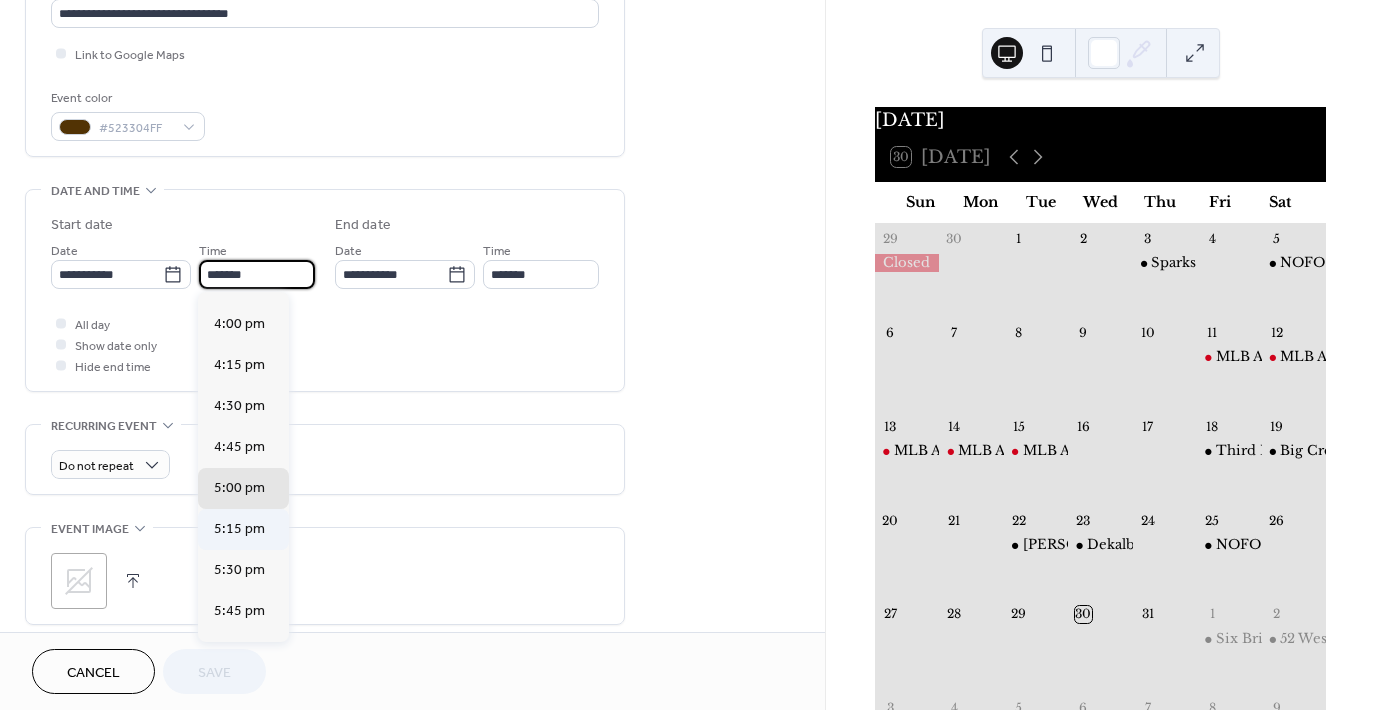 scroll, scrollTop: 2604, scrollLeft: 0, axis: vertical 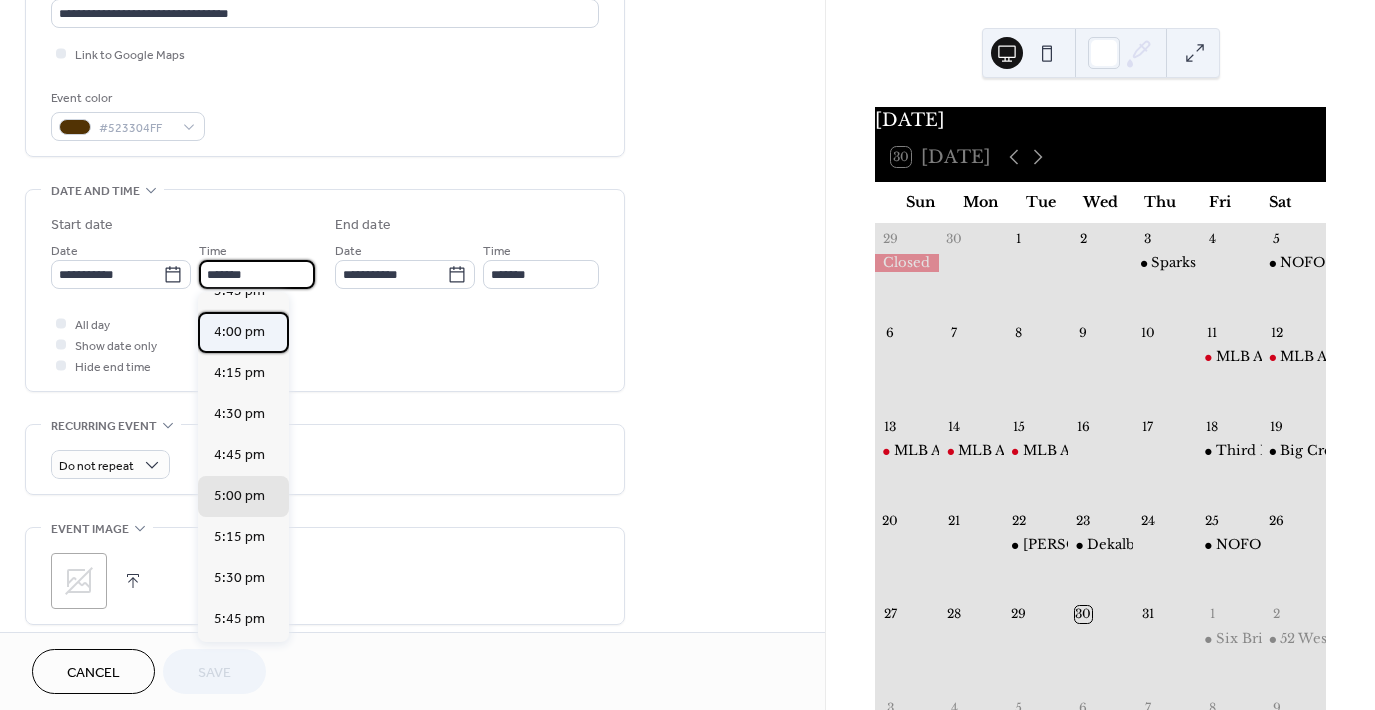 click on "4:00 pm" at bounding box center [239, 331] 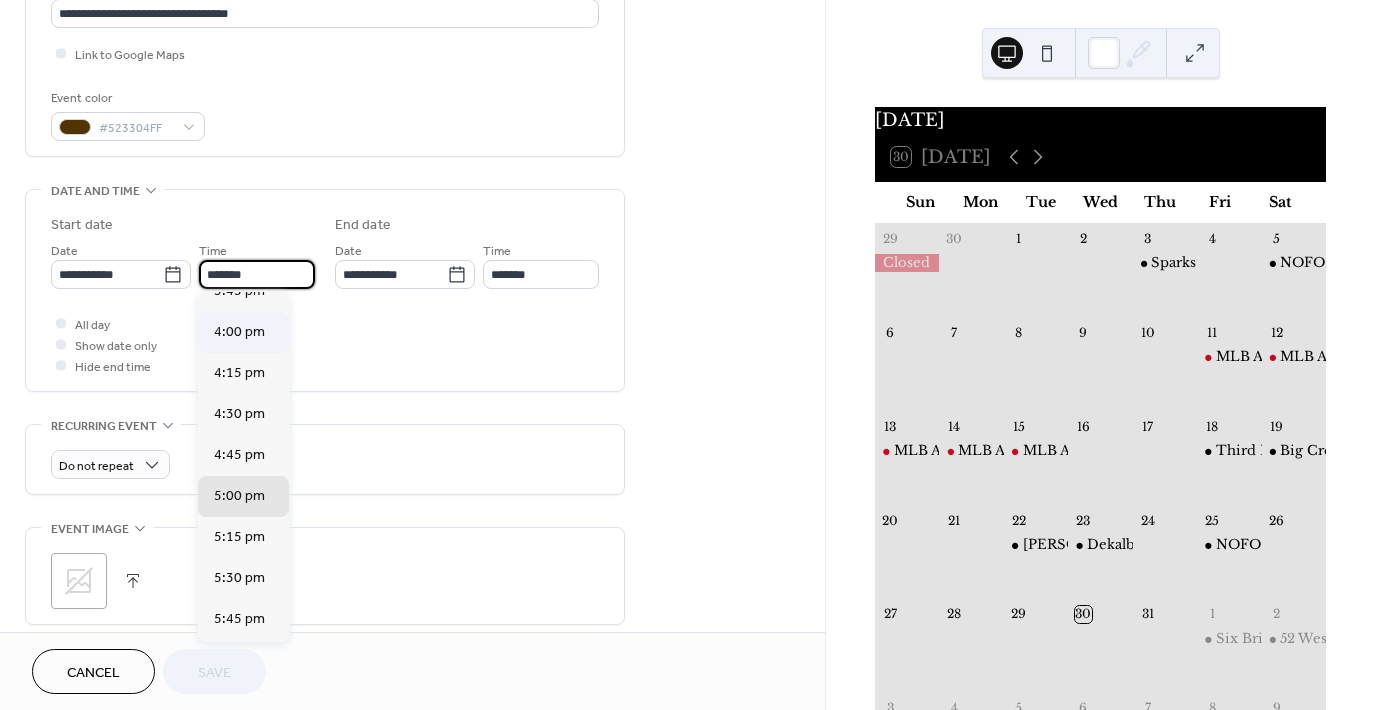 type on "*******" 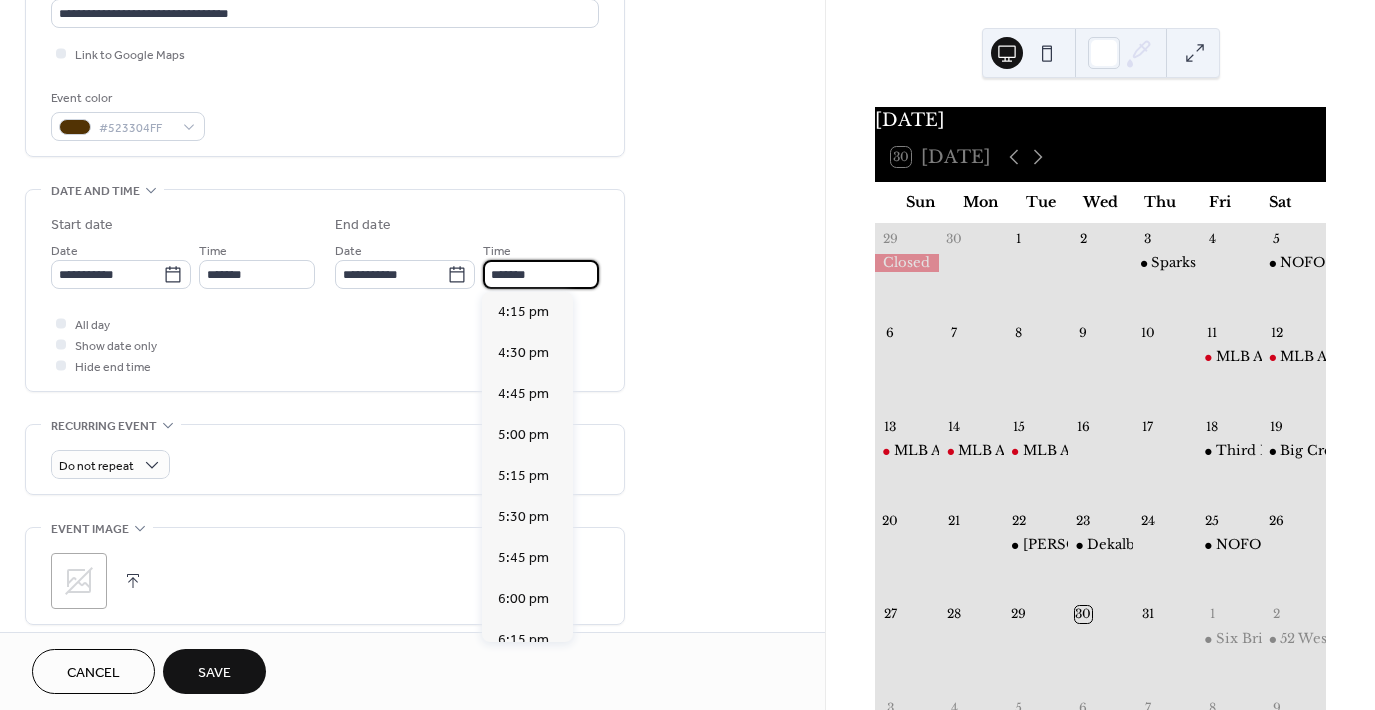 scroll, scrollTop: 615, scrollLeft: 0, axis: vertical 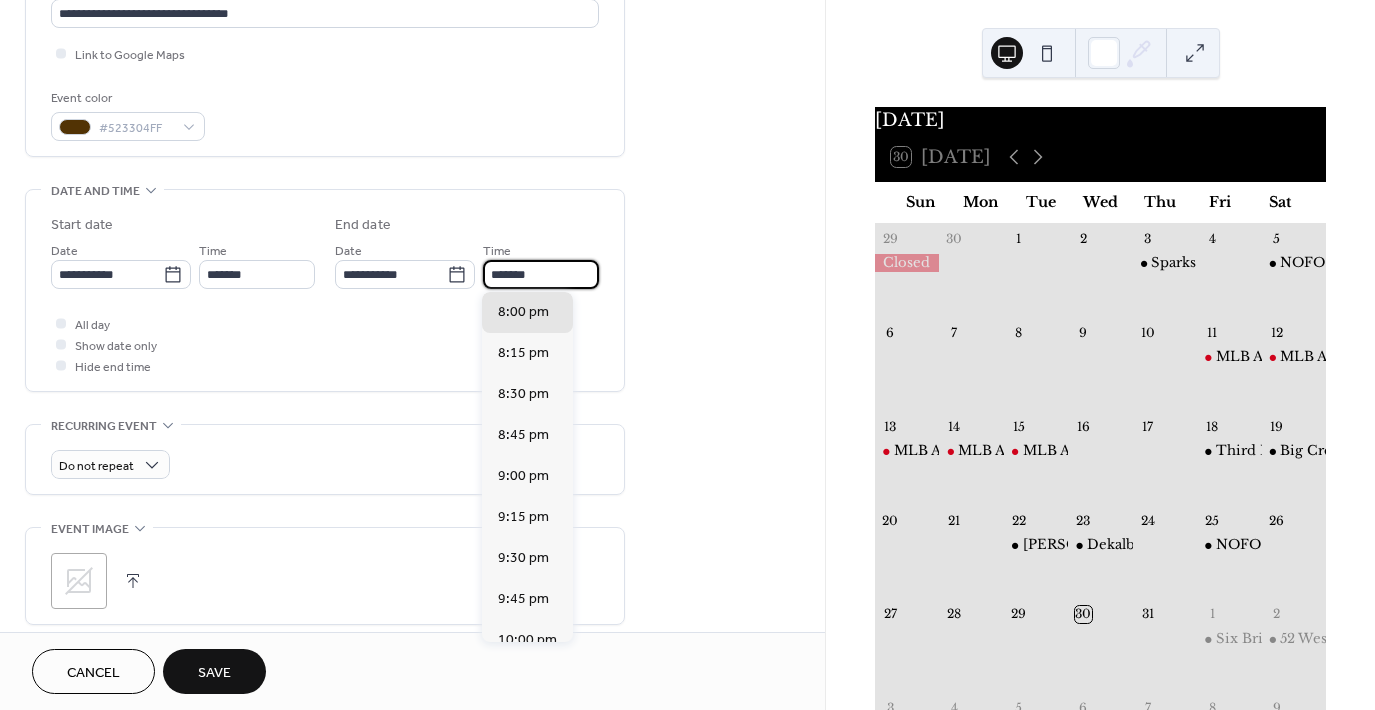 click on "*******" at bounding box center [541, 274] 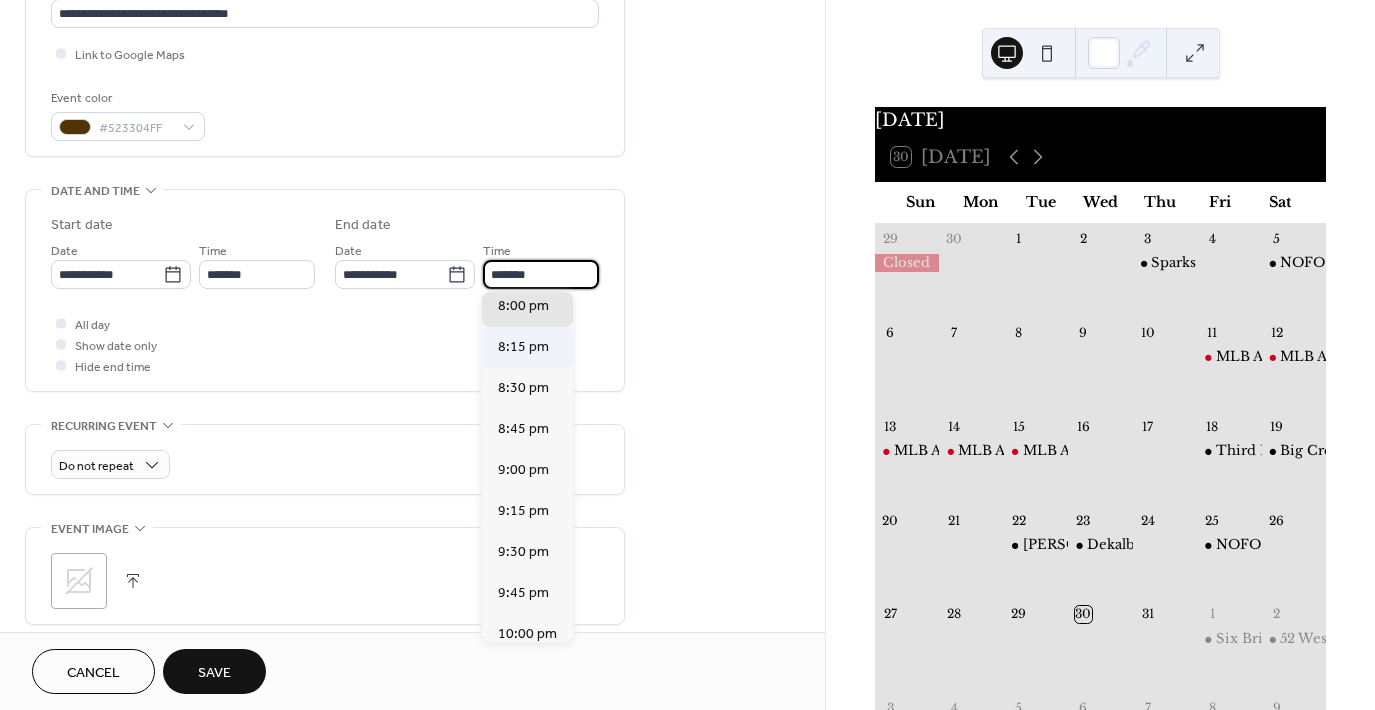 scroll, scrollTop: 632, scrollLeft: 0, axis: vertical 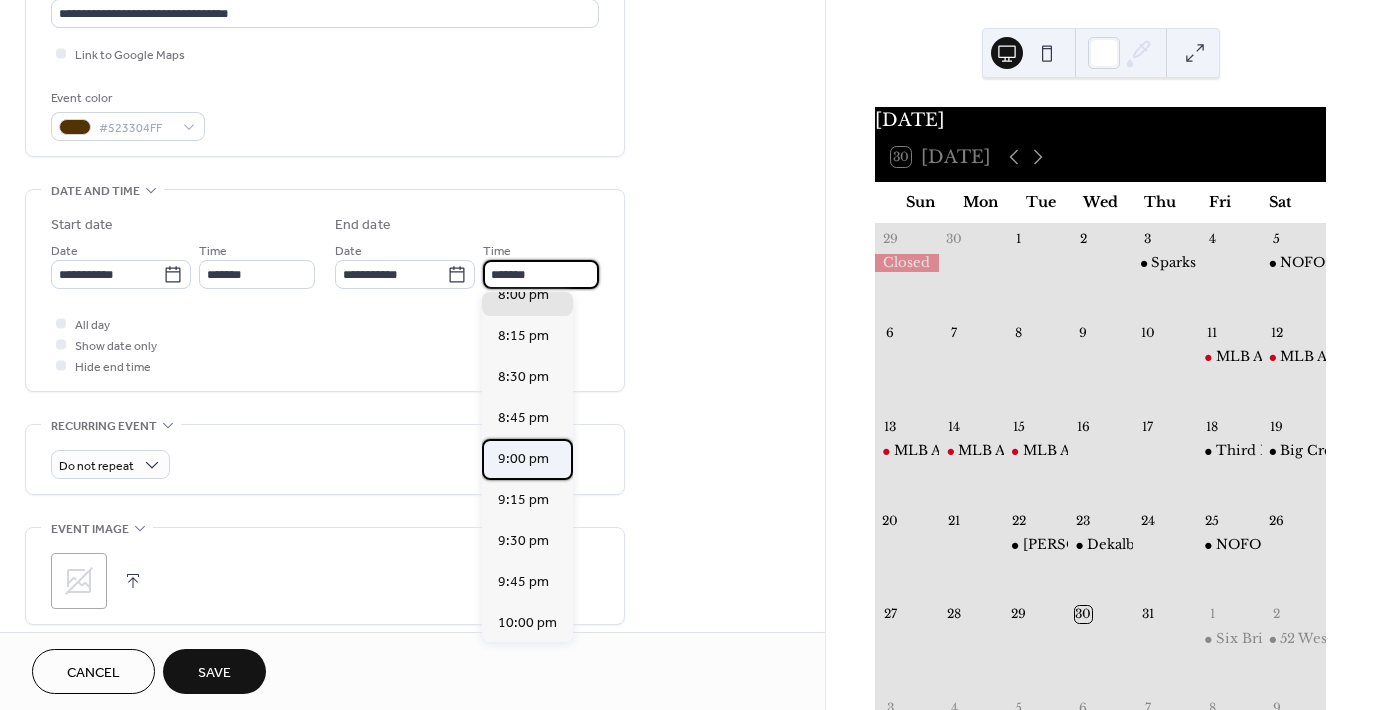 click on "9:00 pm" at bounding box center [523, 458] 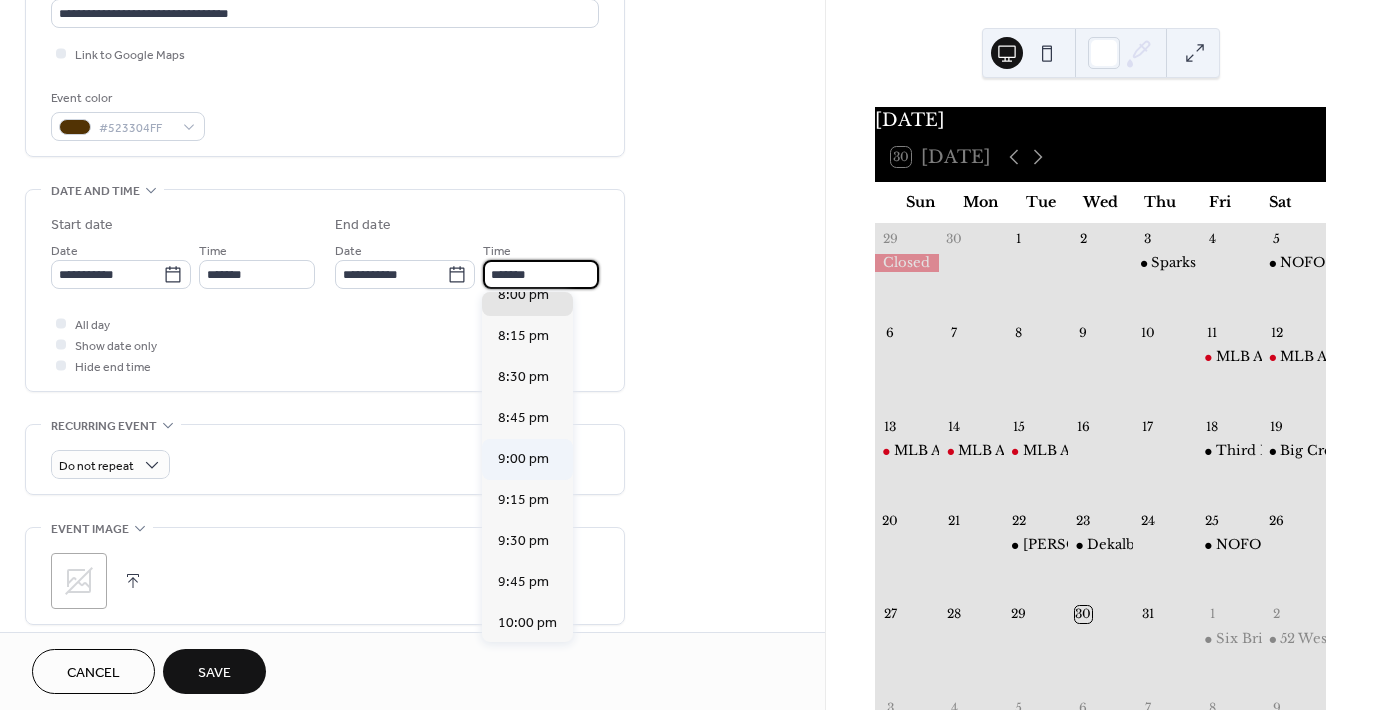 type on "*******" 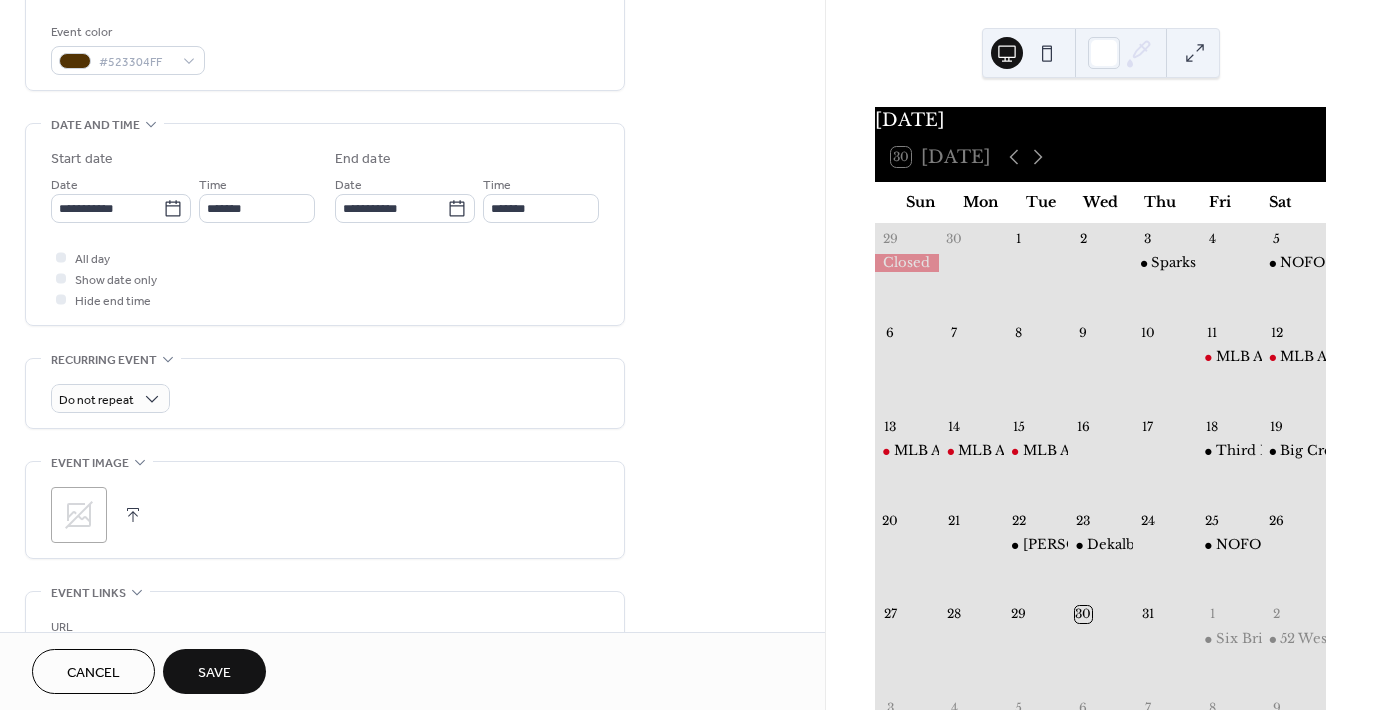 scroll, scrollTop: 540, scrollLeft: 0, axis: vertical 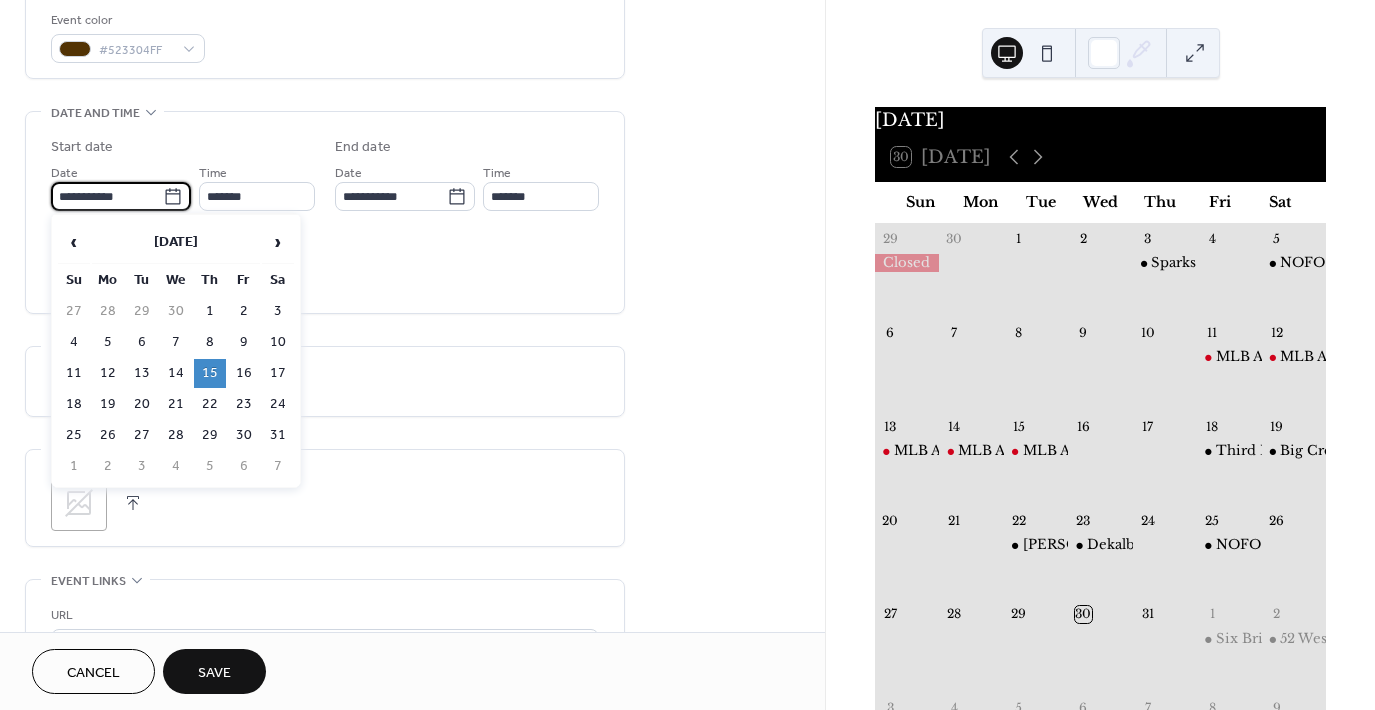 click on "**********" at bounding box center [107, 196] 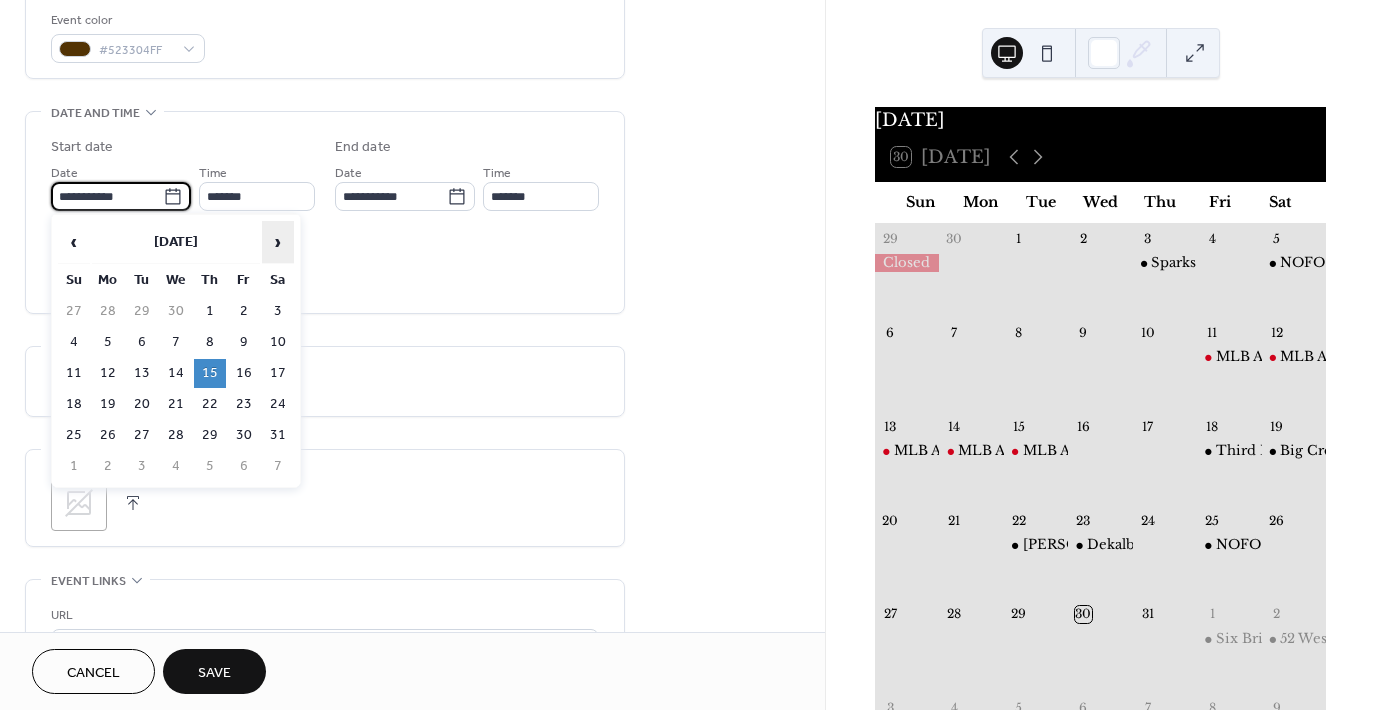 click on "›" at bounding box center [278, 242] 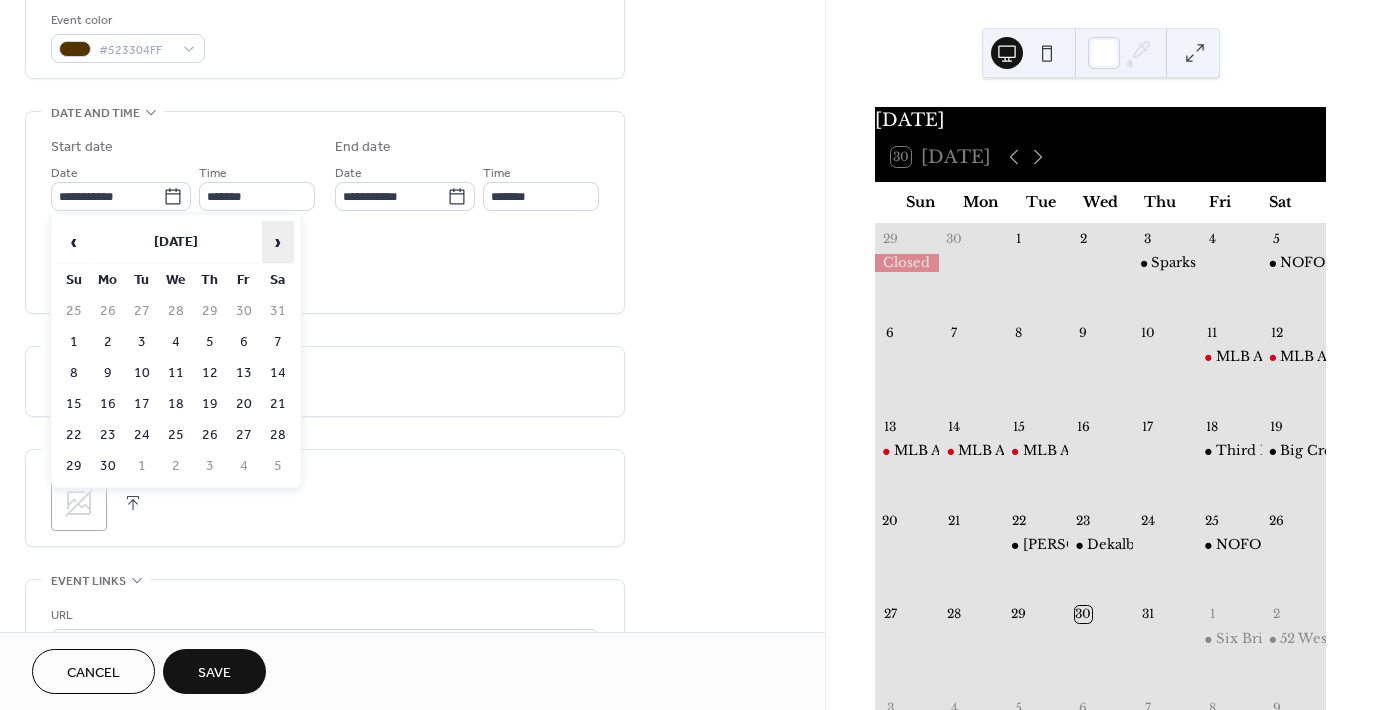 click on "›" at bounding box center [278, 242] 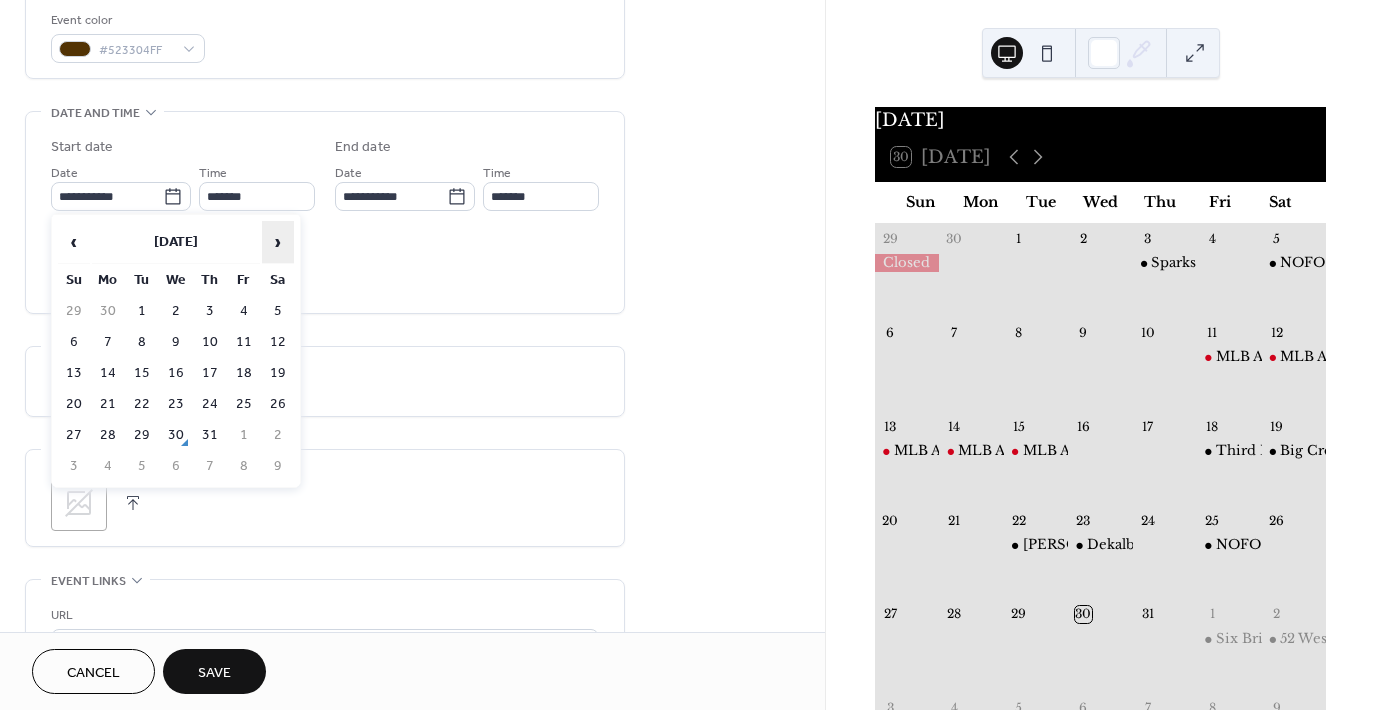 click on "›" at bounding box center (278, 242) 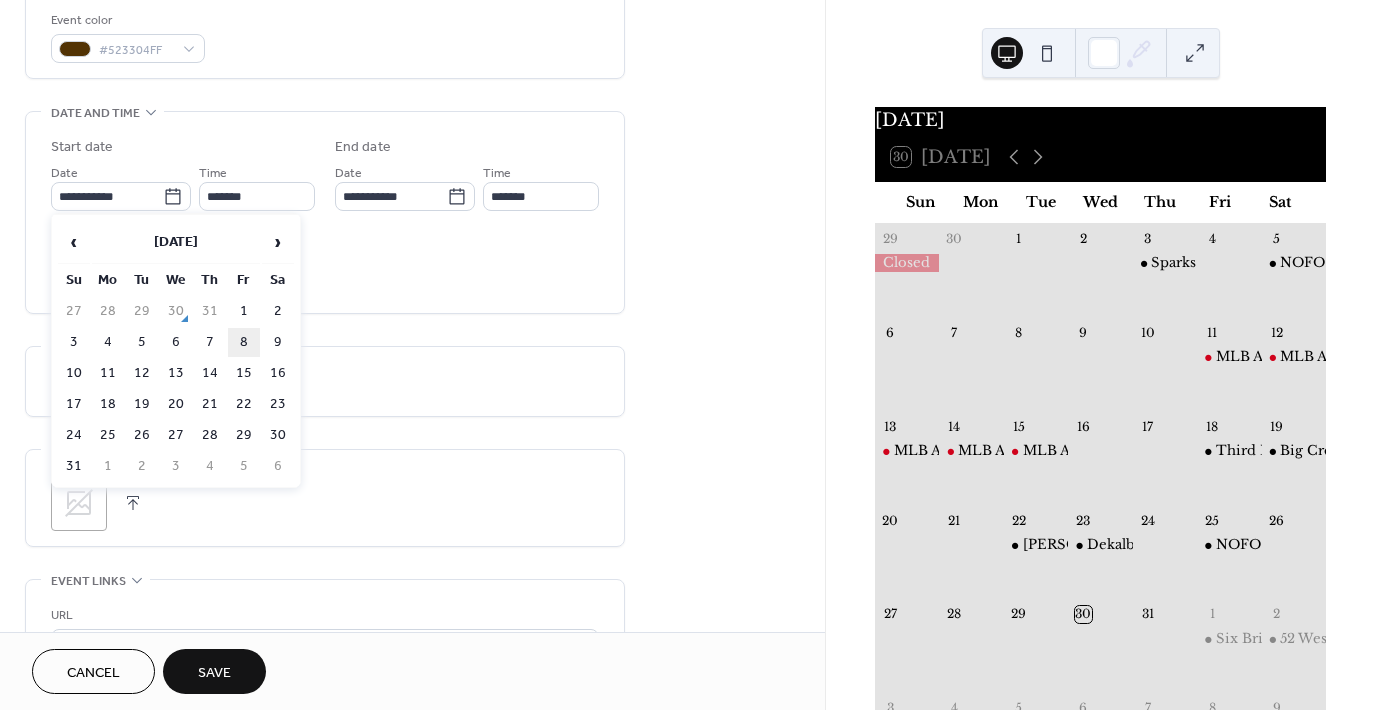 click on "8" at bounding box center [244, 342] 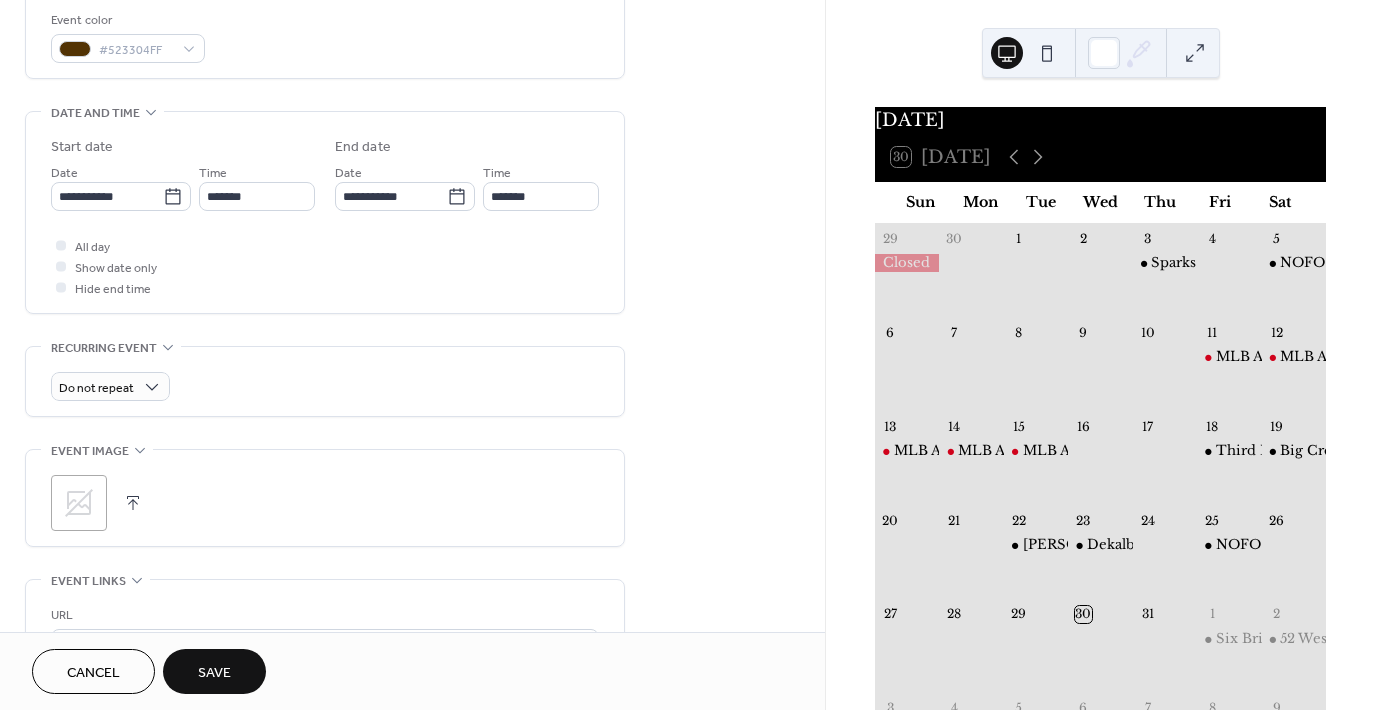 click on "Save" at bounding box center [214, 673] 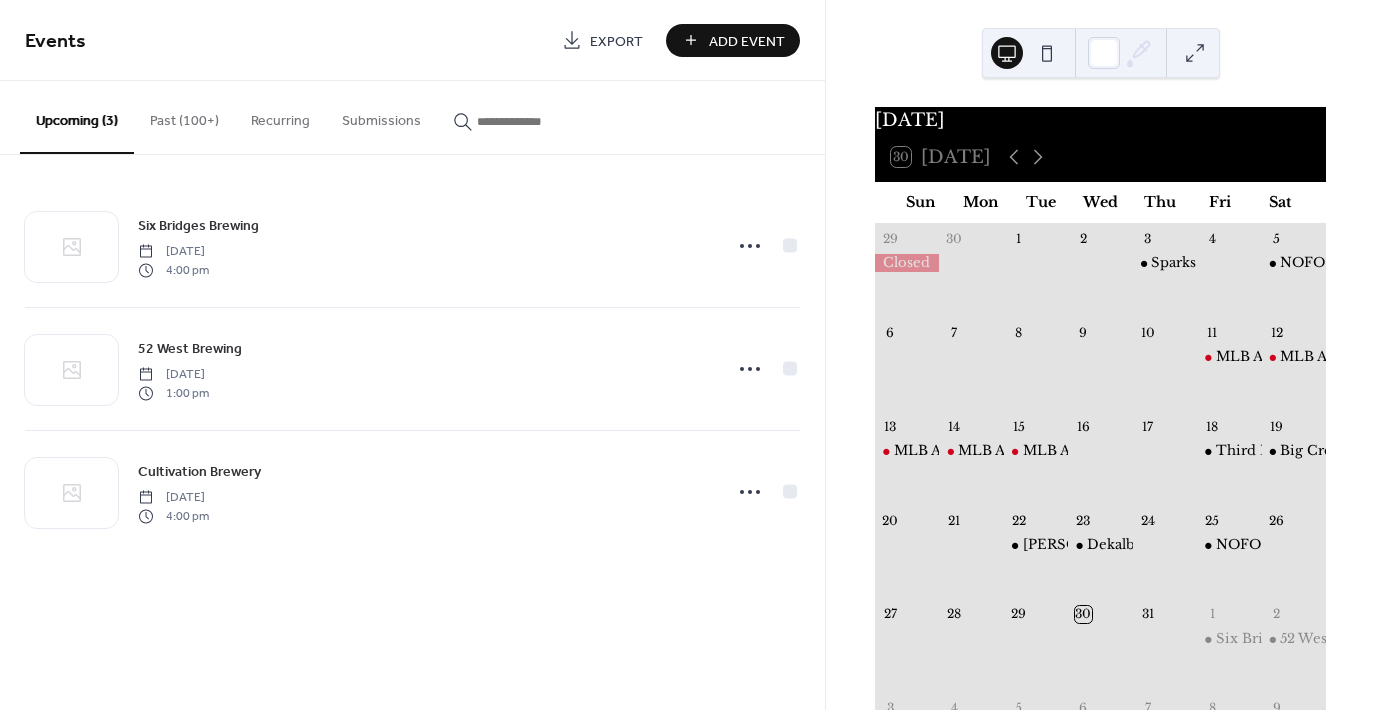 click on "Add Event" at bounding box center (747, 41) 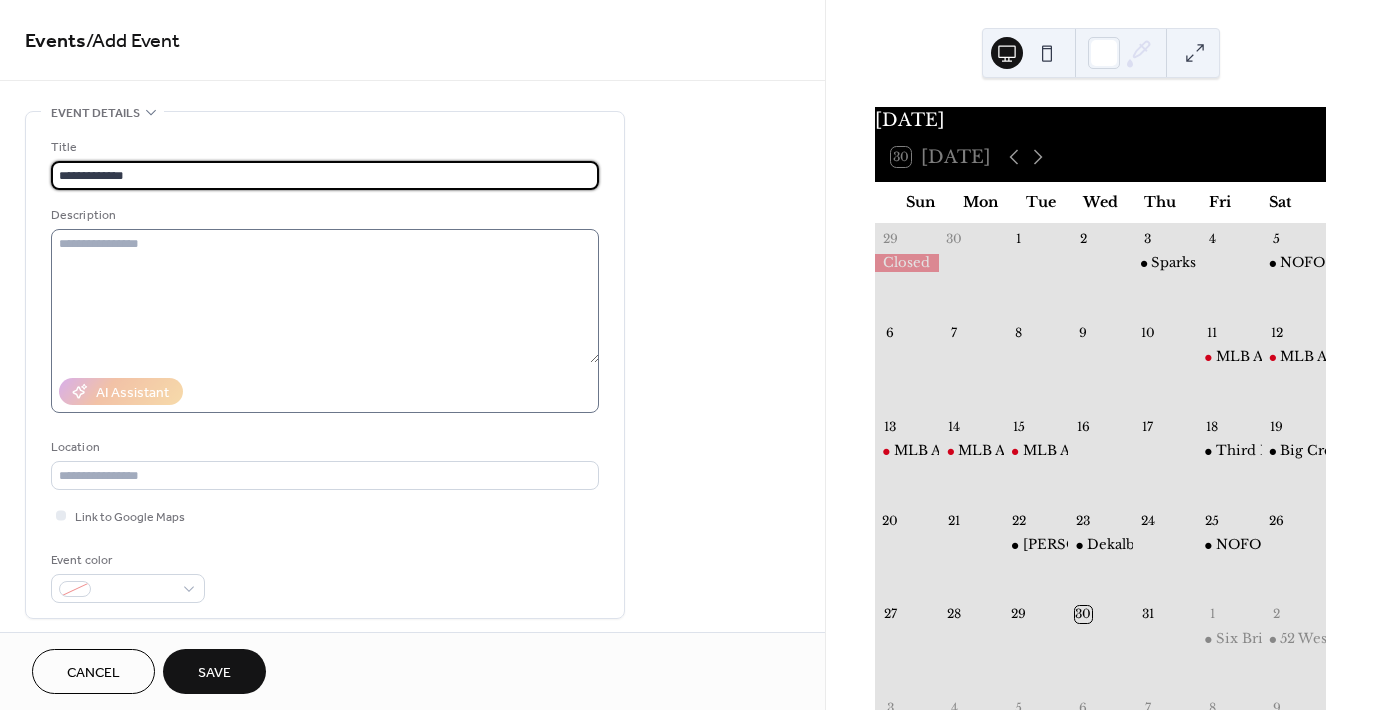 type on "**********" 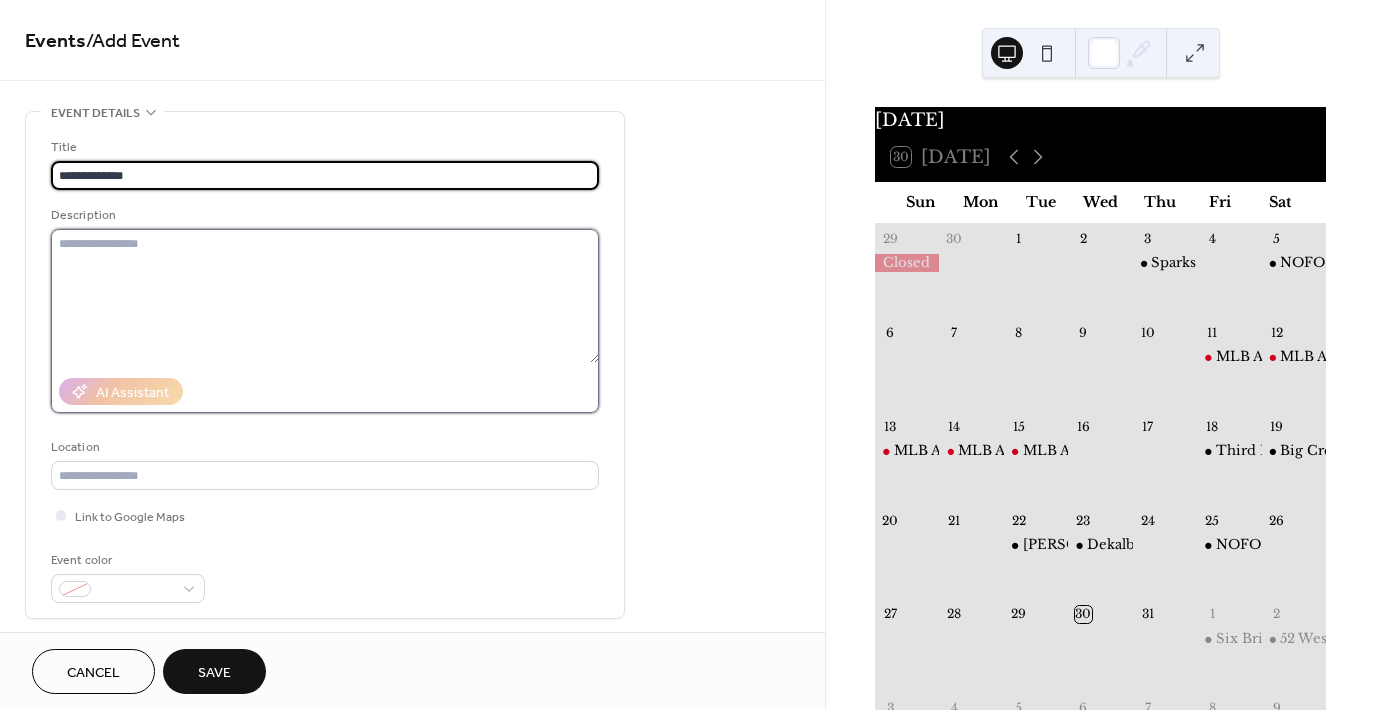 click at bounding box center (325, 296) 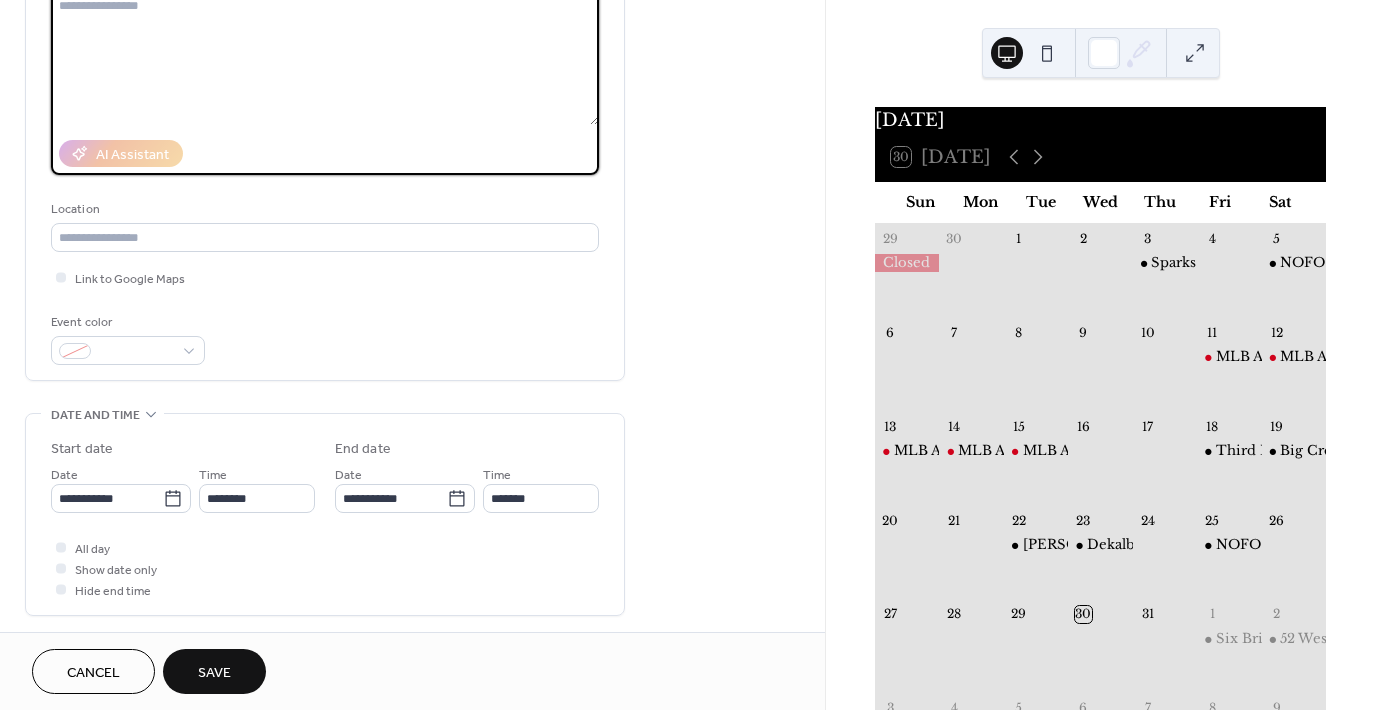 scroll, scrollTop: 284, scrollLeft: 0, axis: vertical 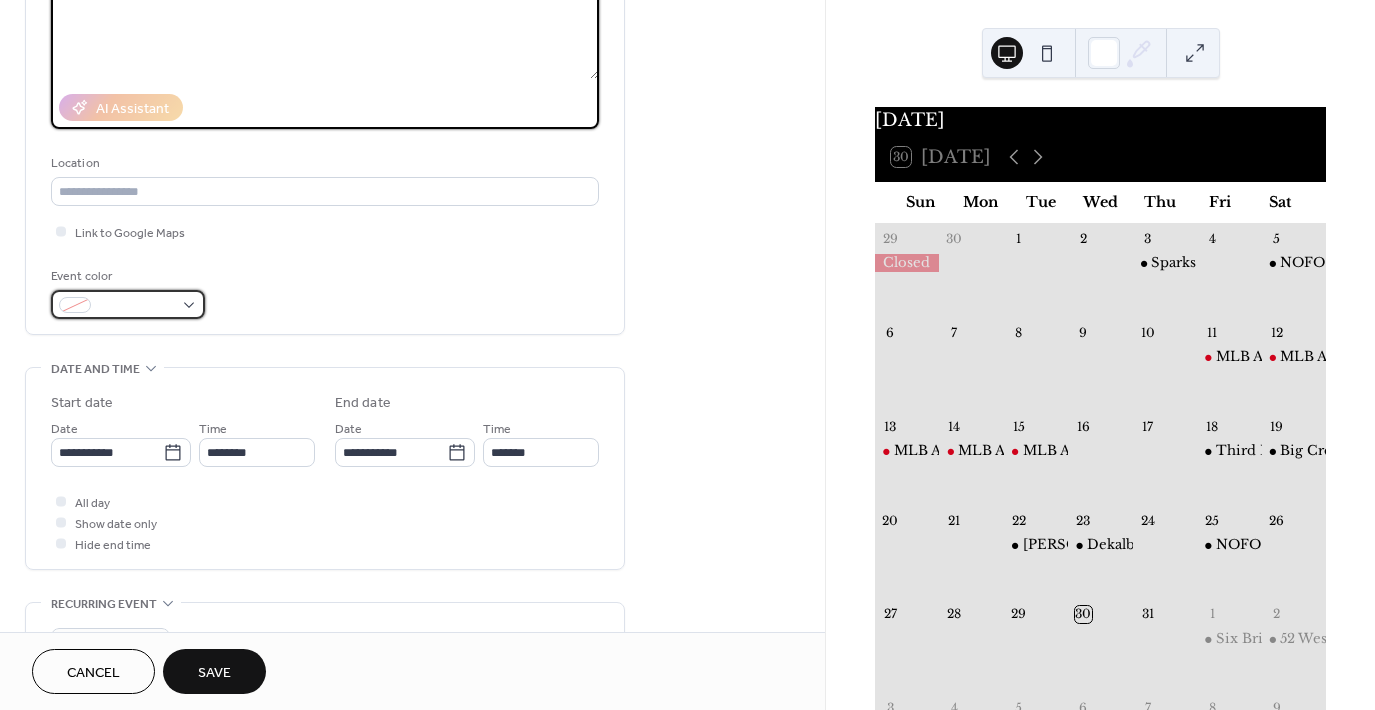 click at bounding box center (136, 306) 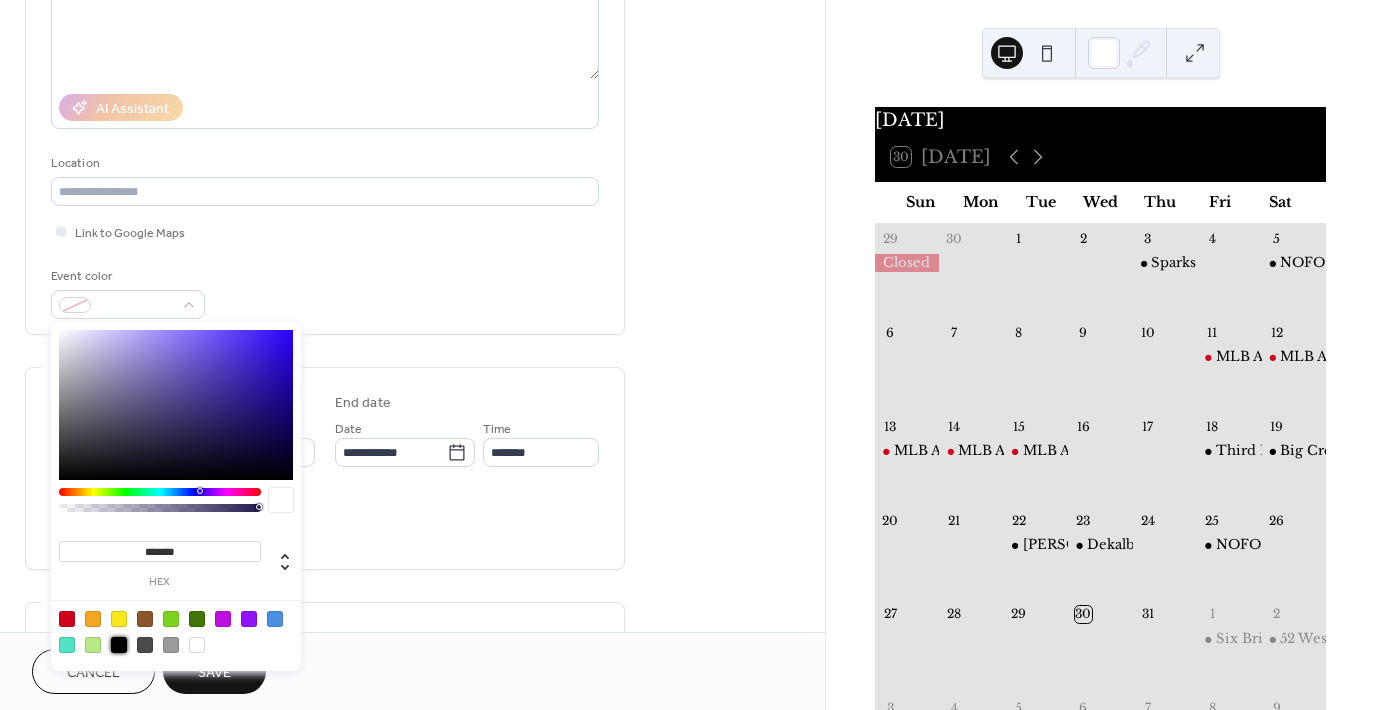 click at bounding box center [119, 645] 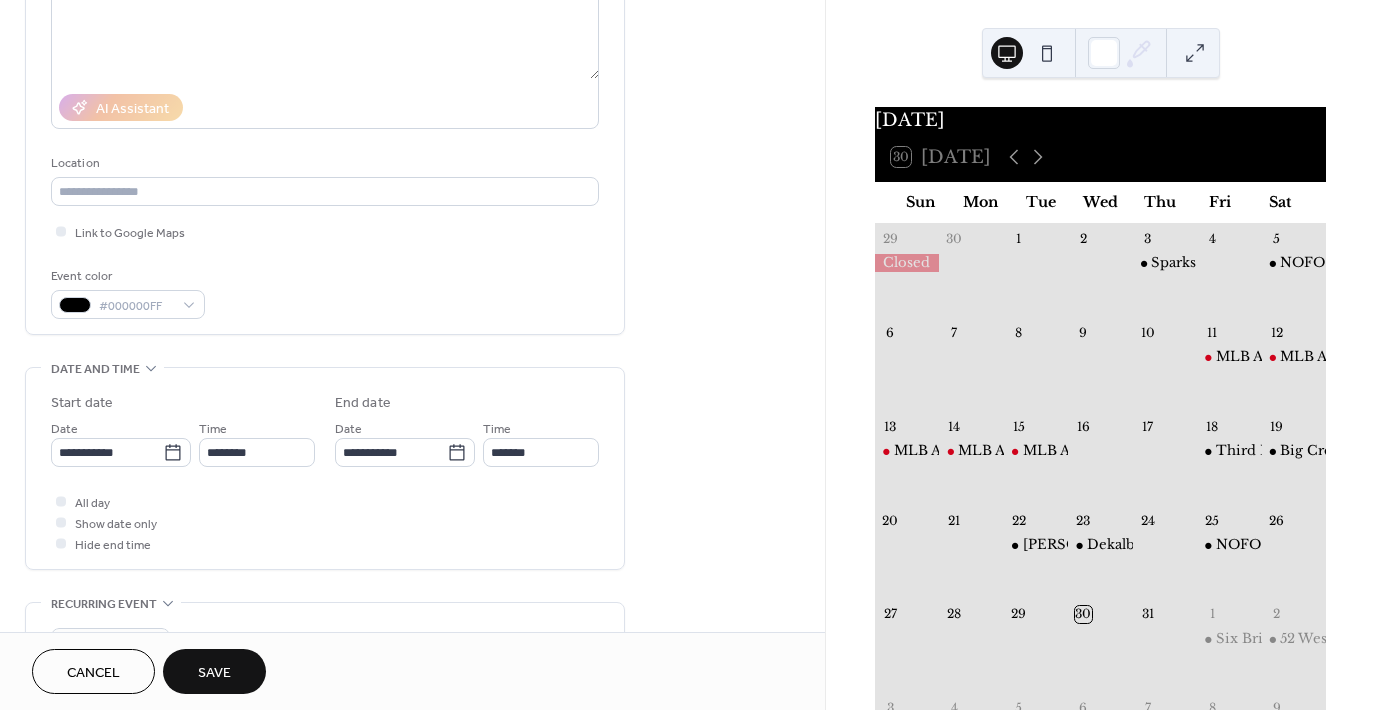 click on "**********" at bounding box center [325, 504] 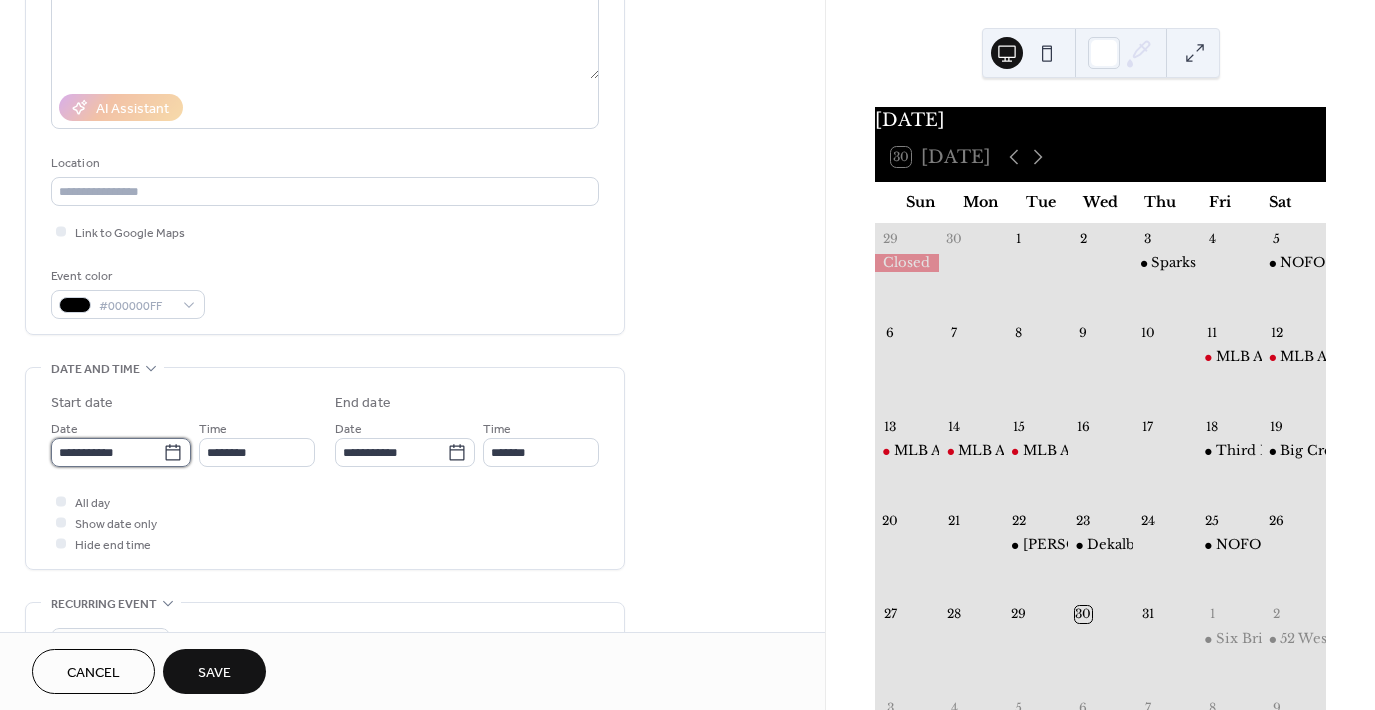 click on "**********" at bounding box center (107, 452) 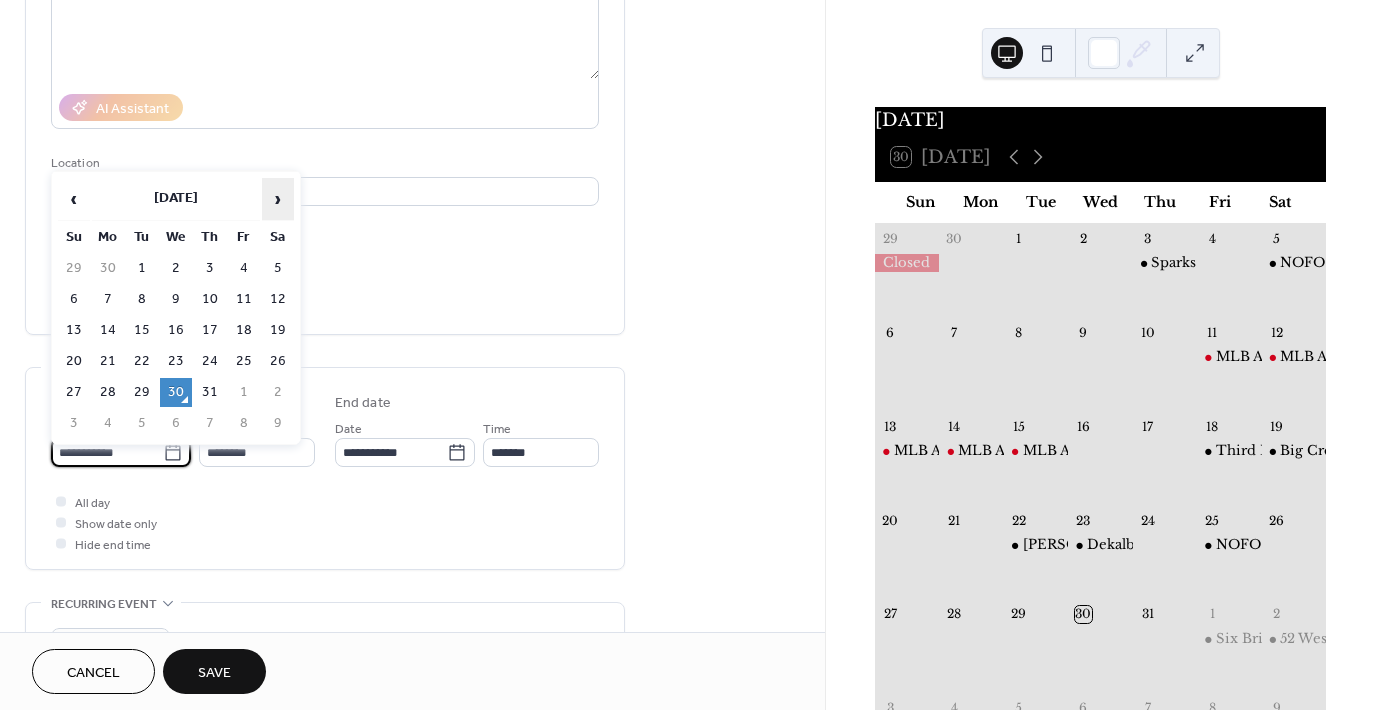 click on "›" at bounding box center (278, 199) 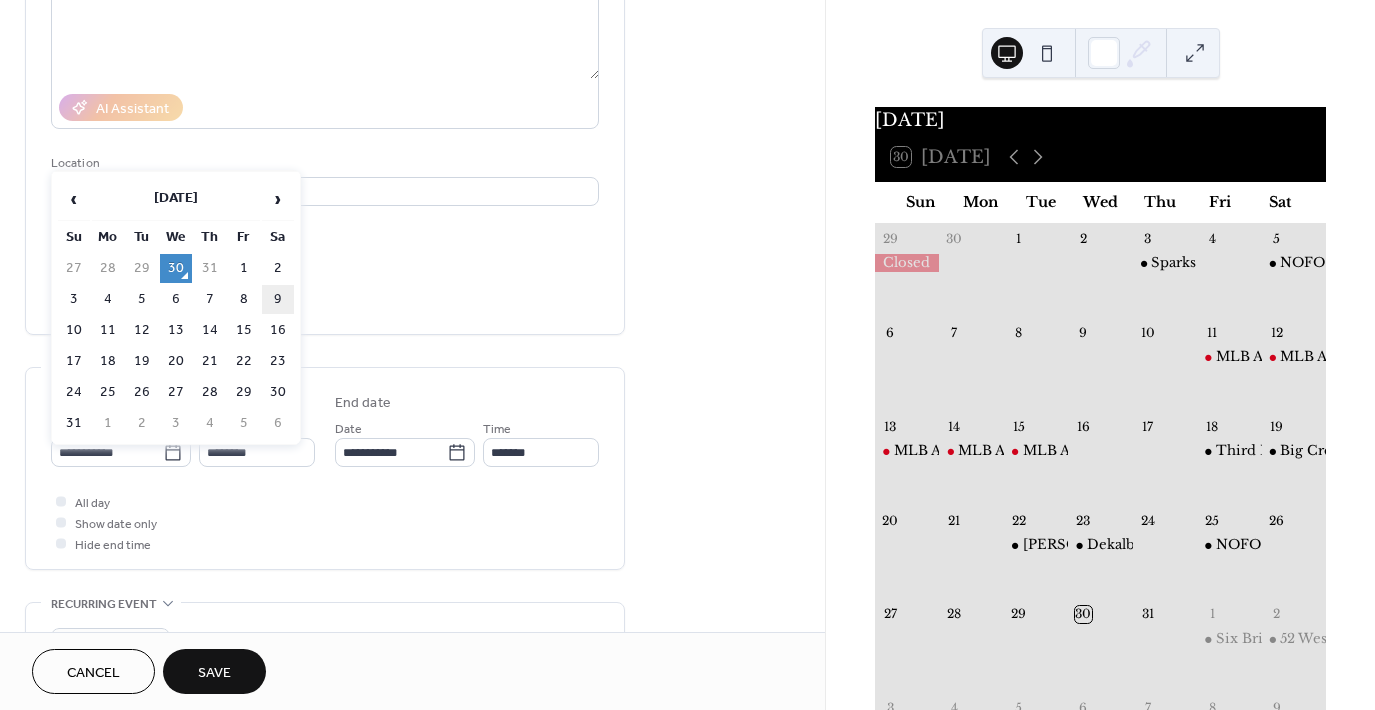 click on "9" at bounding box center (278, 299) 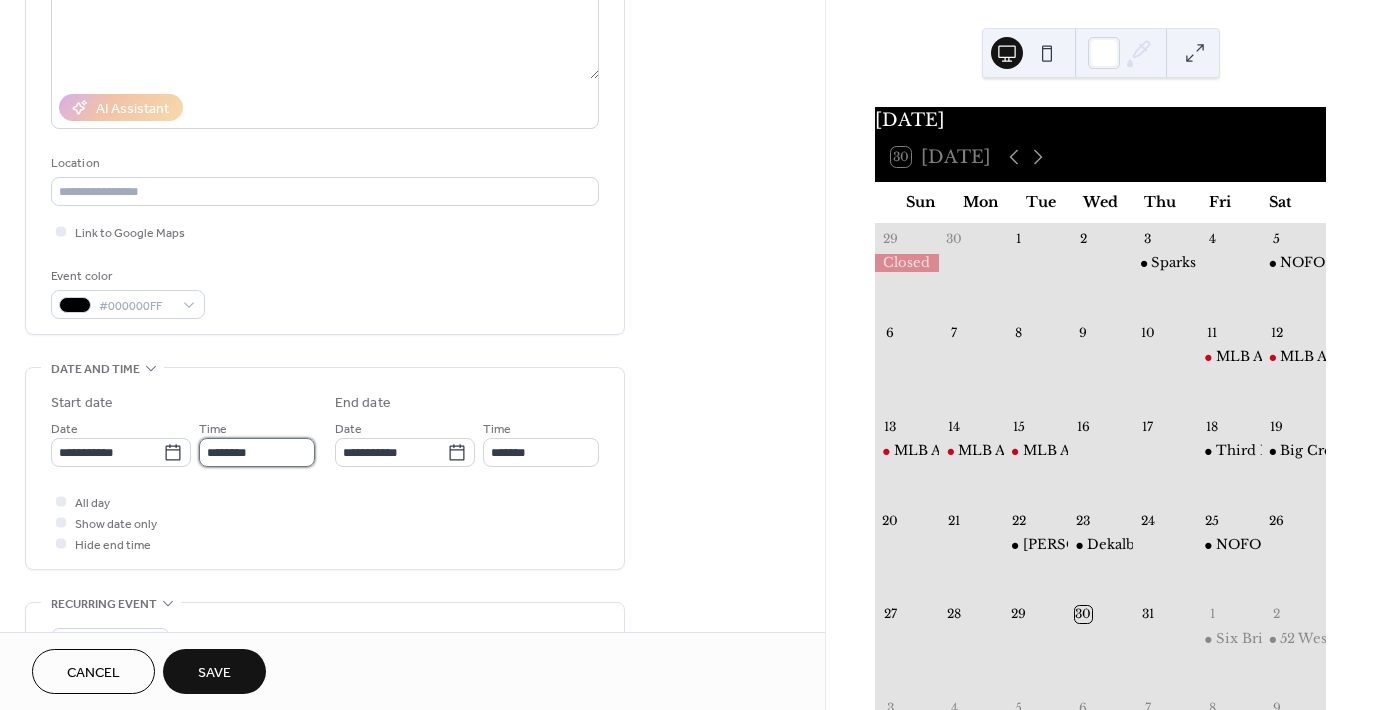 click on "********" at bounding box center [257, 452] 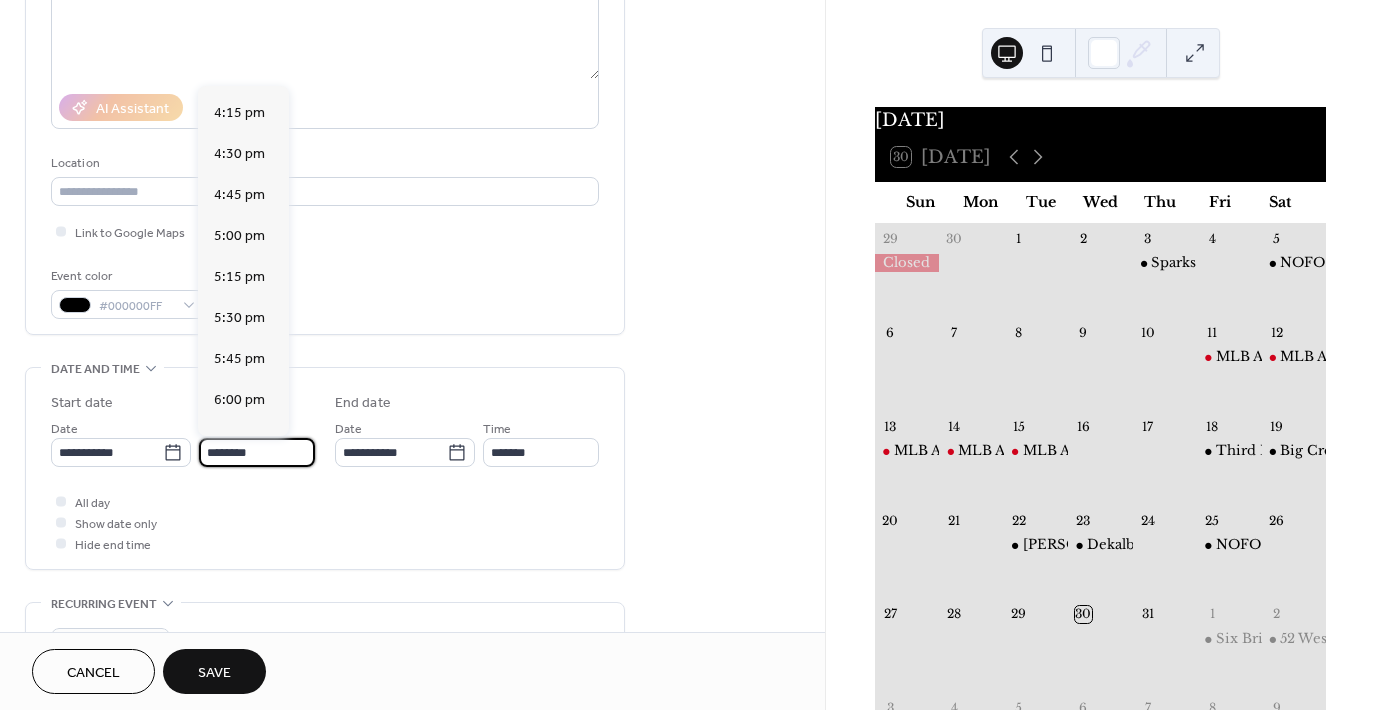 scroll, scrollTop: 2694, scrollLeft: 0, axis: vertical 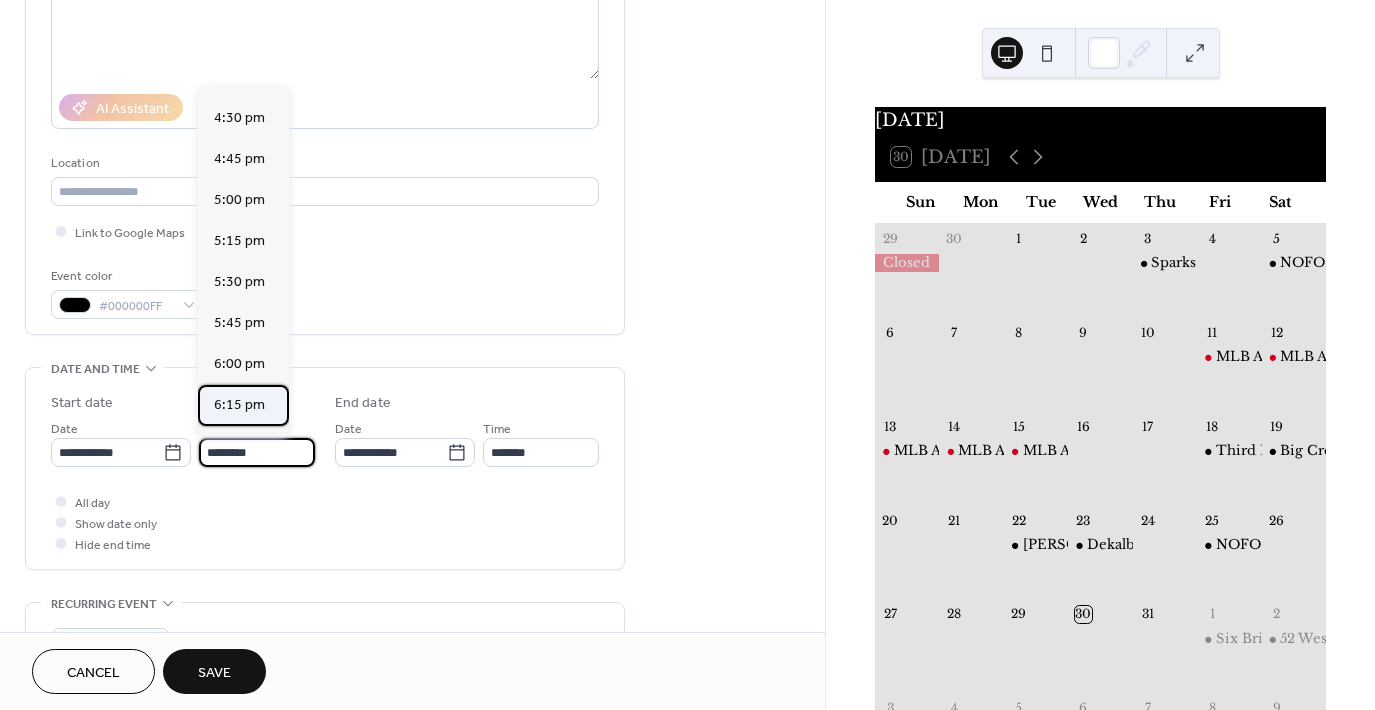 click on "6:15 pm" at bounding box center [239, 405] 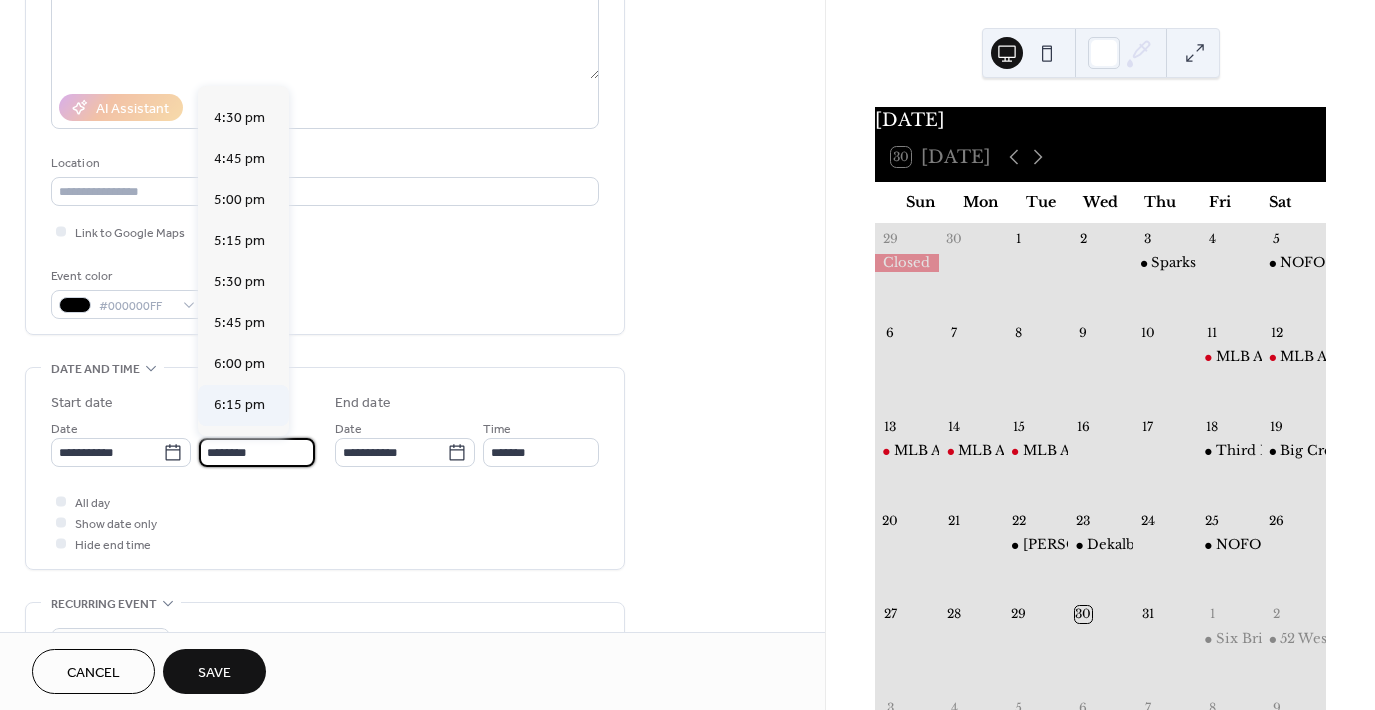 type on "*******" 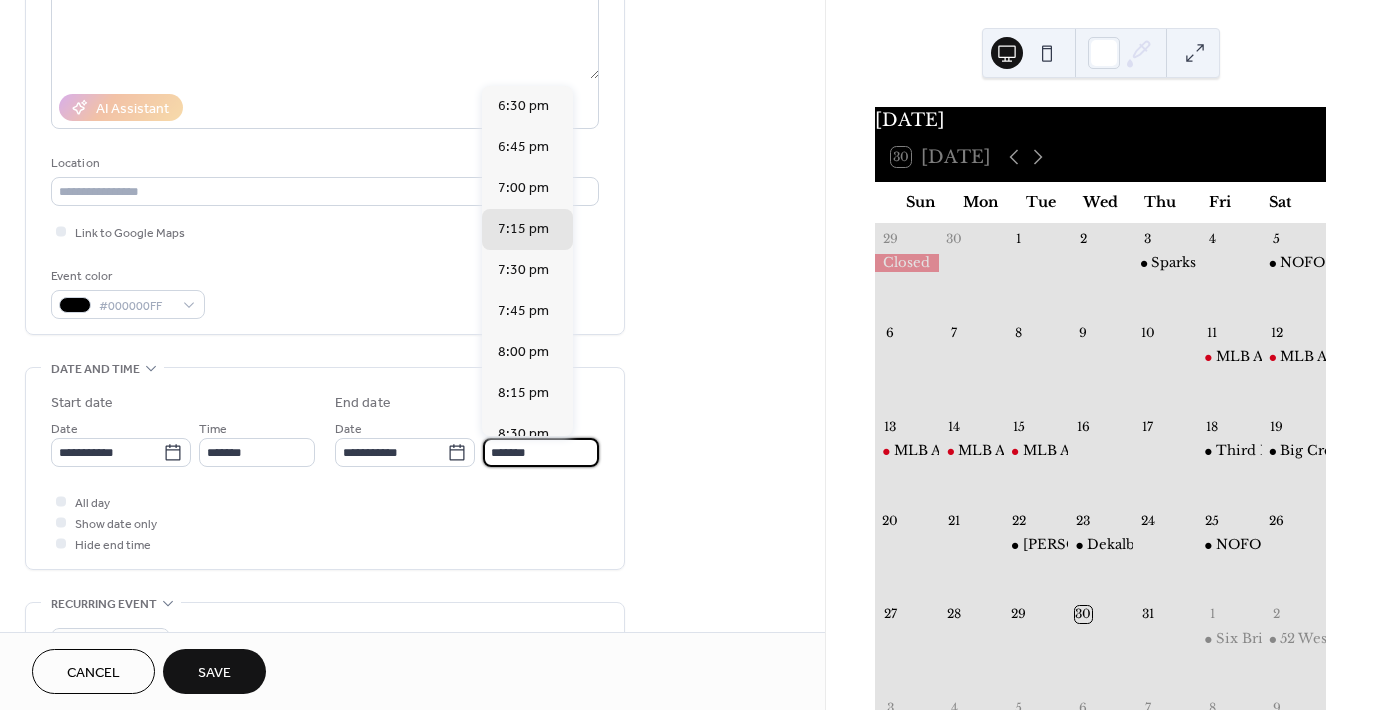 click on "*******" at bounding box center [541, 452] 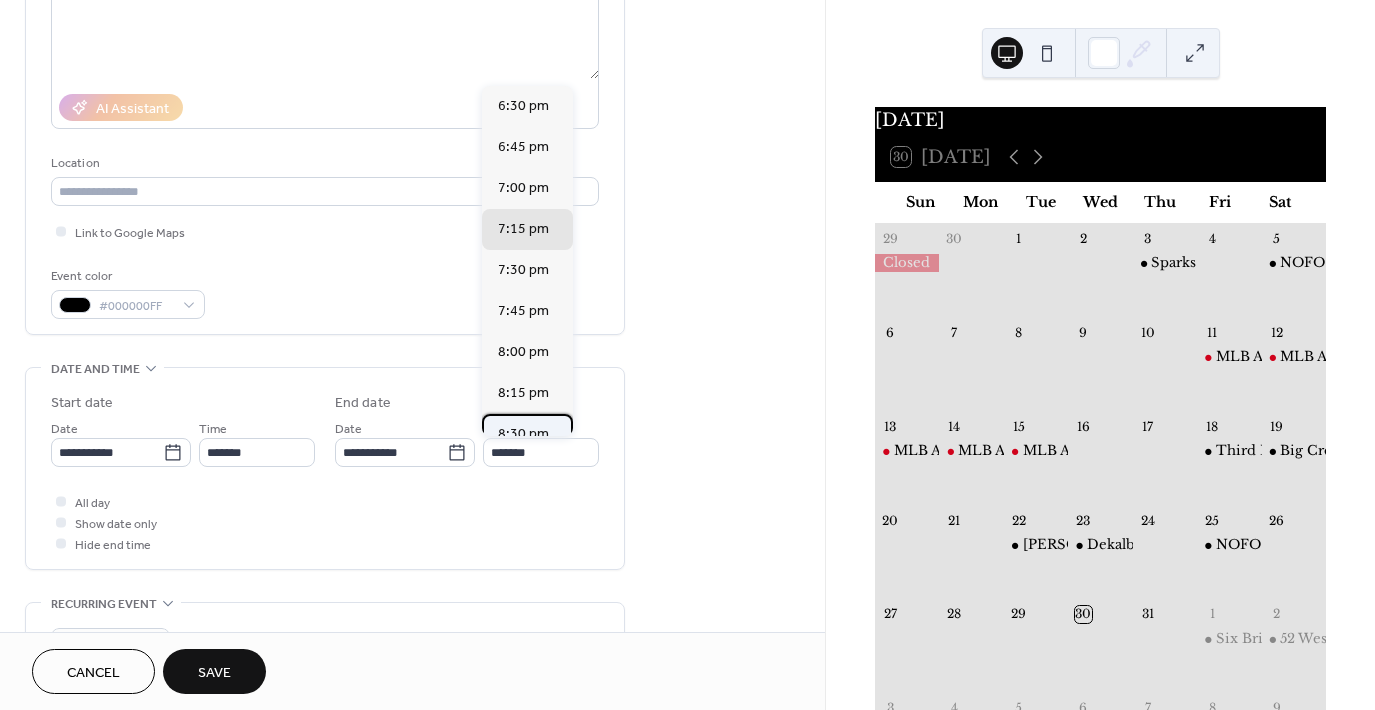 click on "8:30 pm" at bounding box center [523, 434] 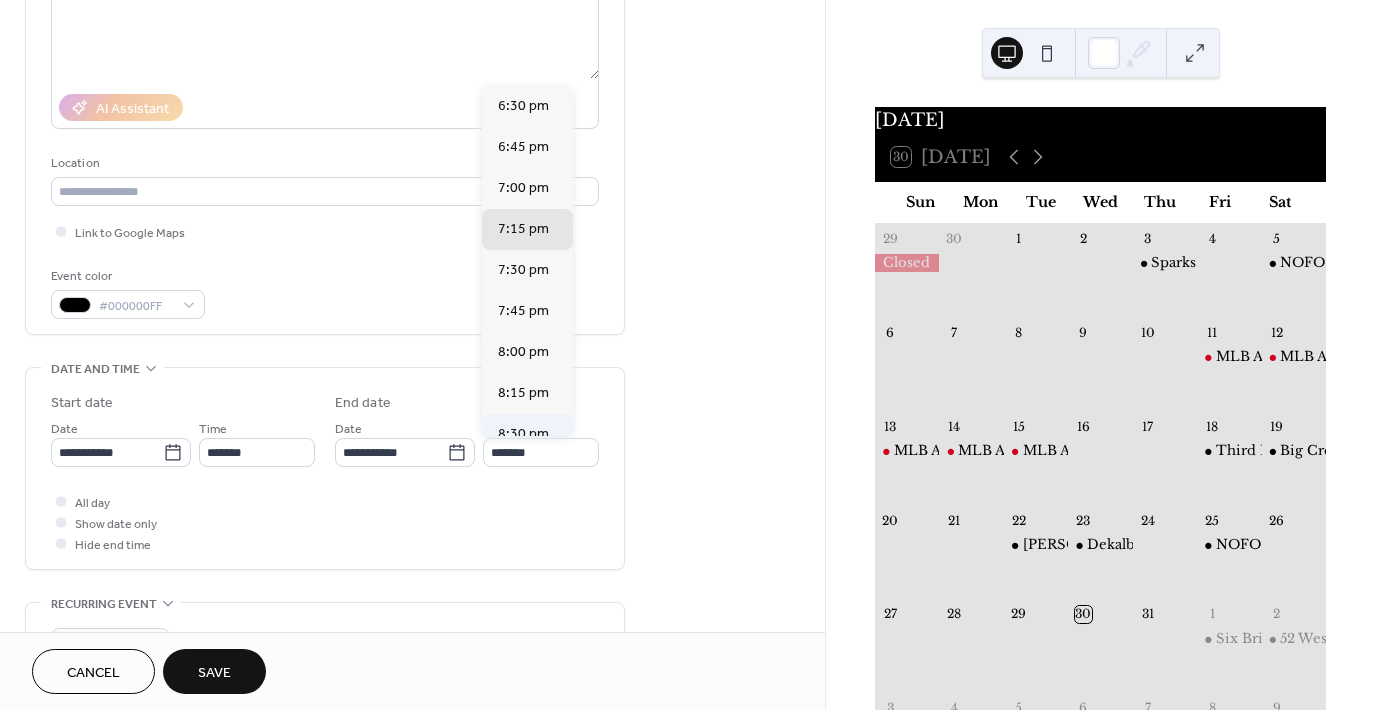 type on "*******" 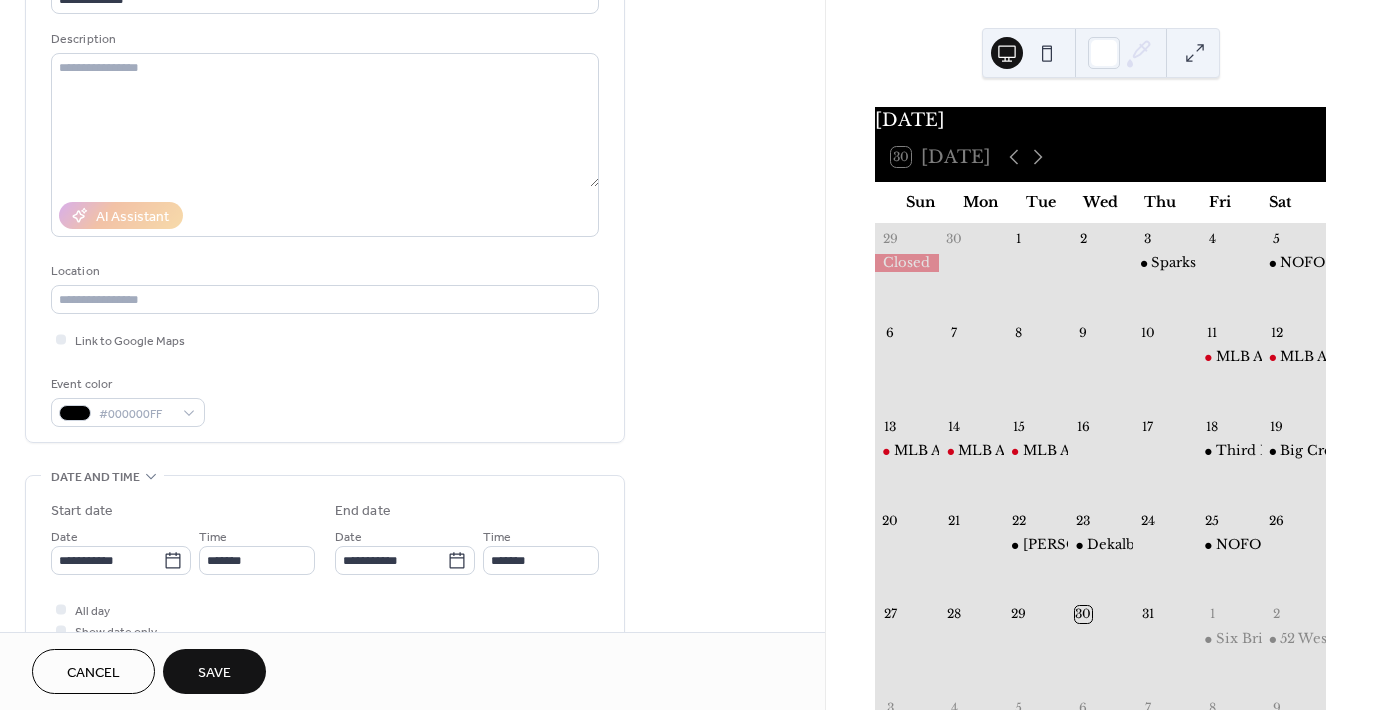 scroll, scrollTop: 175, scrollLeft: 0, axis: vertical 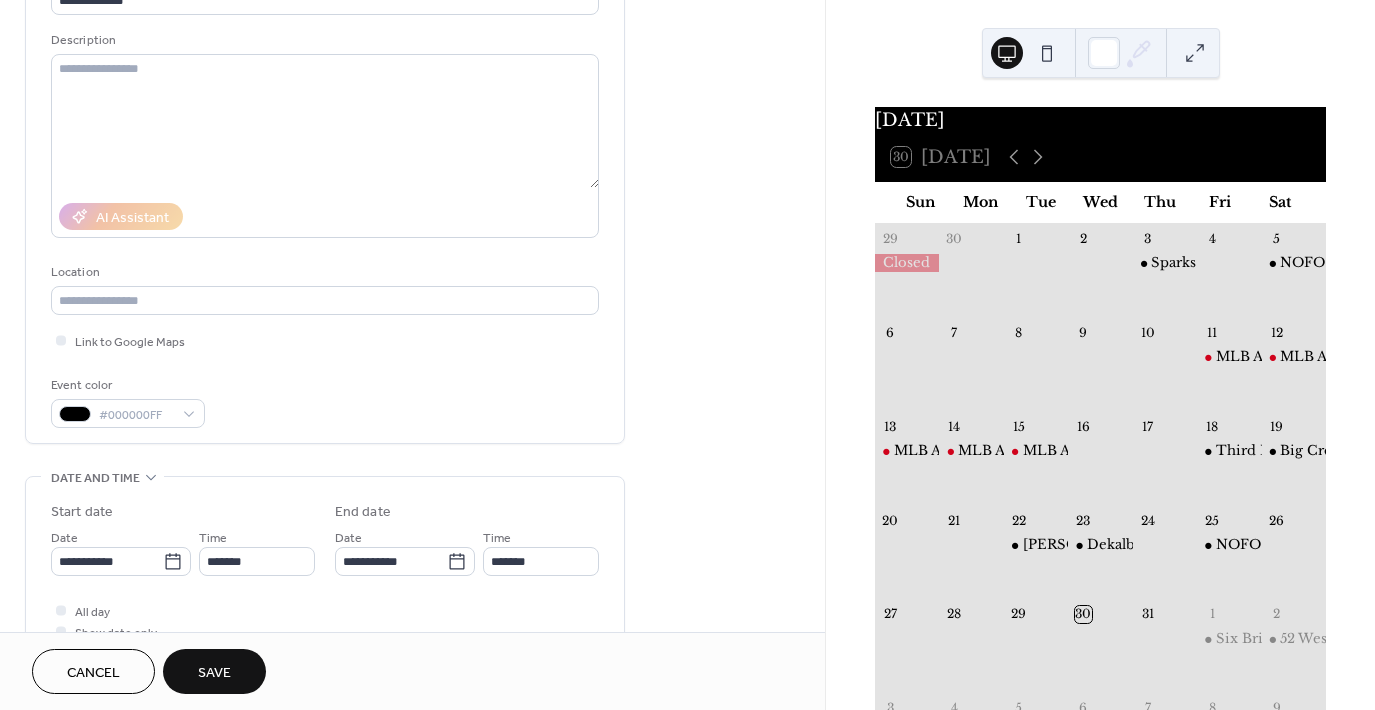 click on "Save" at bounding box center [214, 673] 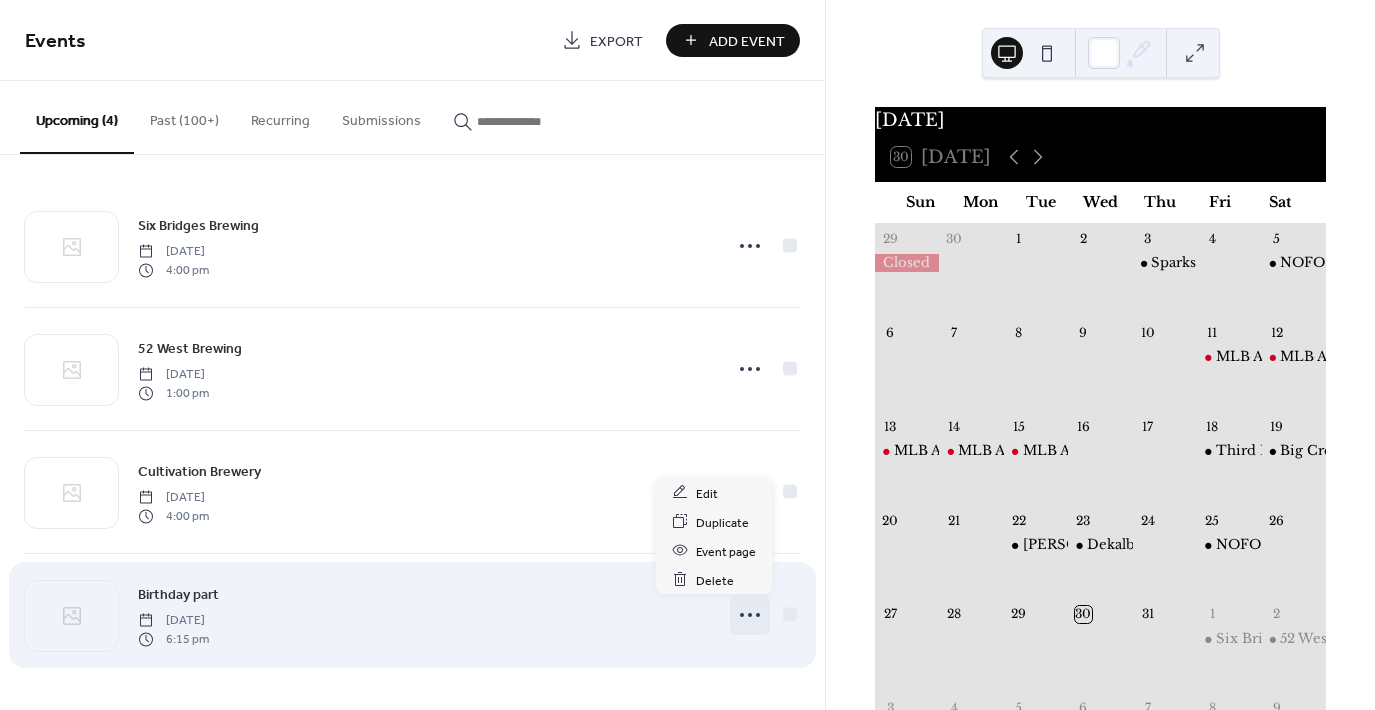 click 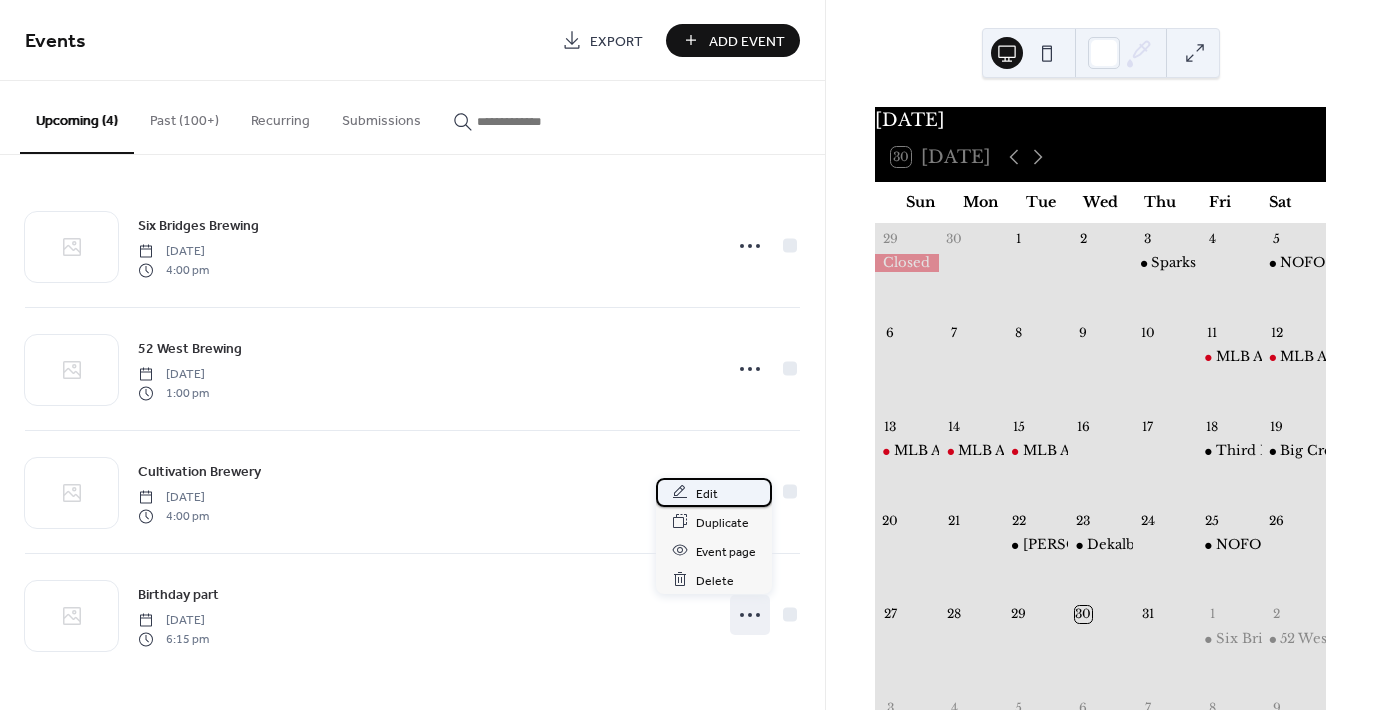 click on "Edit" at bounding box center (707, 493) 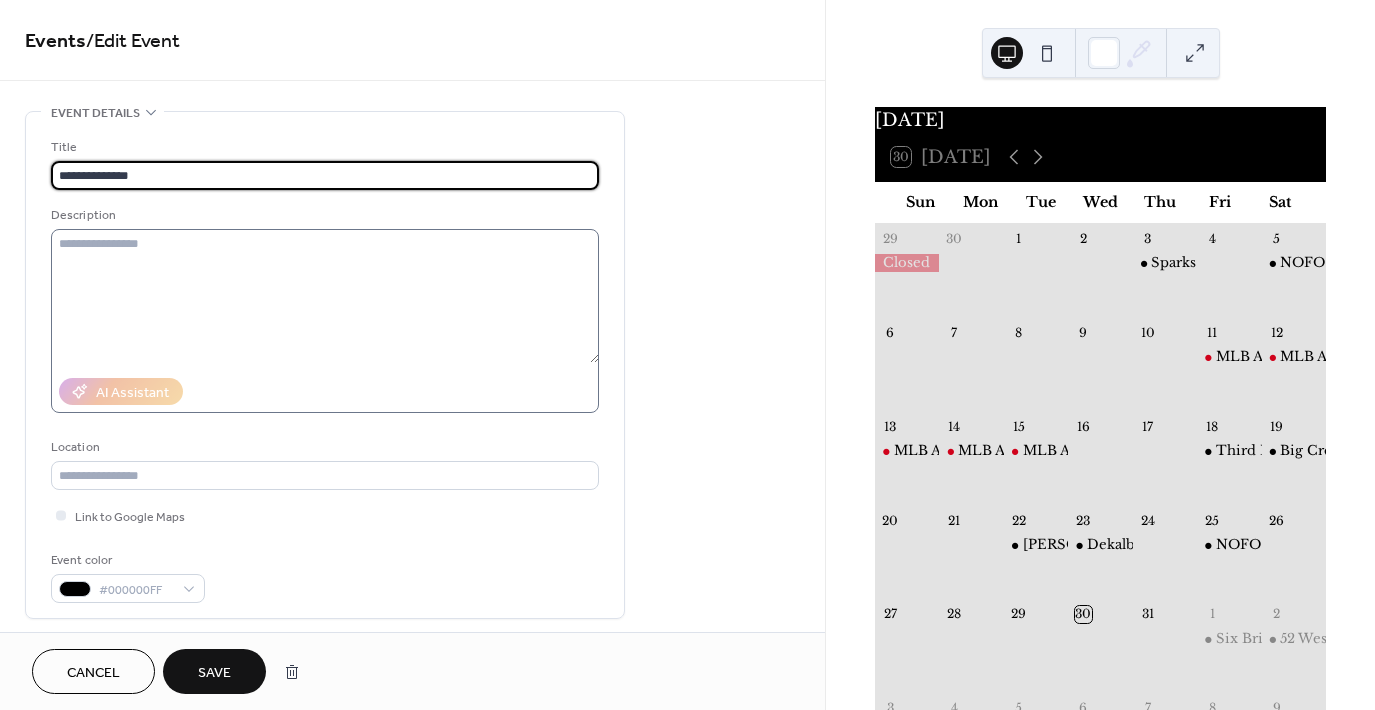 type on "**********" 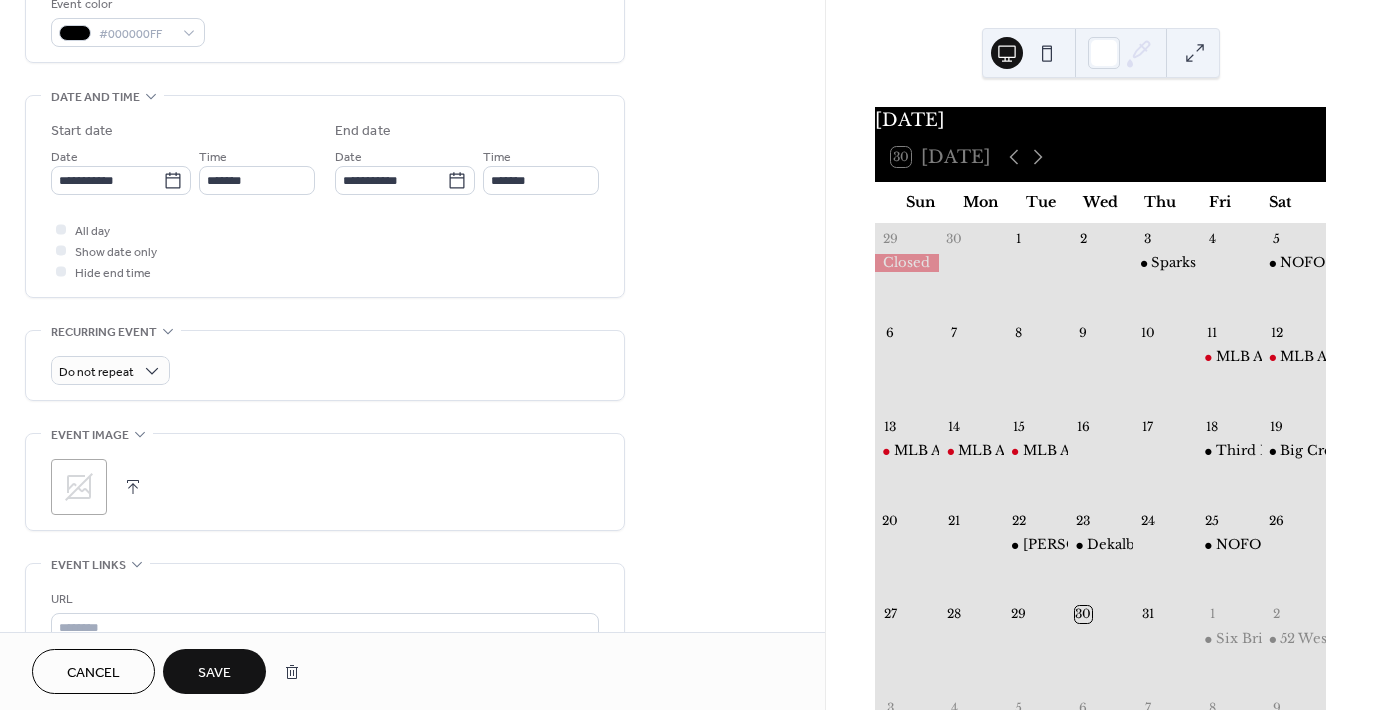scroll, scrollTop: 559, scrollLeft: 0, axis: vertical 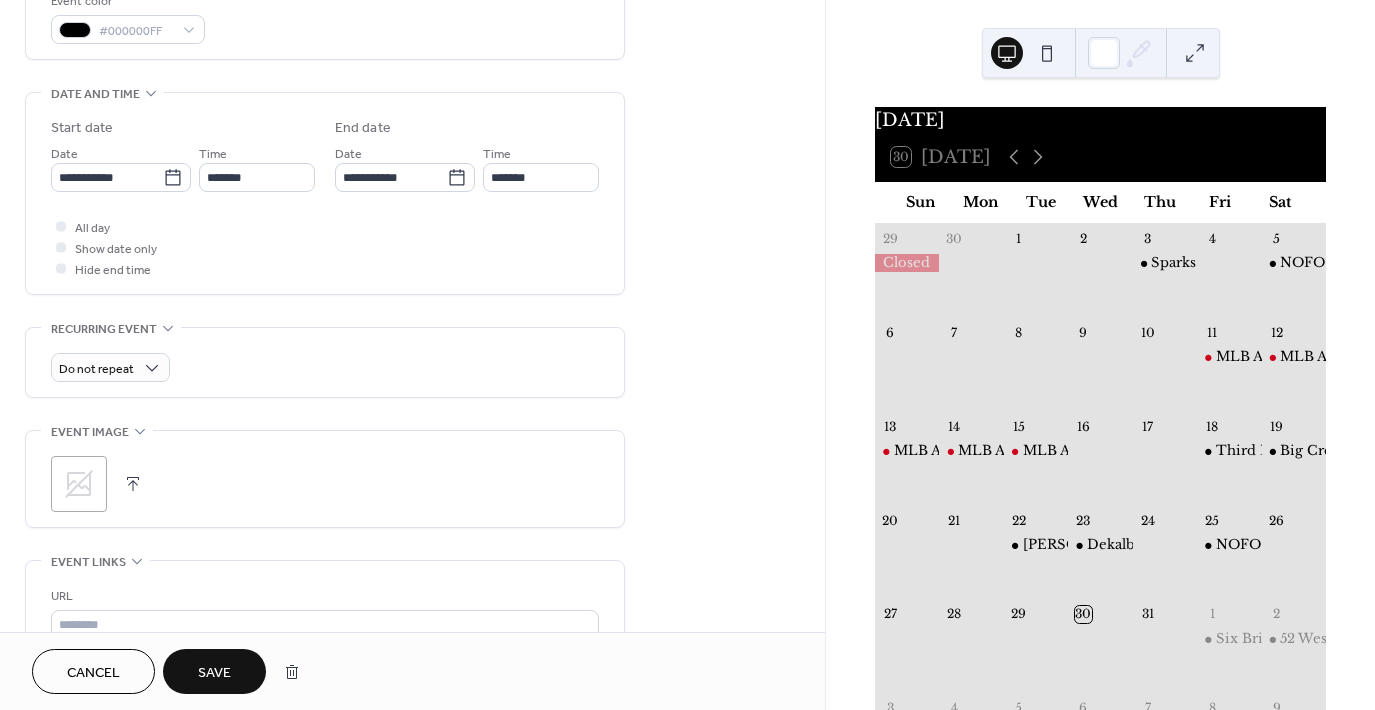 click on "Save" at bounding box center (214, 673) 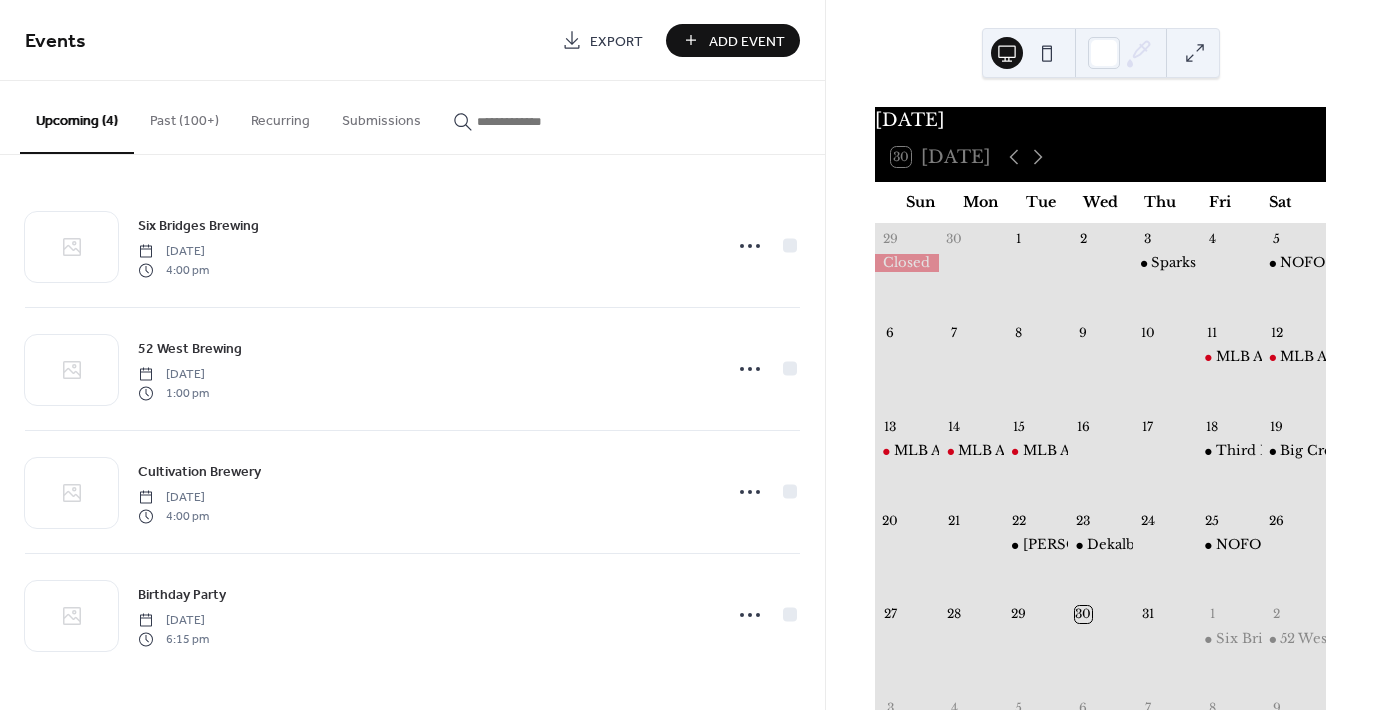 click on "Past (100+)" at bounding box center [184, 116] 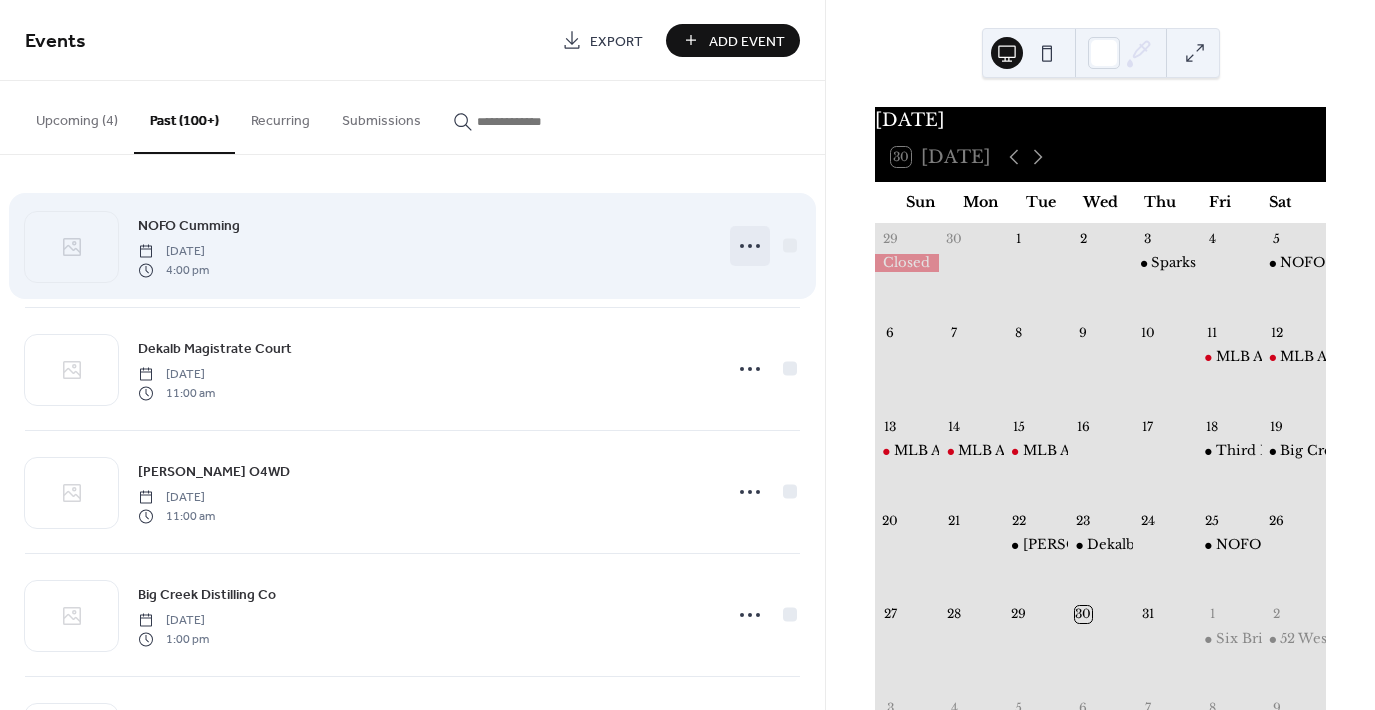click 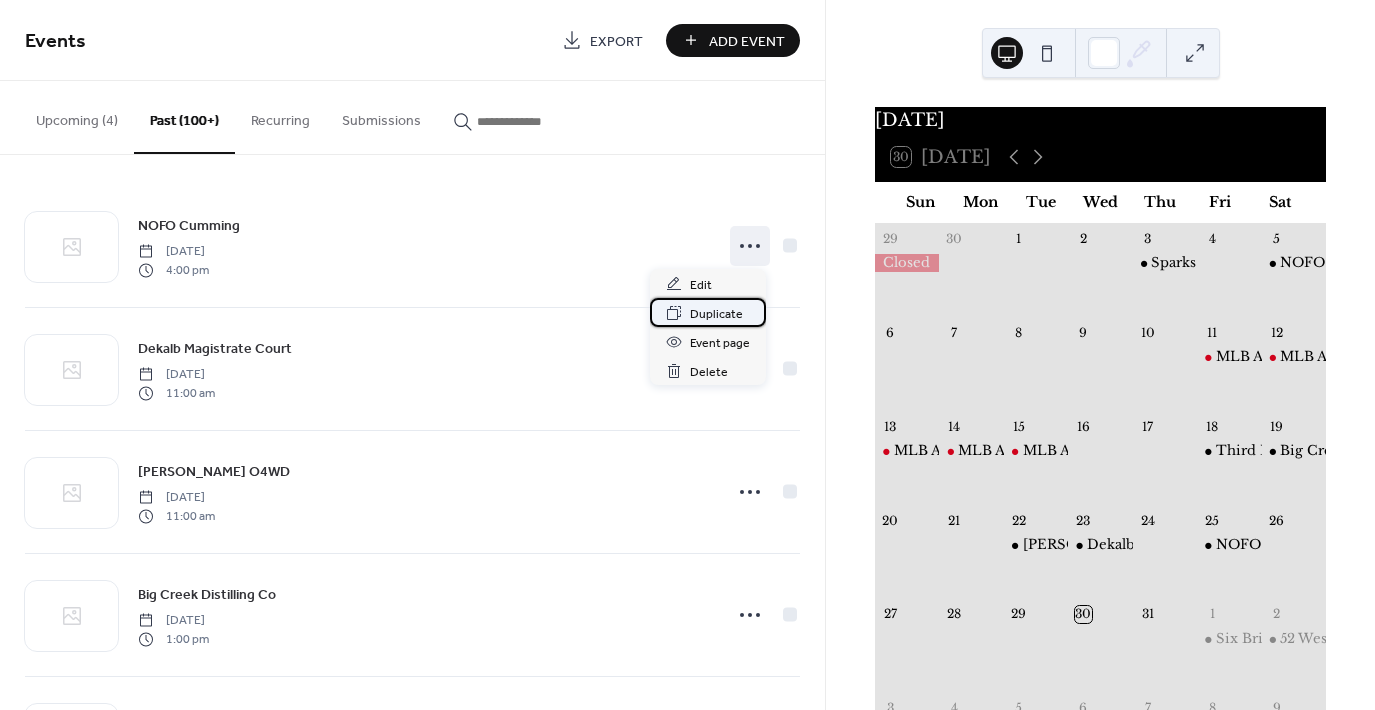 click on "Duplicate" at bounding box center (716, 314) 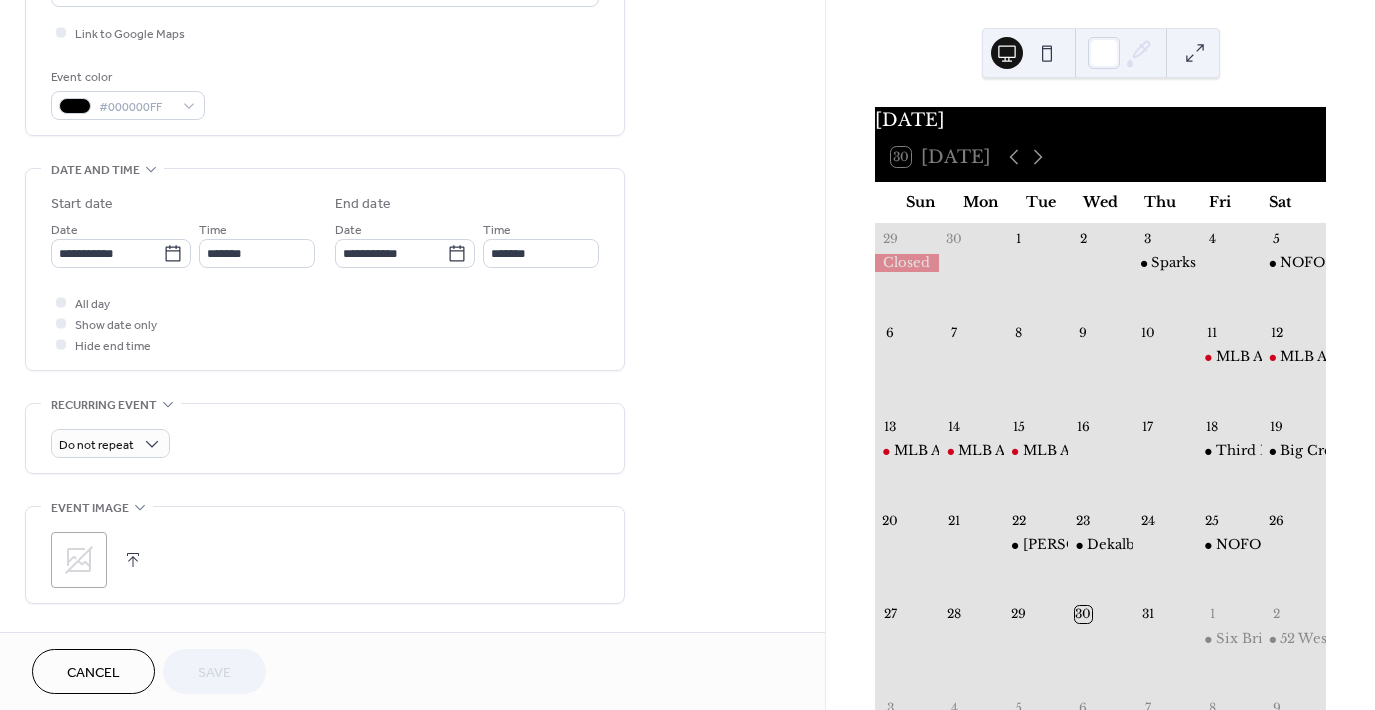 scroll, scrollTop: 484, scrollLeft: 0, axis: vertical 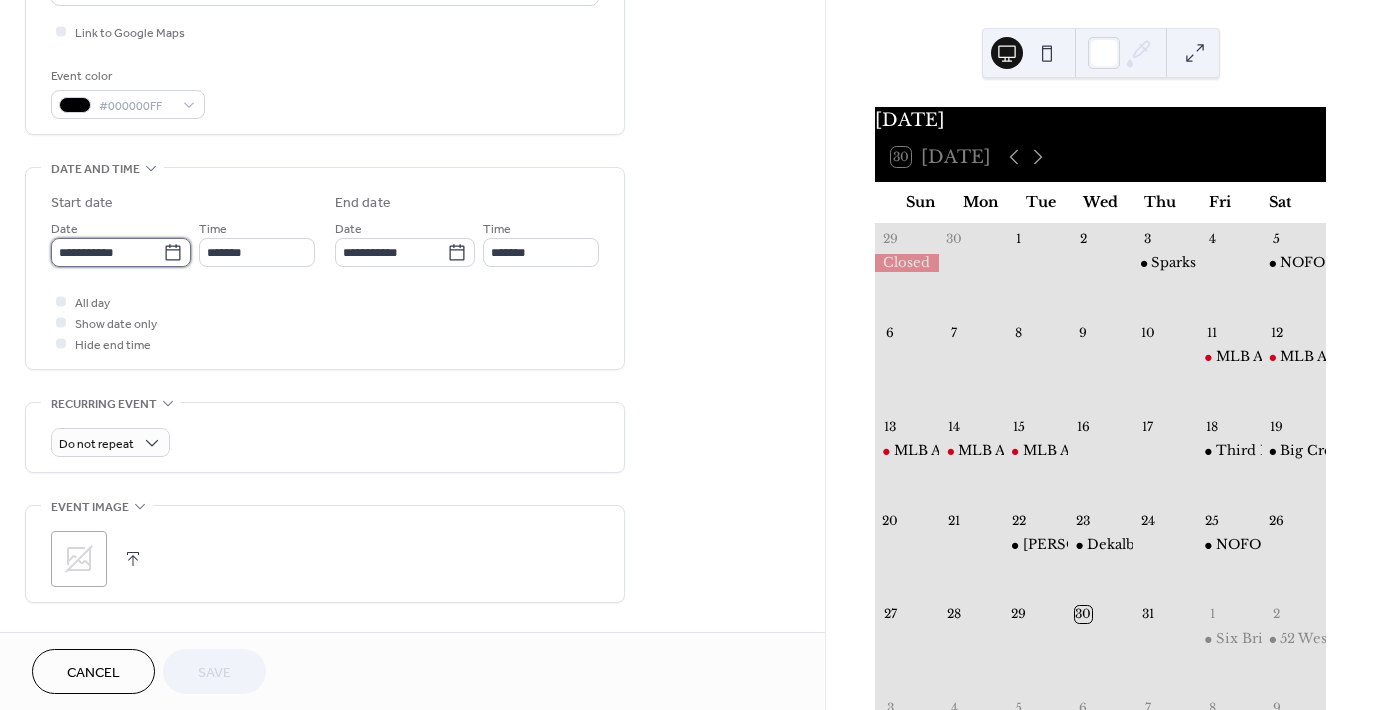 click on "**********" at bounding box center [107, 252] 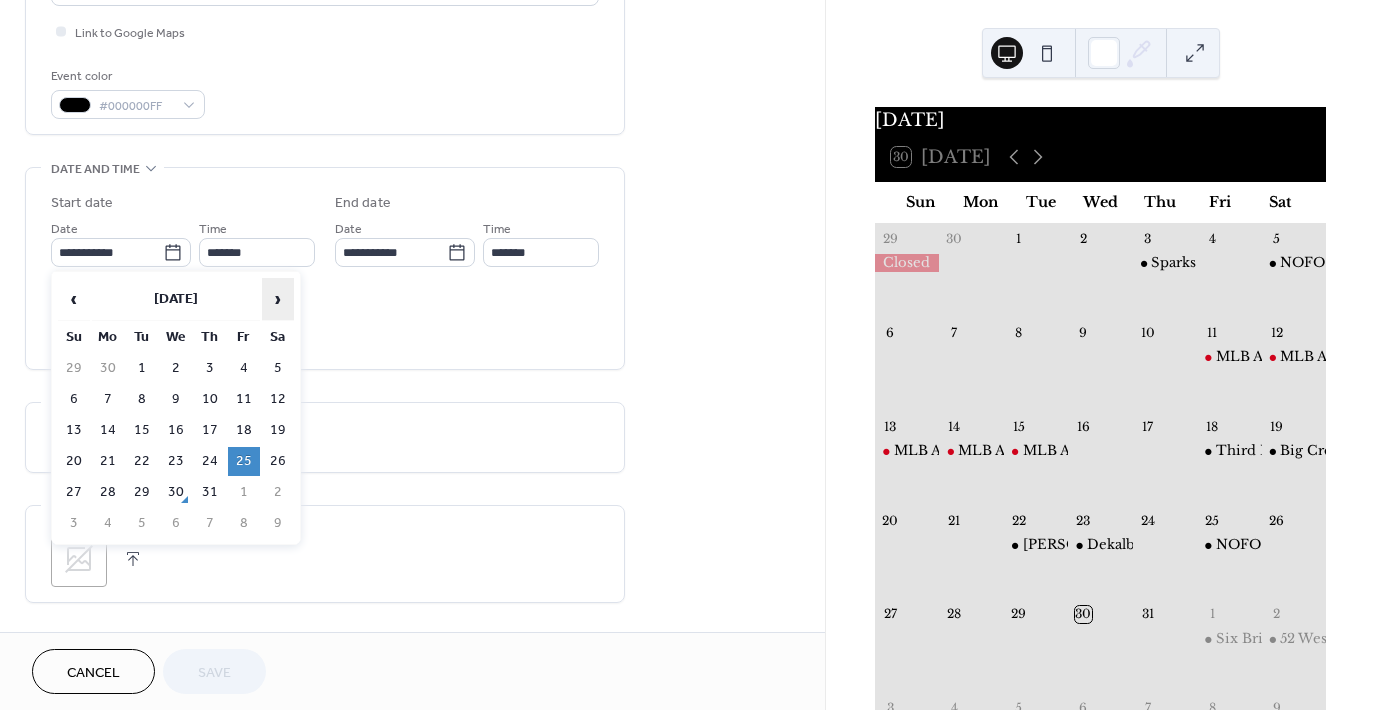 click on "›" at bounding box center [278, 299] 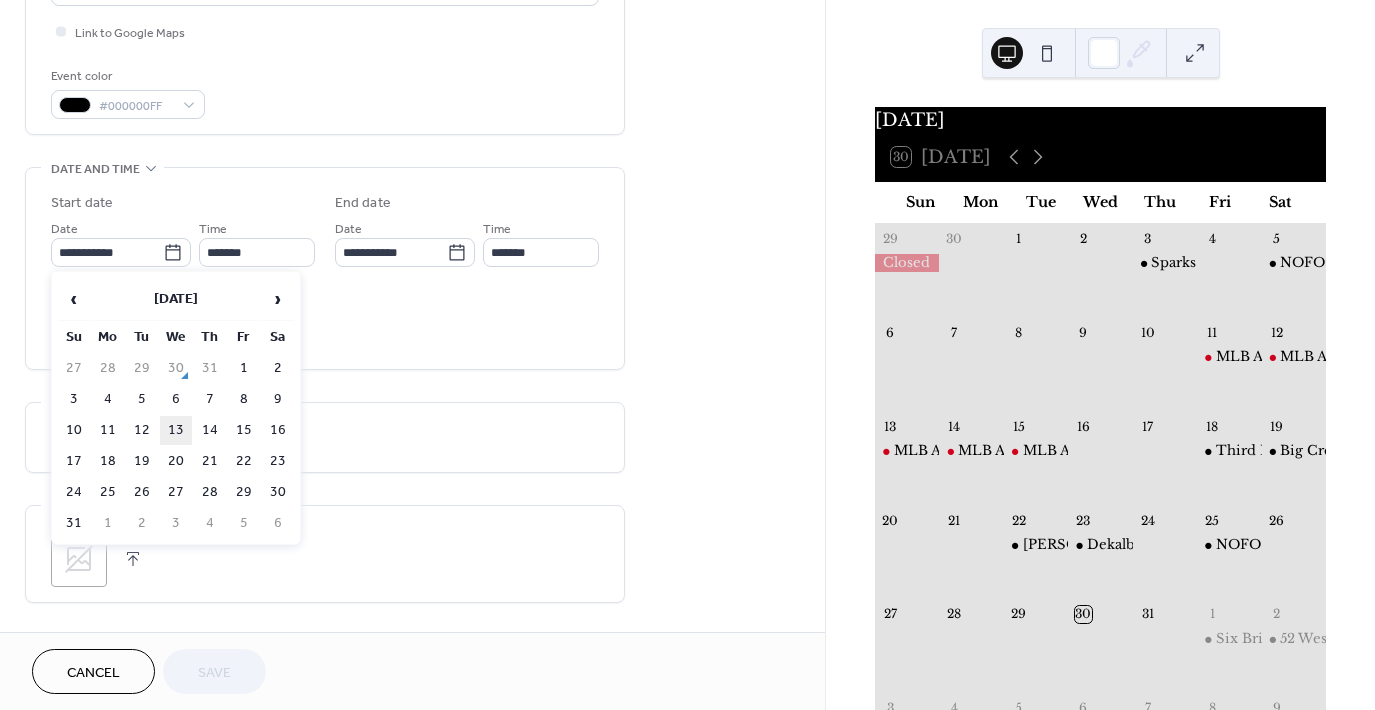 click on "13" at bounding box center [176, 430] 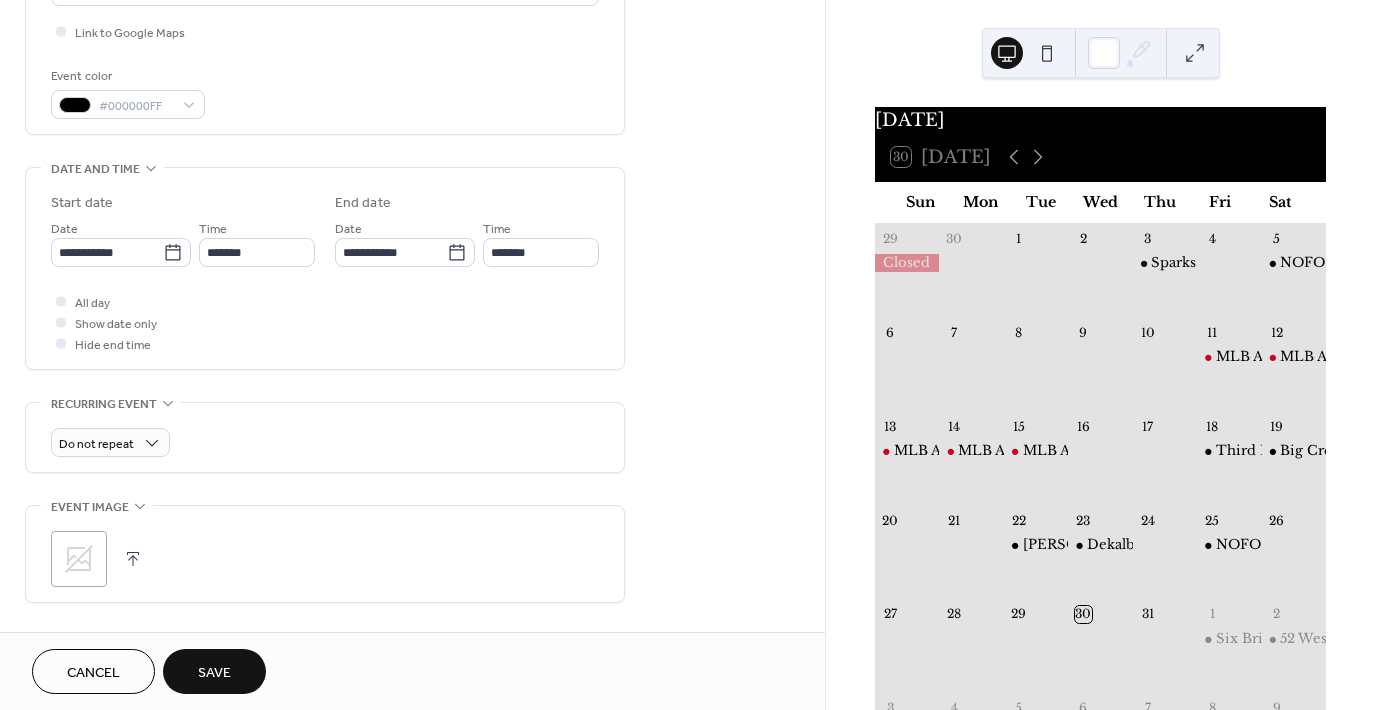 click on "Save" at bounding box center [214, 671] 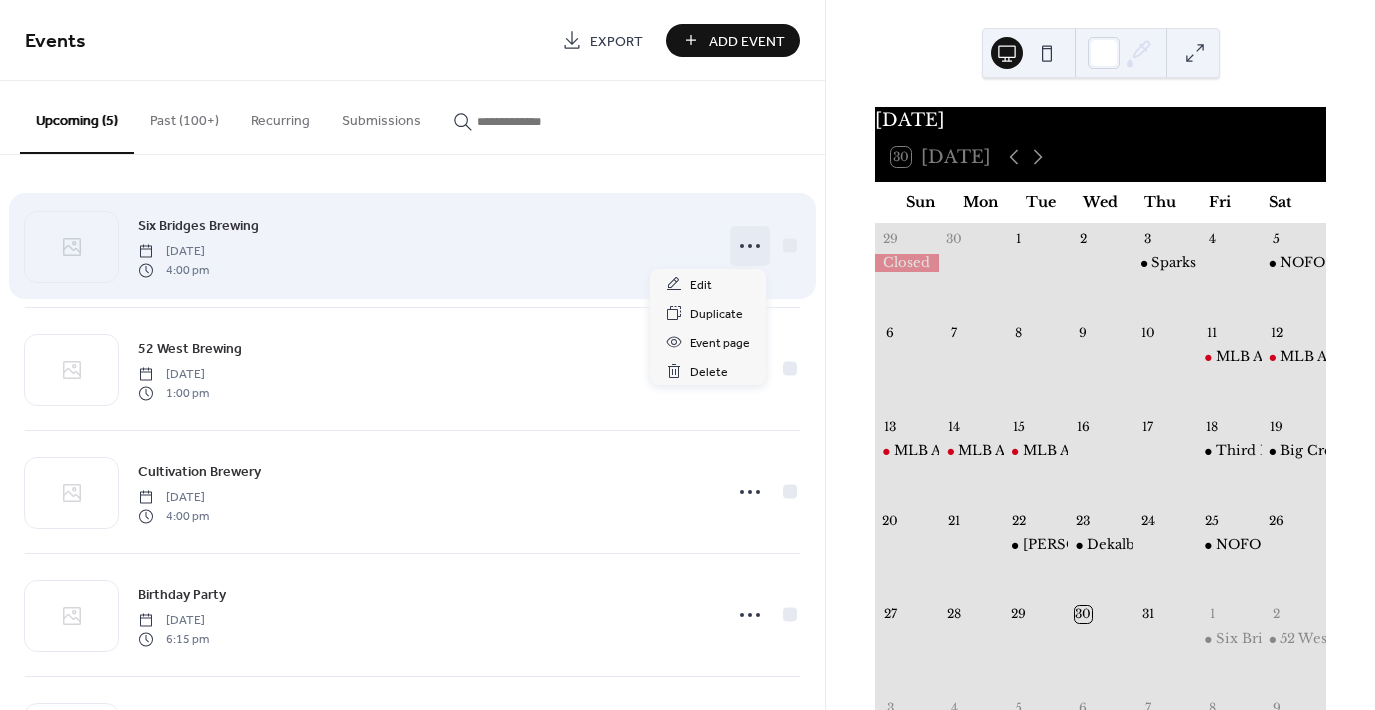 click 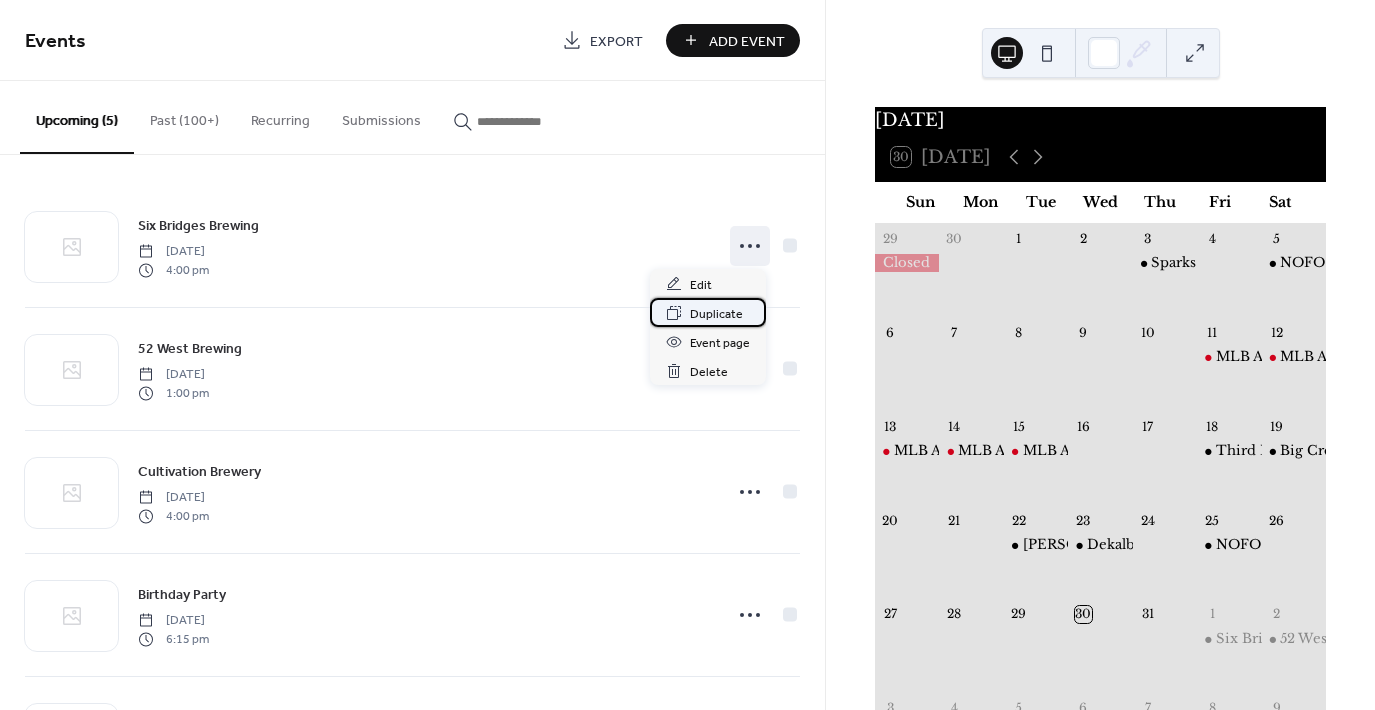 click on "Duplicate" at bounding box center (716, 314) 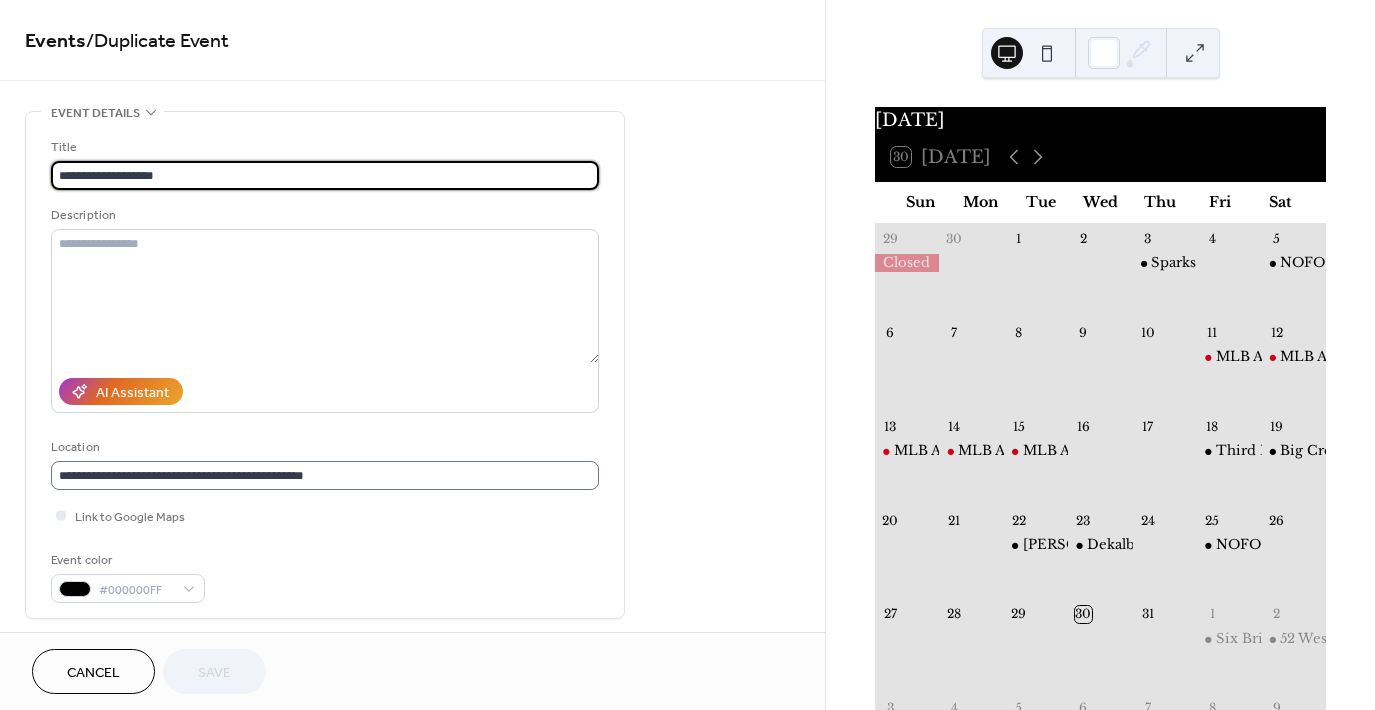 scroll, scrollTop: 1, scrollLeft: 0, axis: vertical 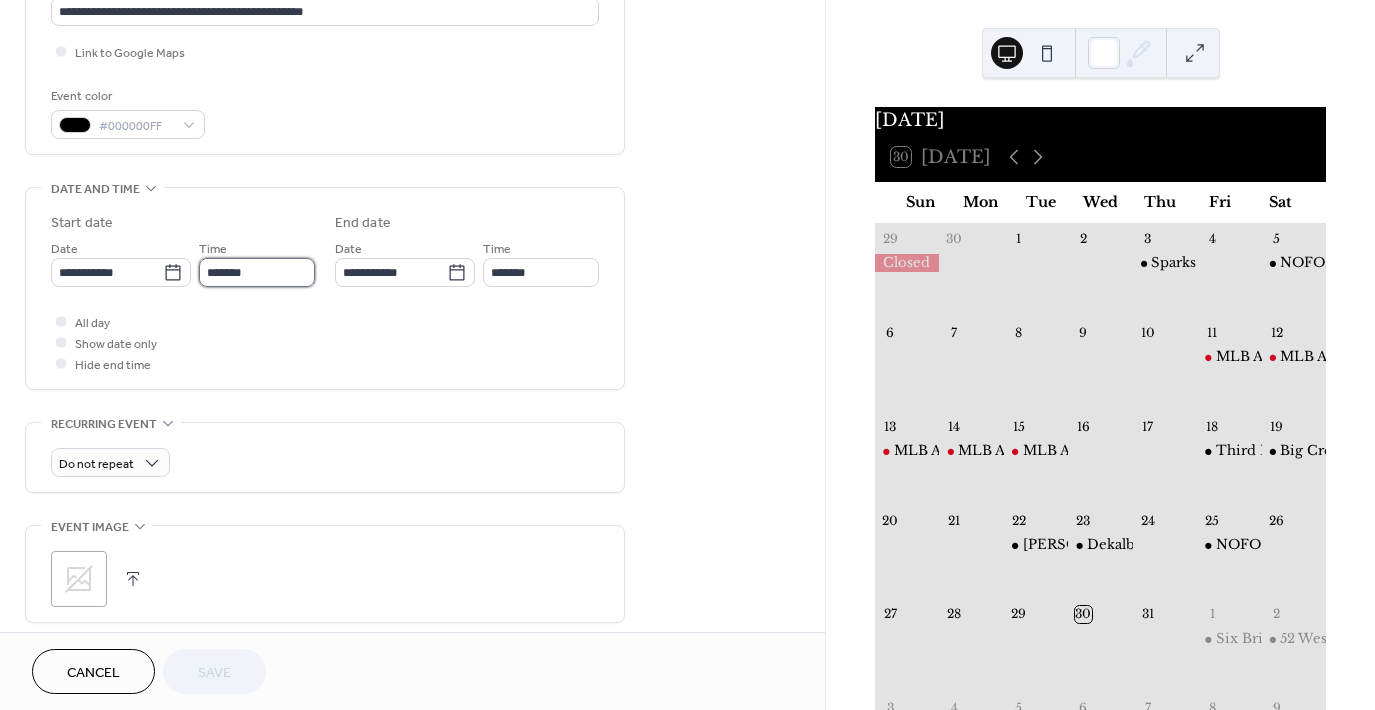 click on "*******" at bounding box center [257, 272] 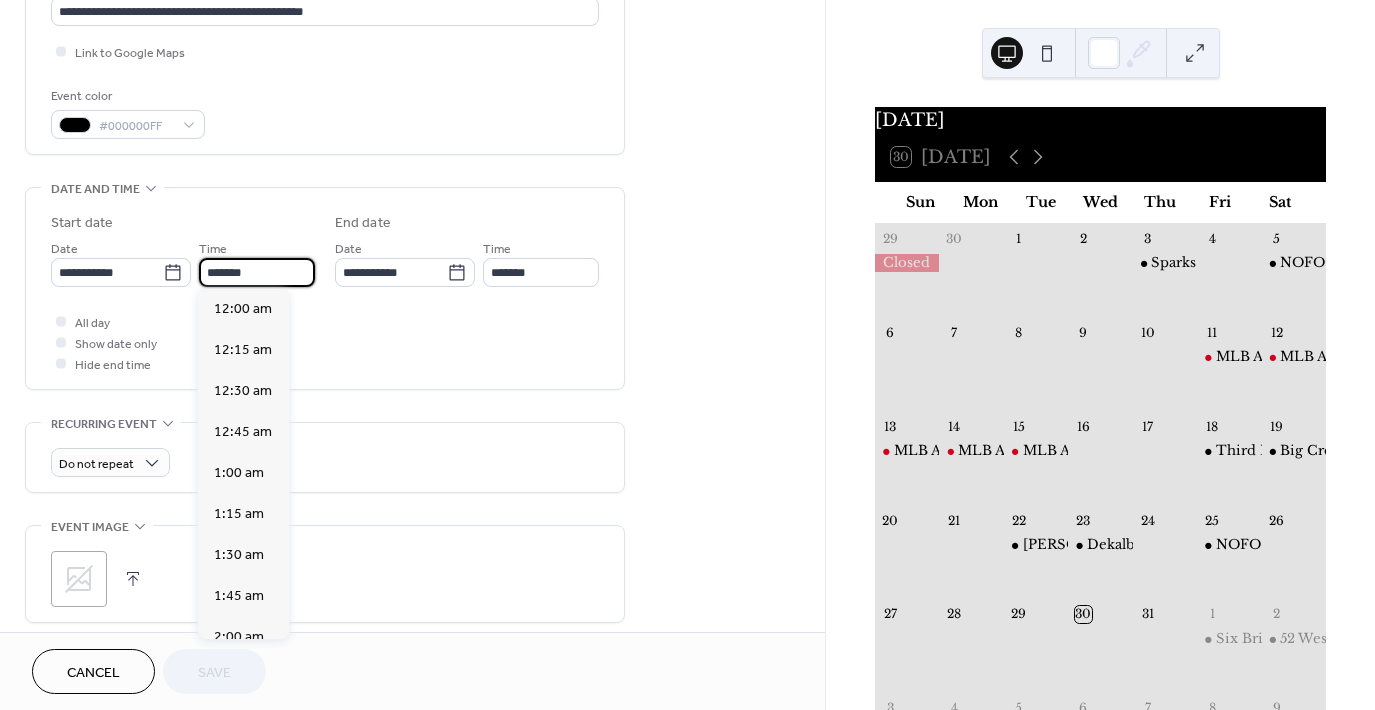 scroll, scrollTop: 2624, scrollLeft: 0, axis: vertical 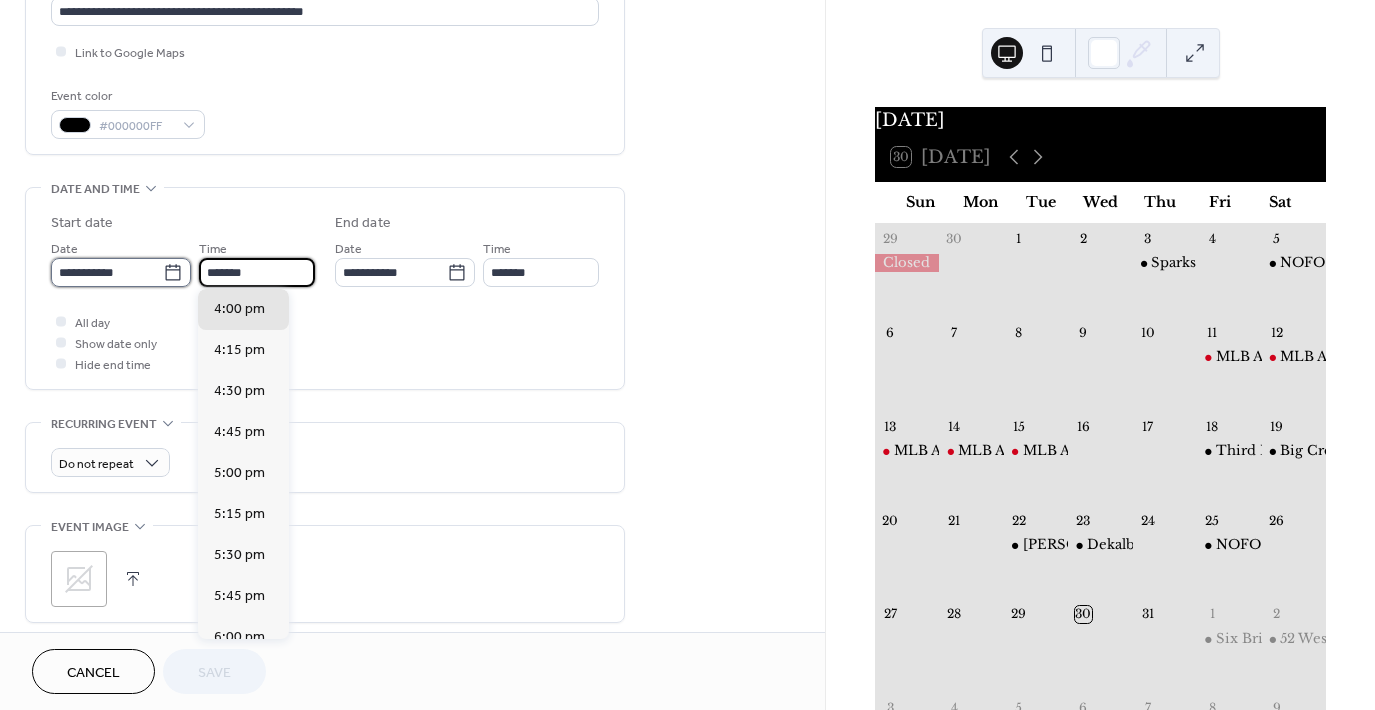 click on "**********" at bounding box center [107, 272] 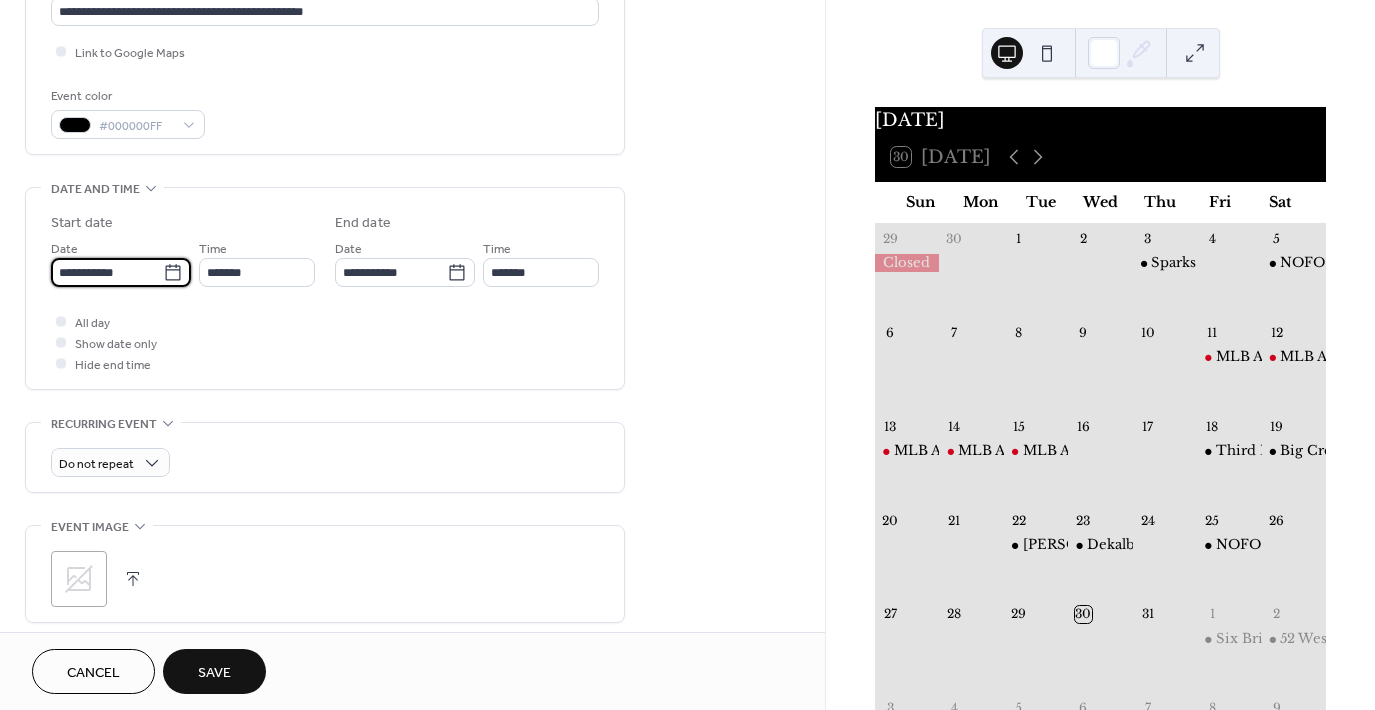 click on "**********" at bounding box center [107, 272] 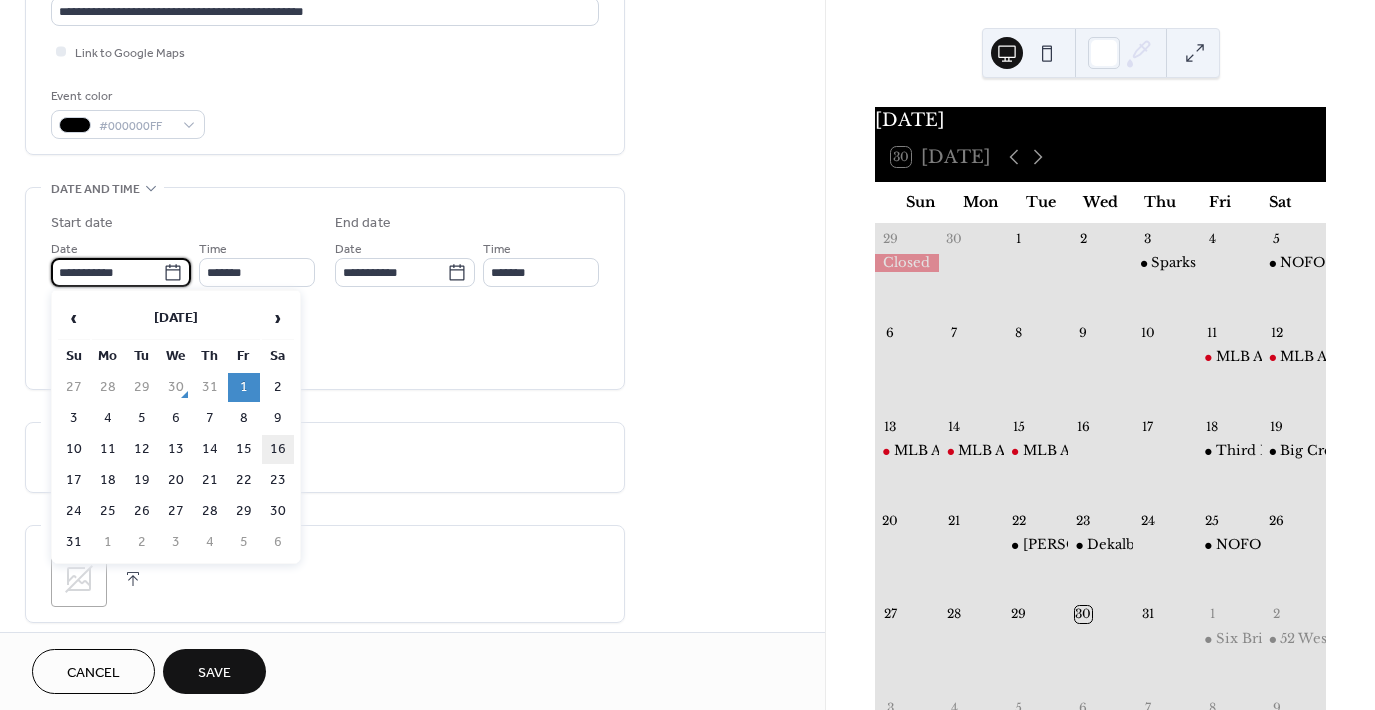 click on "16" at bounding box center (278, 449) 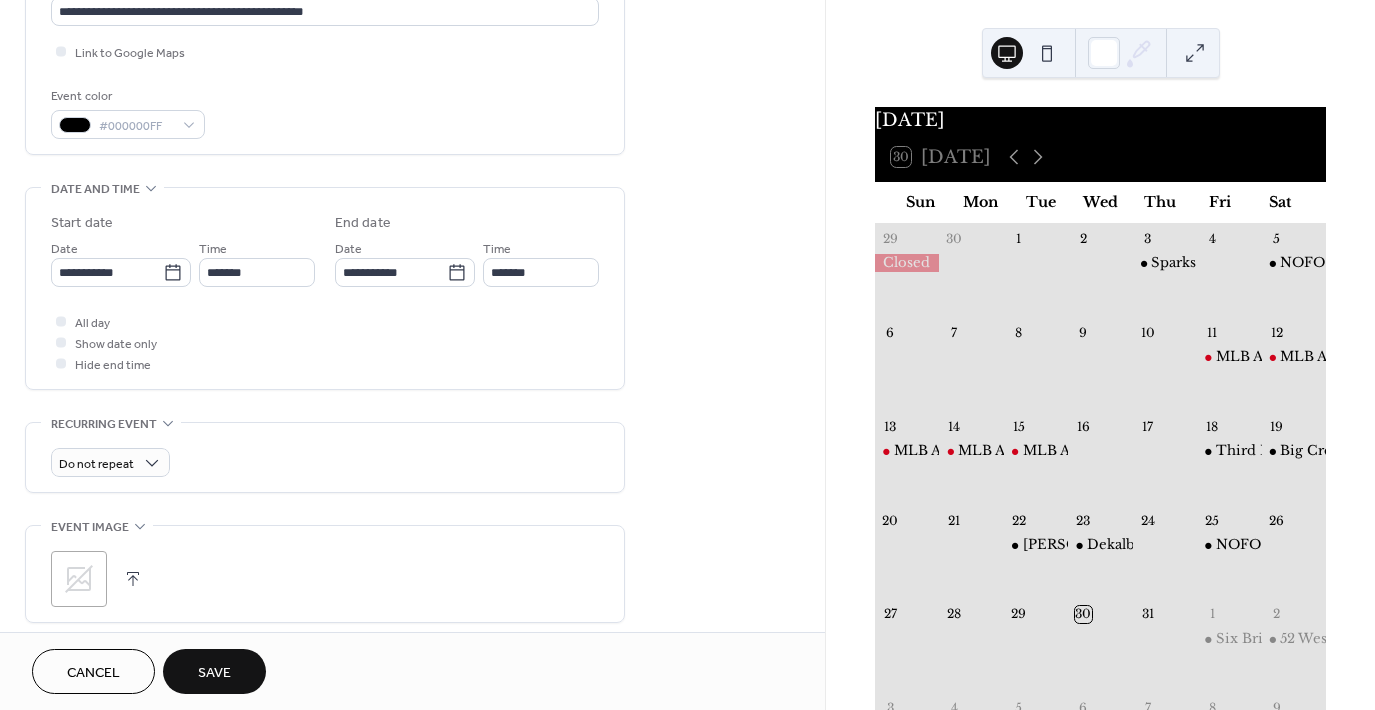 click on "Save" at bounding box center [214, 671] 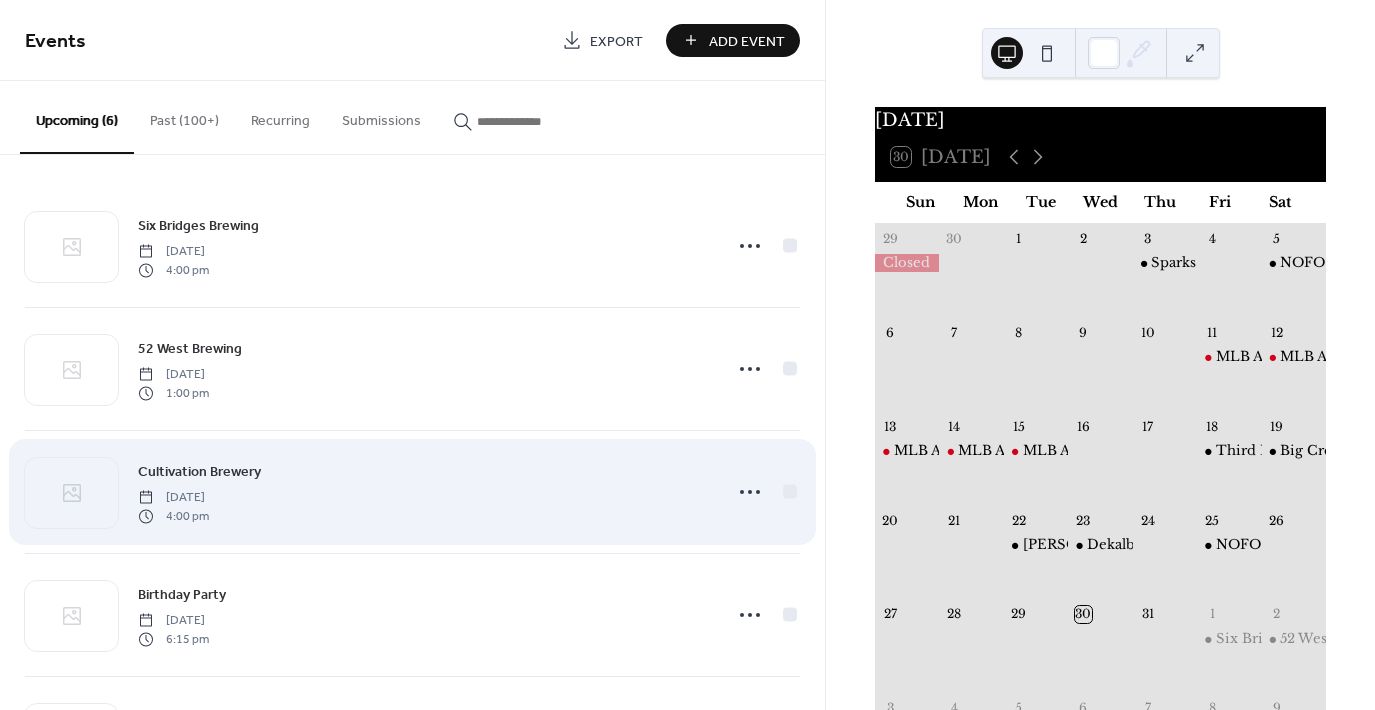 scroll, scrollTop: 240, scrollLeft: 0, axis: vertical 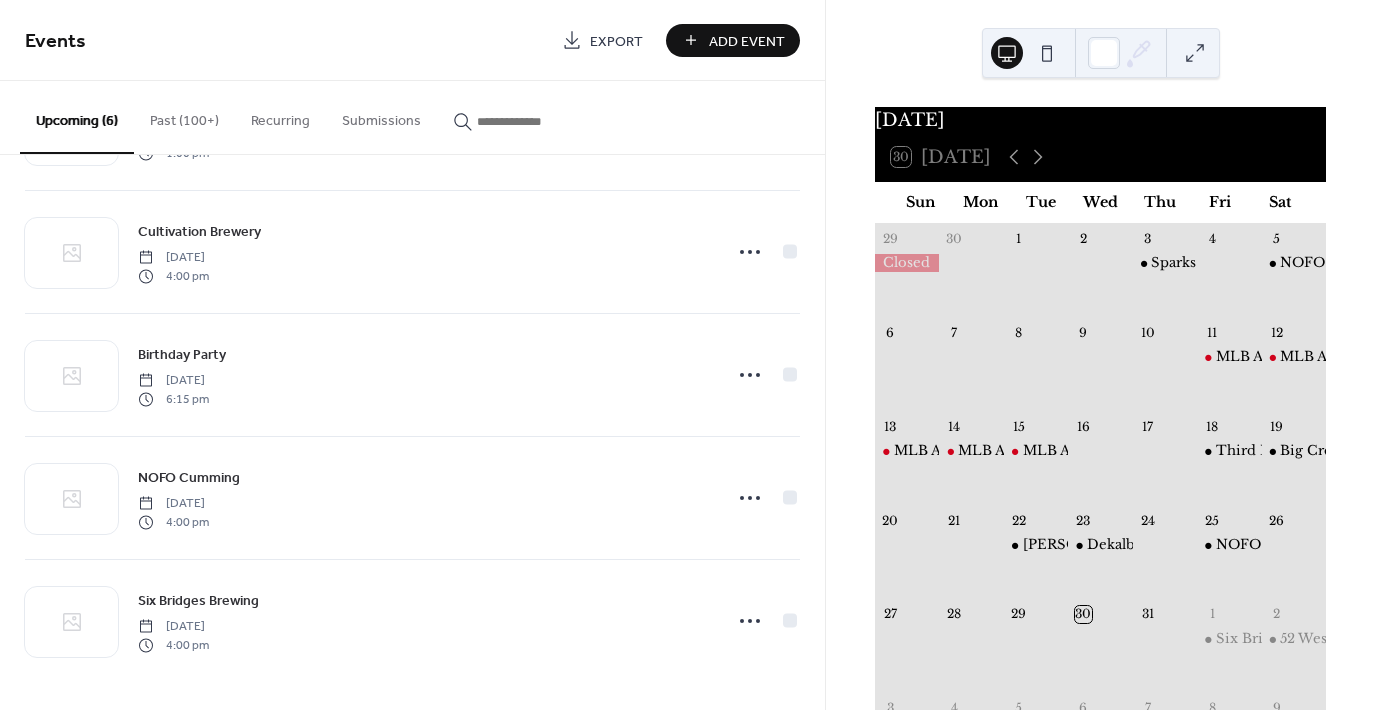 click on "Add Event" at bounding box center [733, 40] 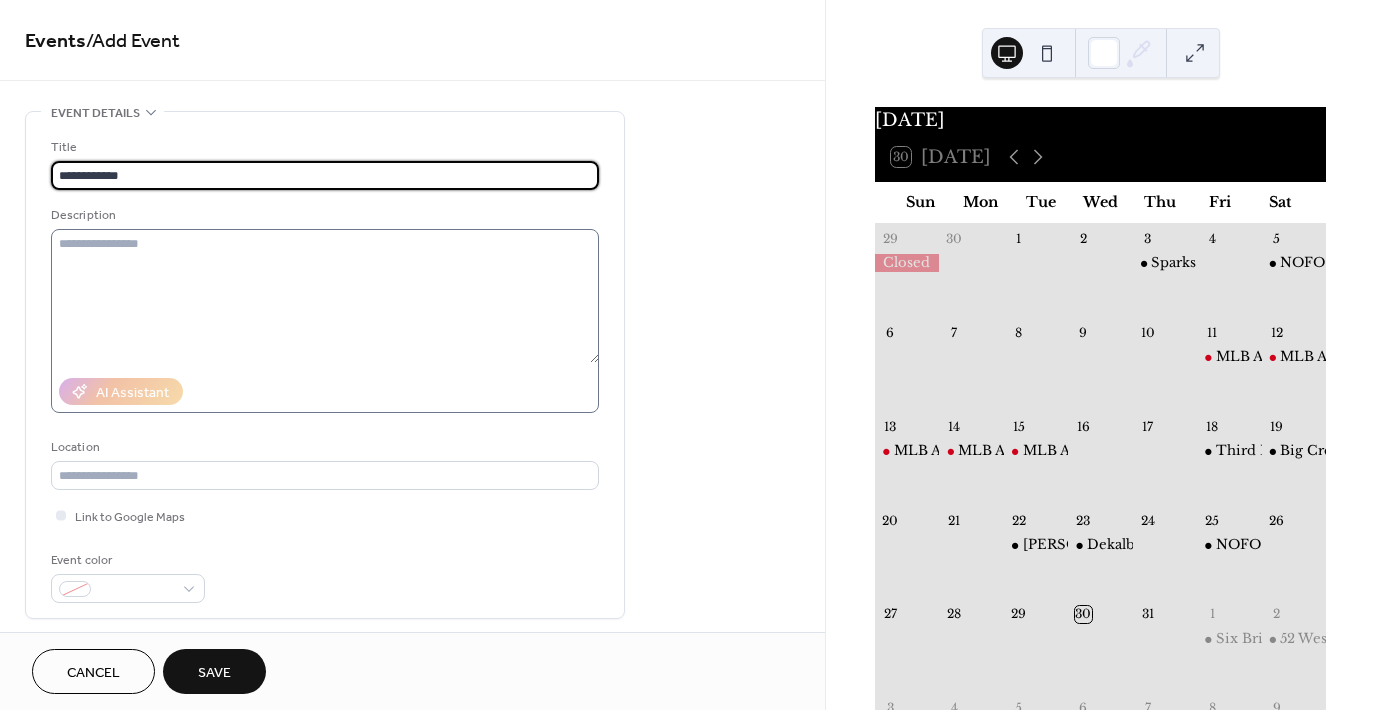type on "**********" 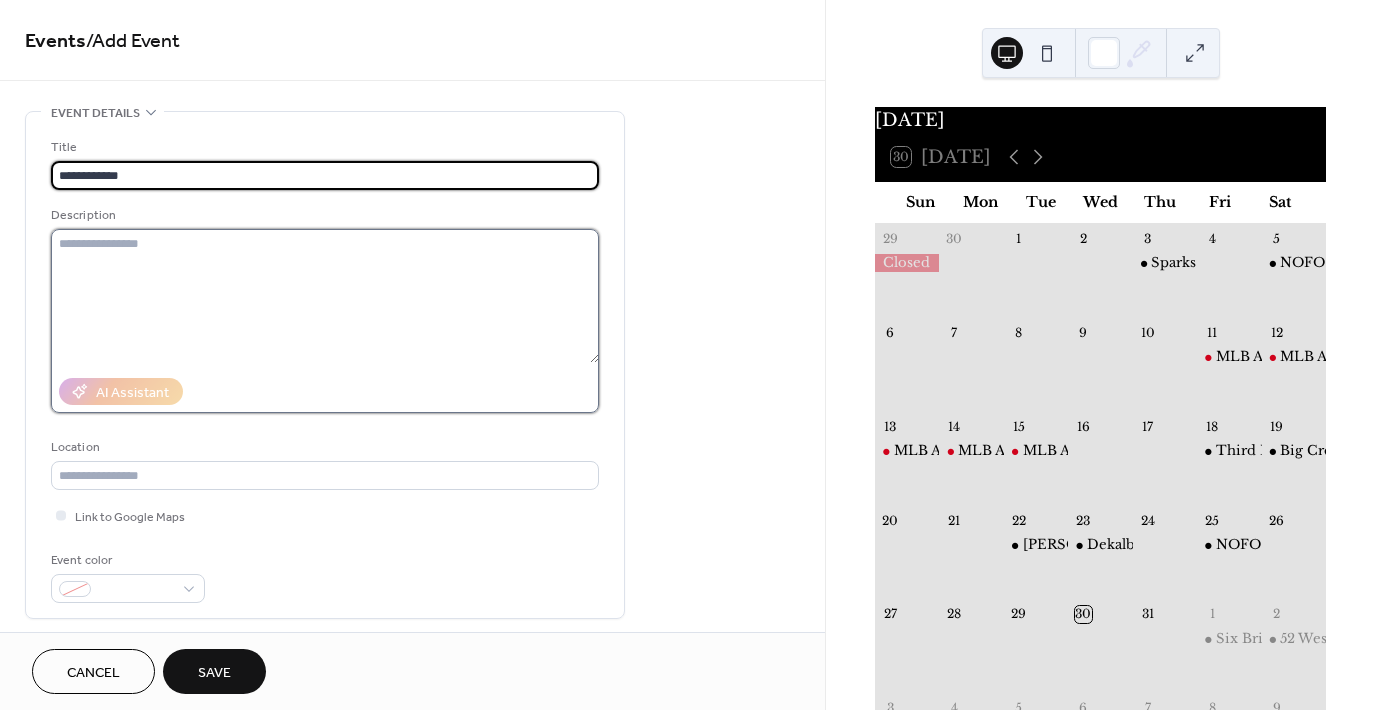 click at bounding box center (325, 296) 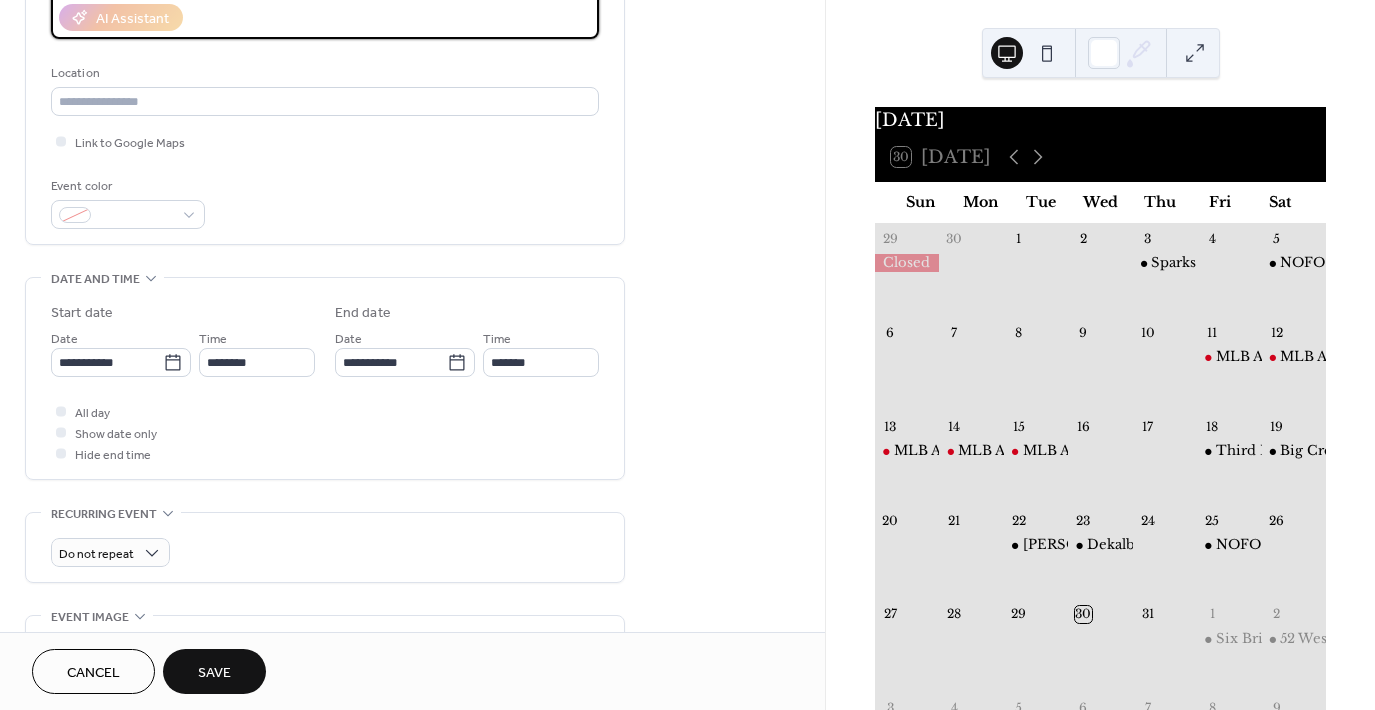 scroll, scrollTop: 375, scrollLeft: 0, axis: vertical 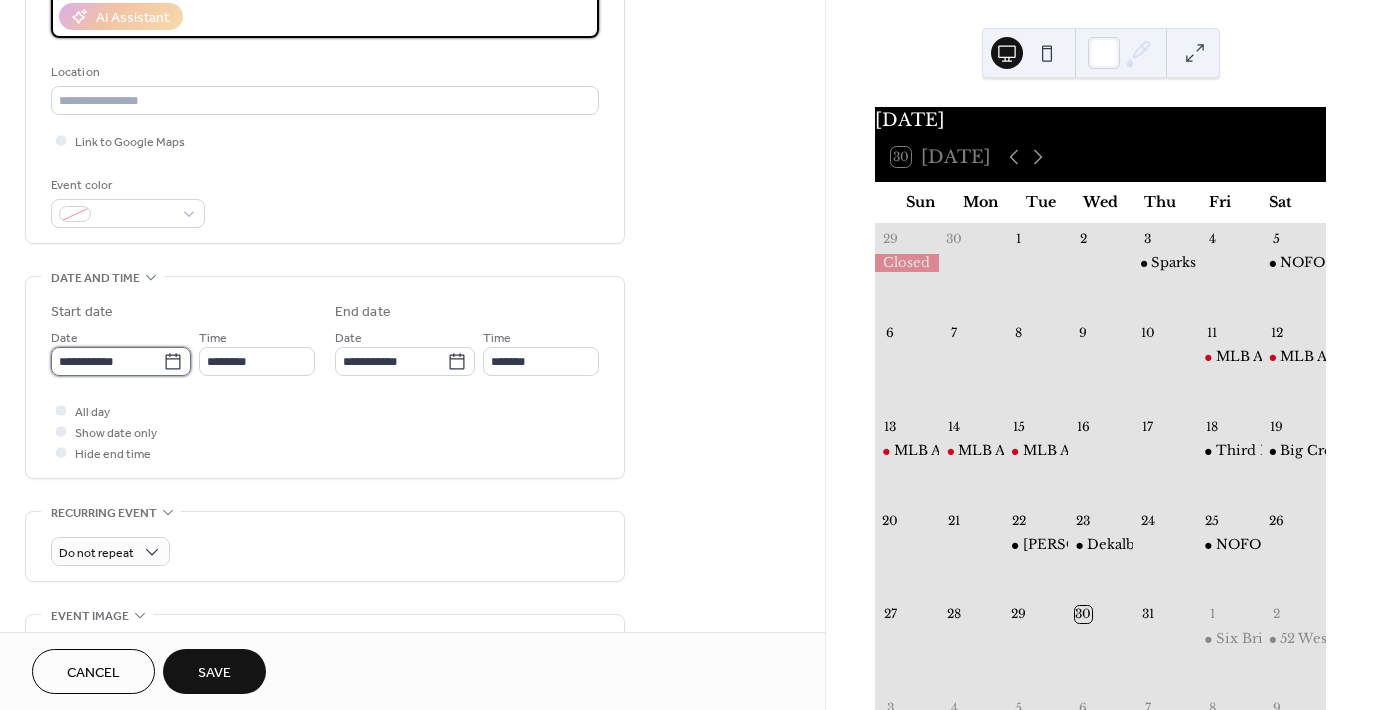 click on "**********" at bounding box center (107, 361) 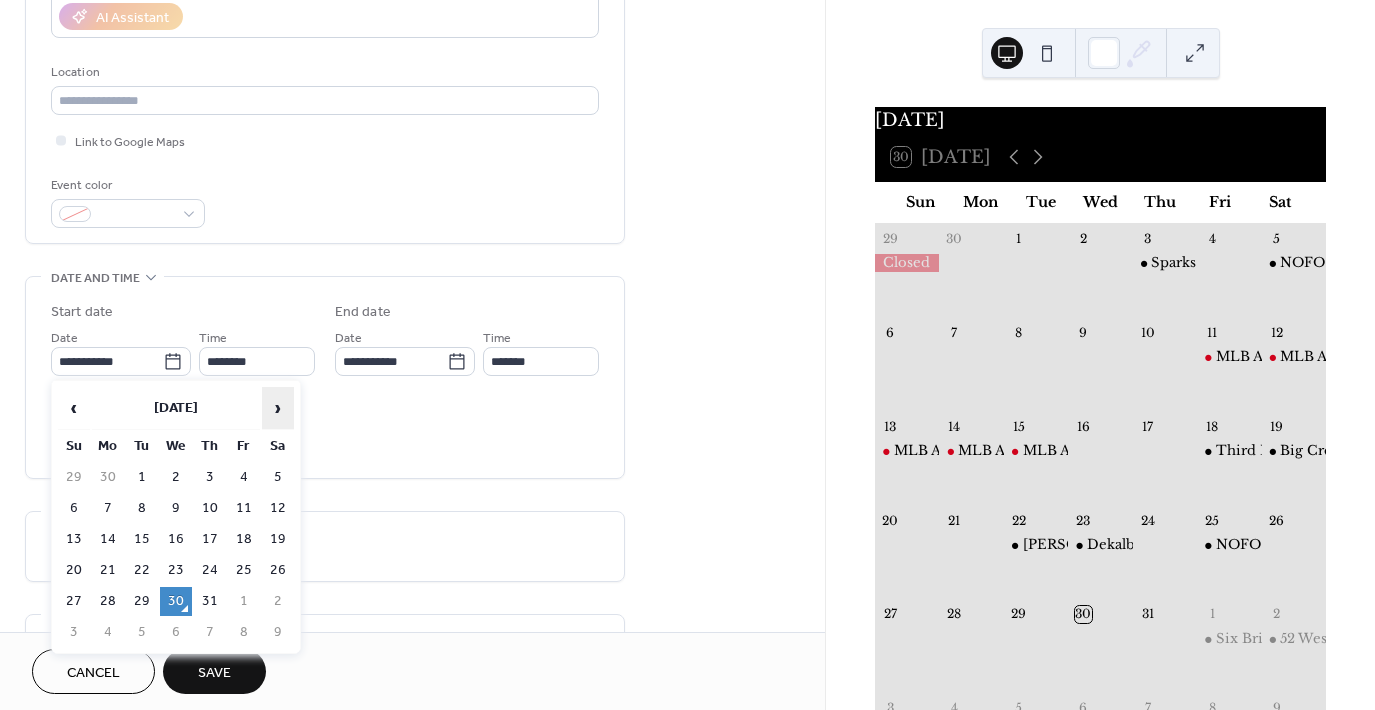 click on "›" at bounding box center (278, 408) 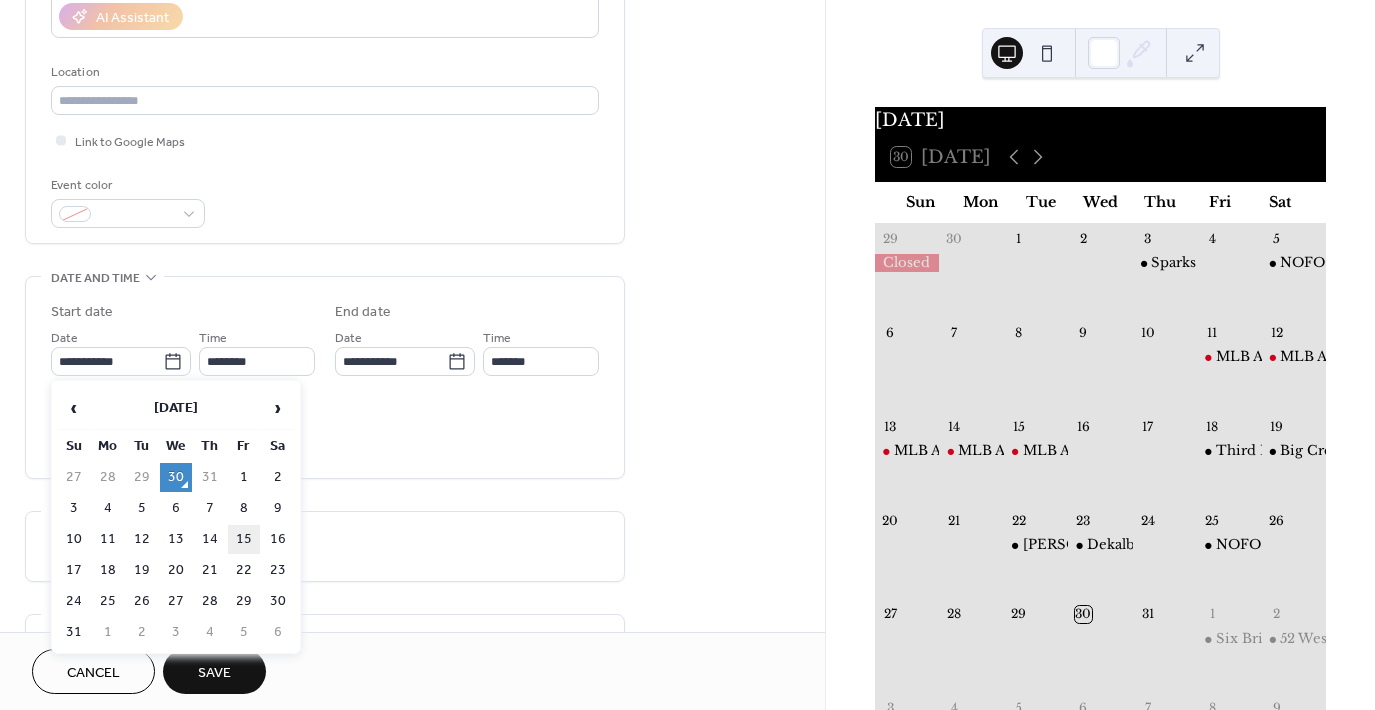 click on "15" at bounding box center [244, 539] 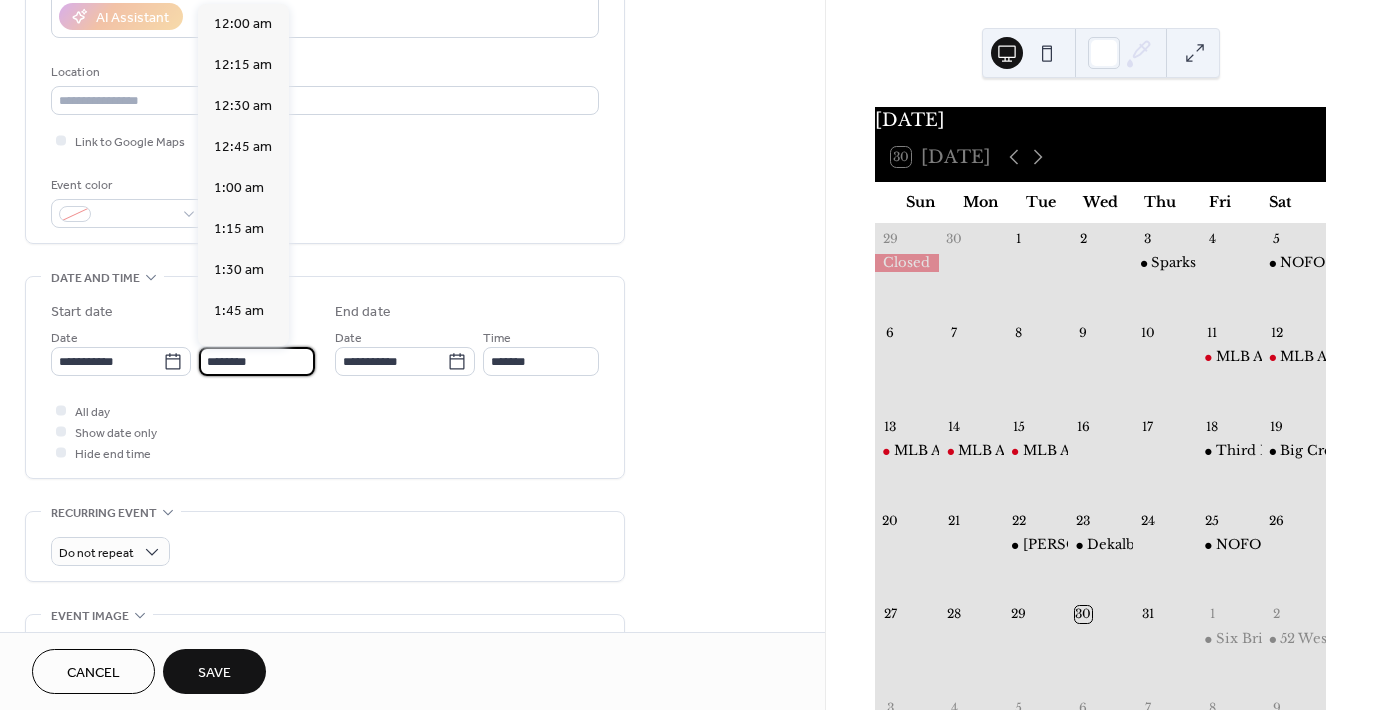 click on "********" at bounding box center (257, 361) 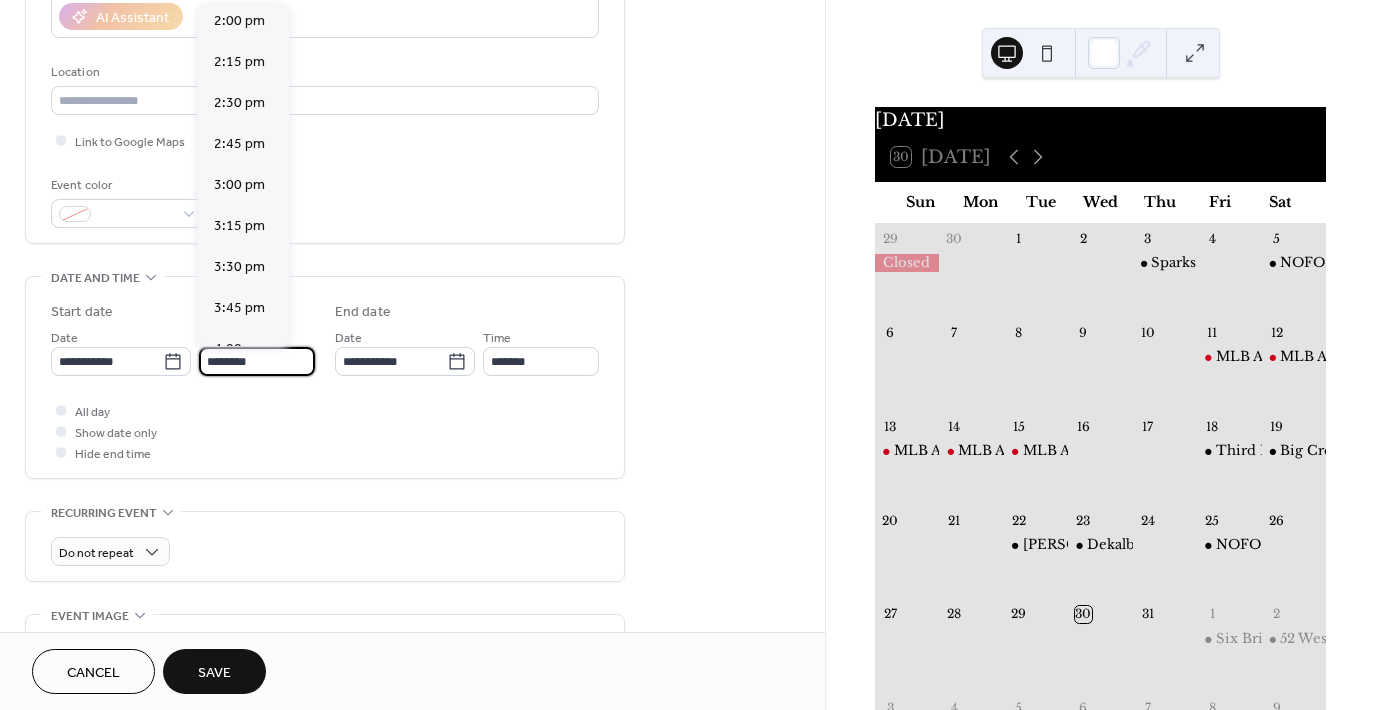 scroll, scrollTop: 2316, scrollLeft: 0, axis: vertical 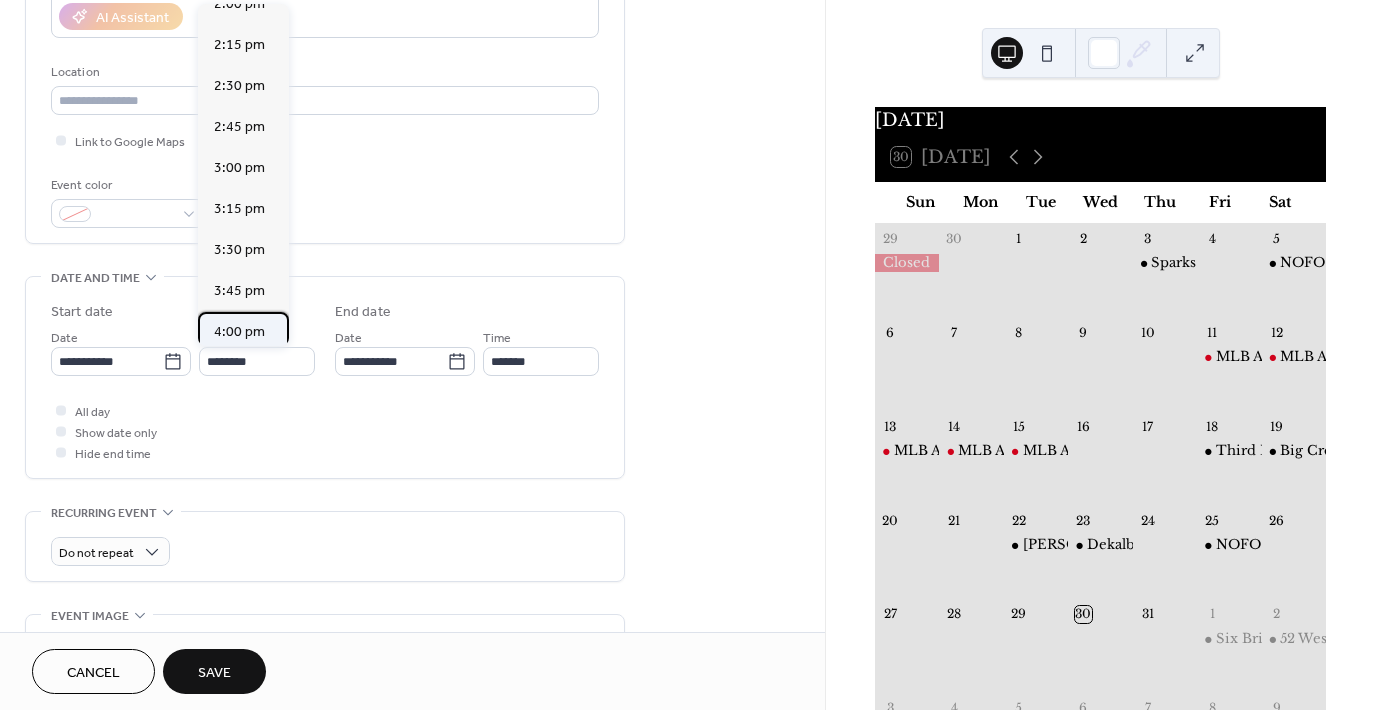 click on "4:00 pm" at bounding box center [239, 332] 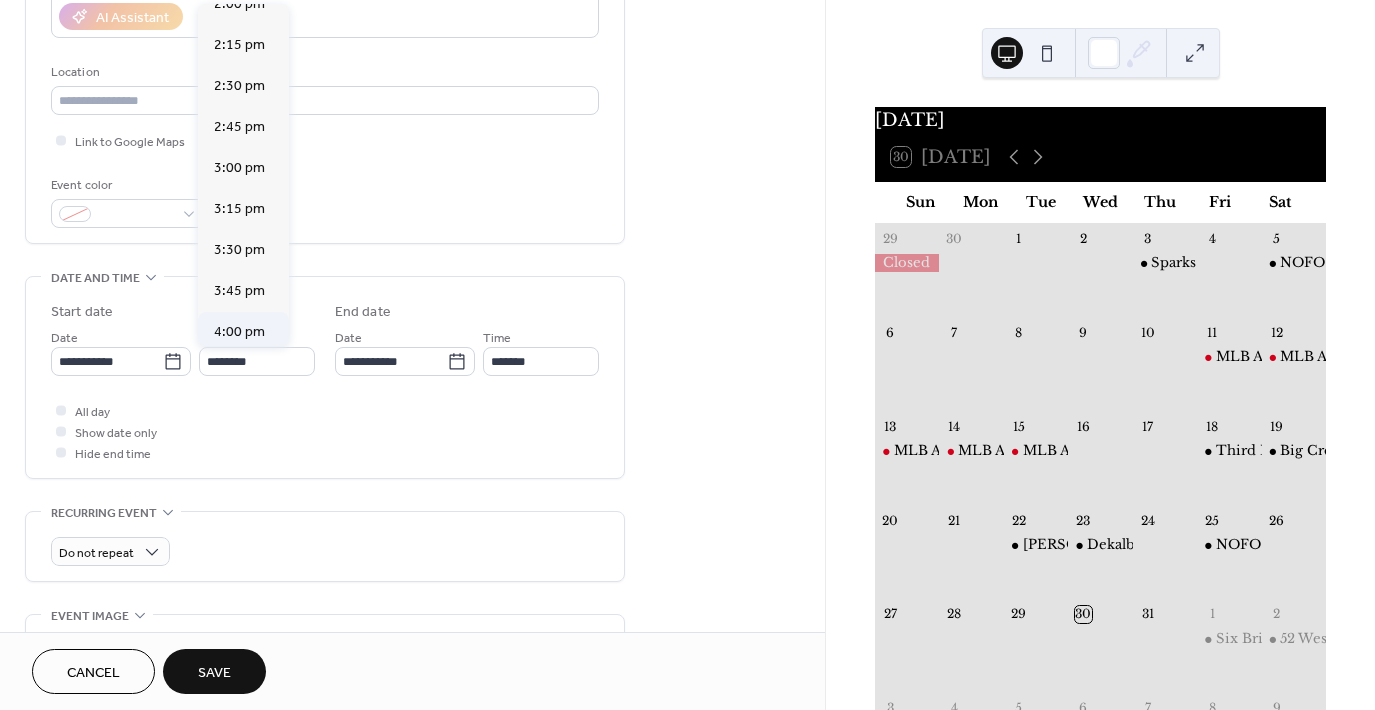 type on "*******" 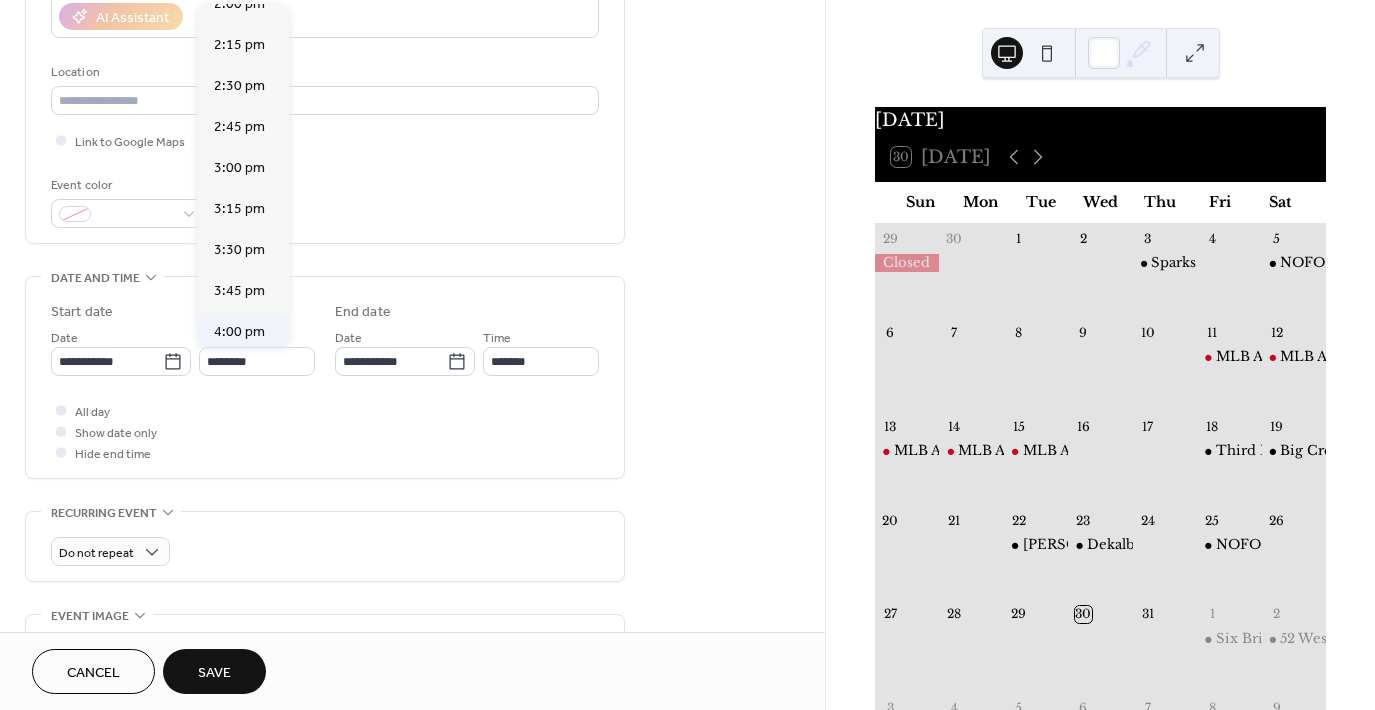 type on "*******" 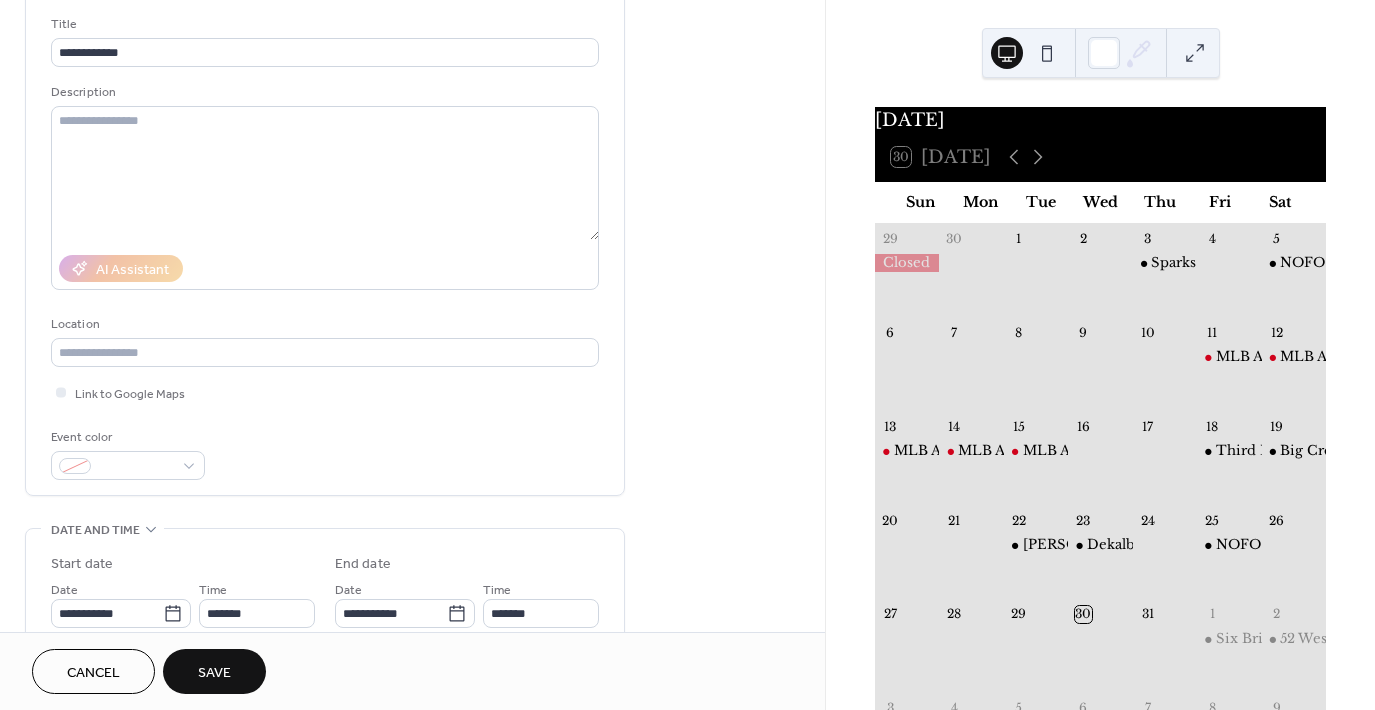scroll, scrollTop: 122, scrollLeft: 0, axis: vertical 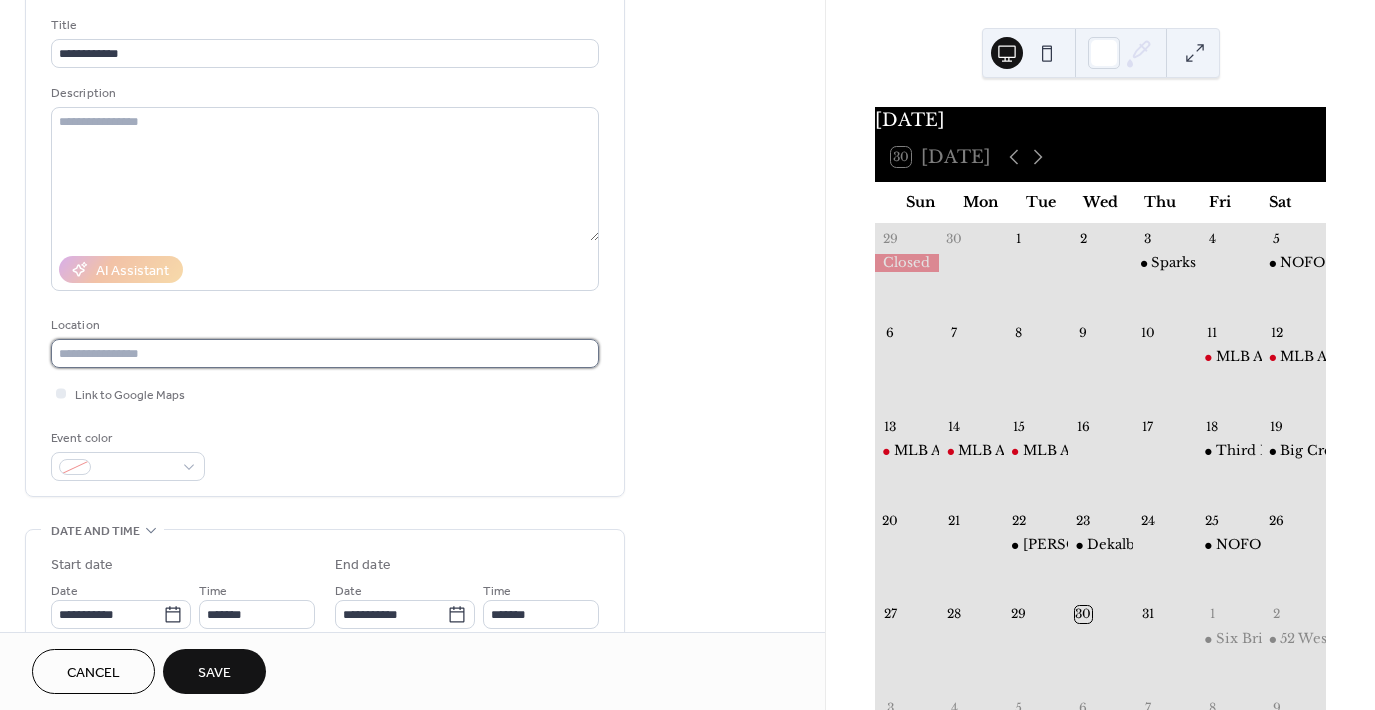 click at bounding box center (325, 353) 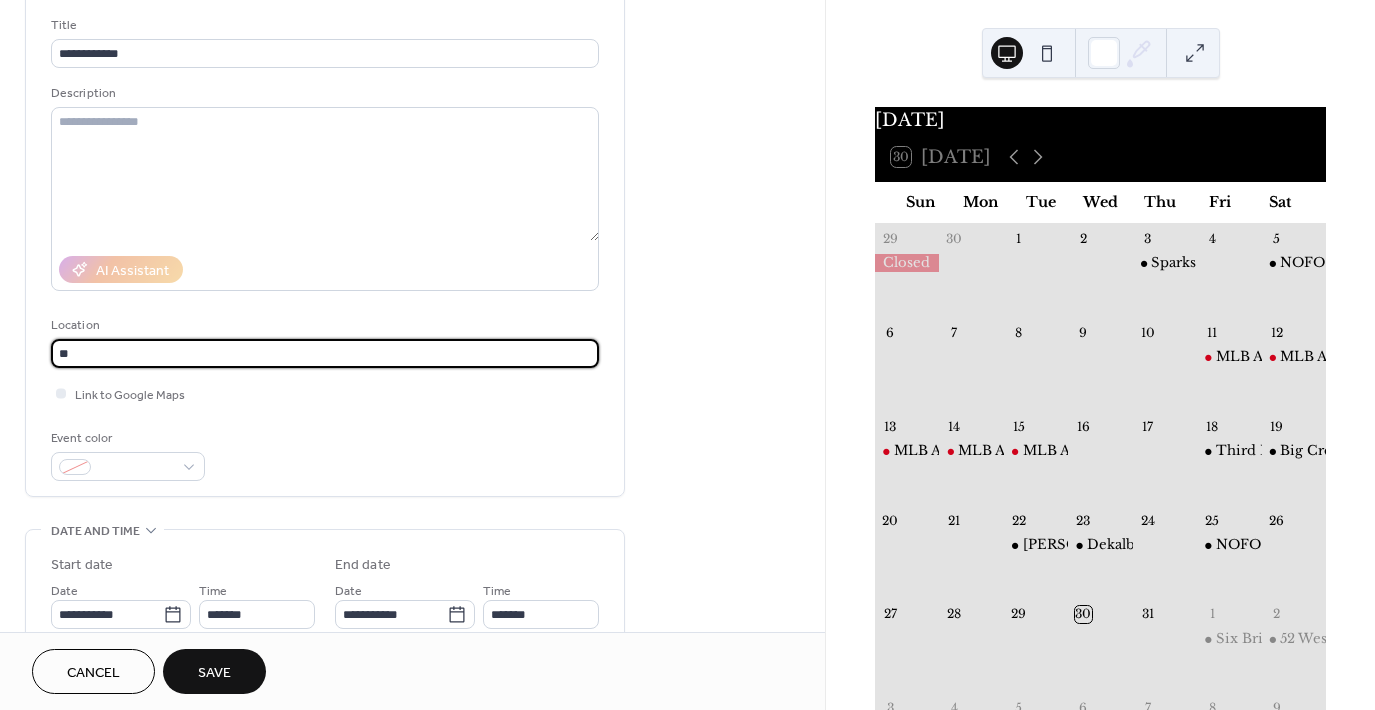 type on "*" 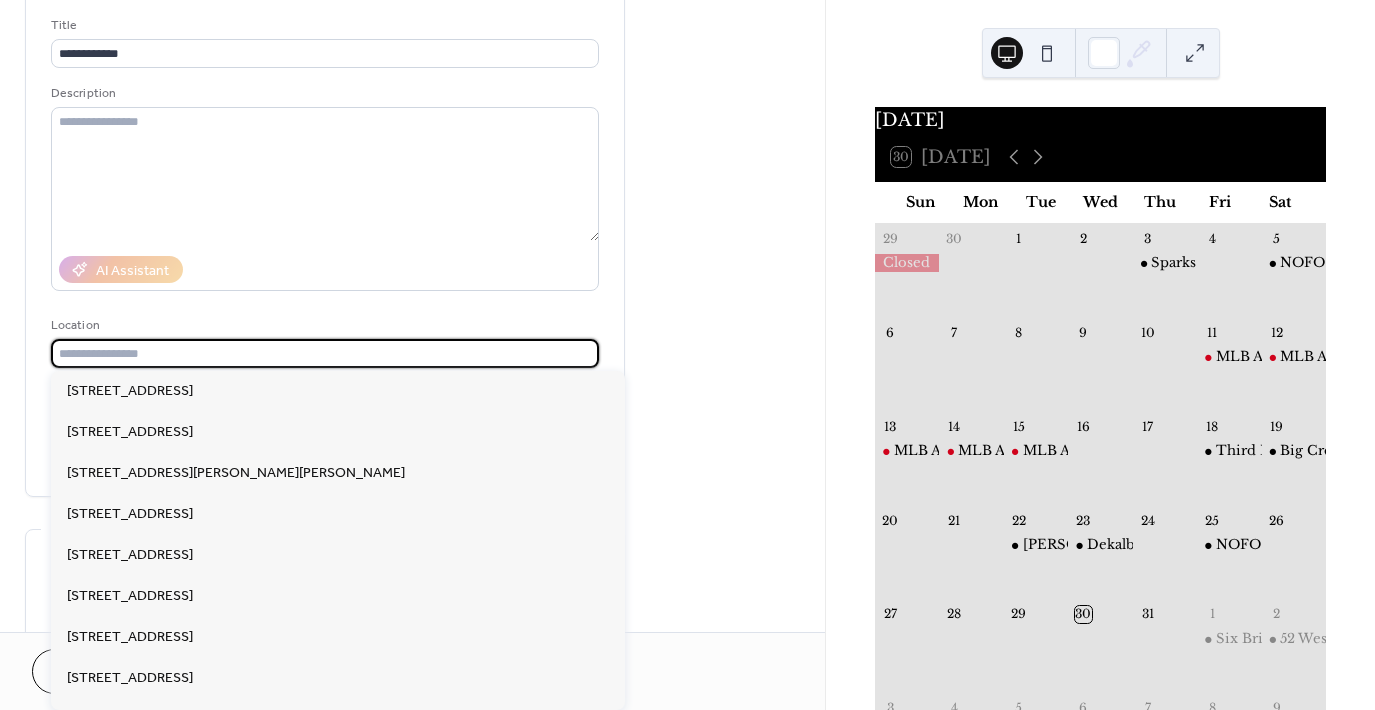 paste on "**********" 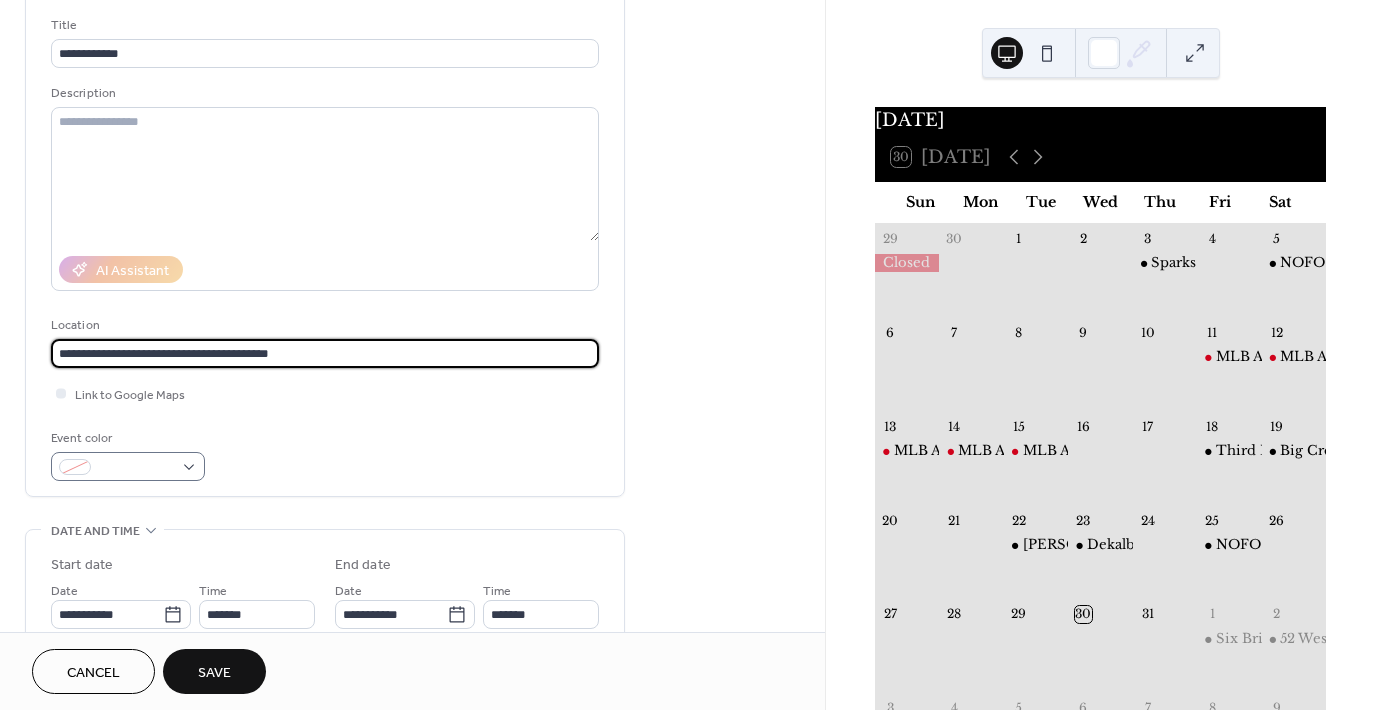 type on "**********" 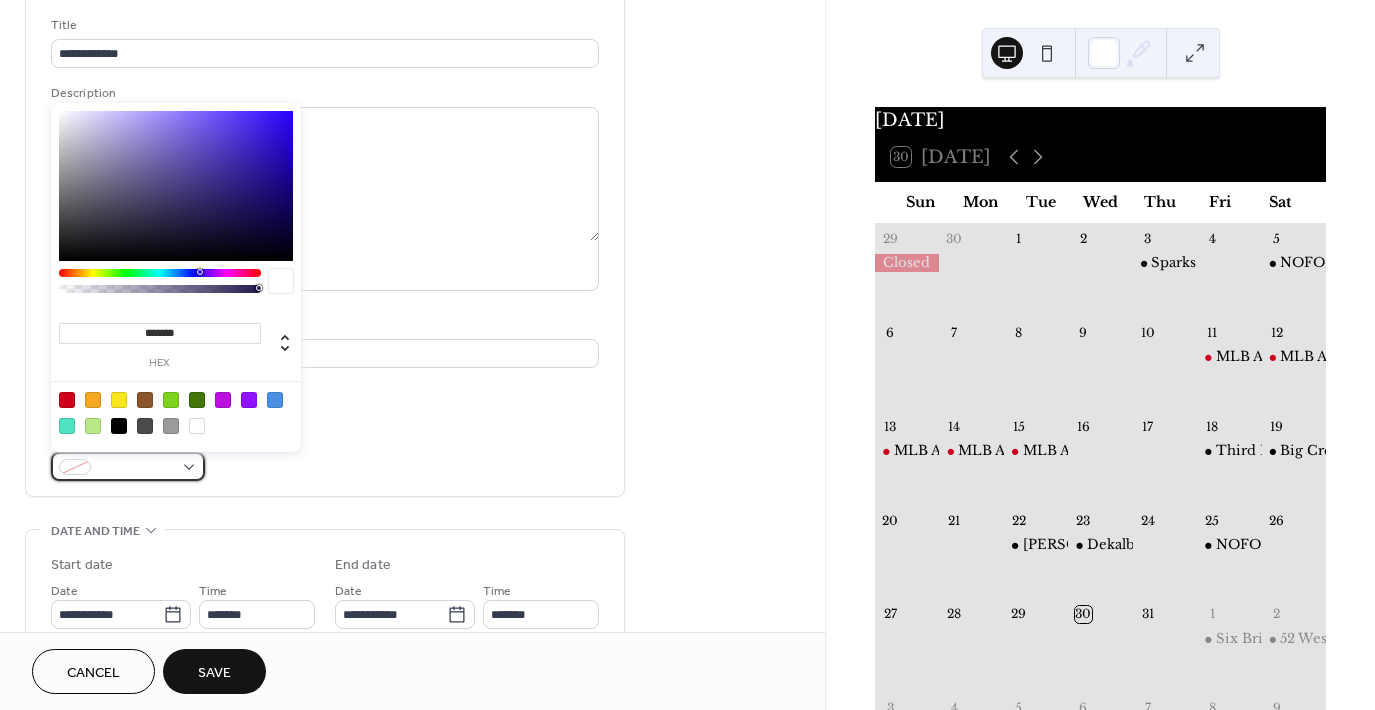 click at bounding box center (136, 468) 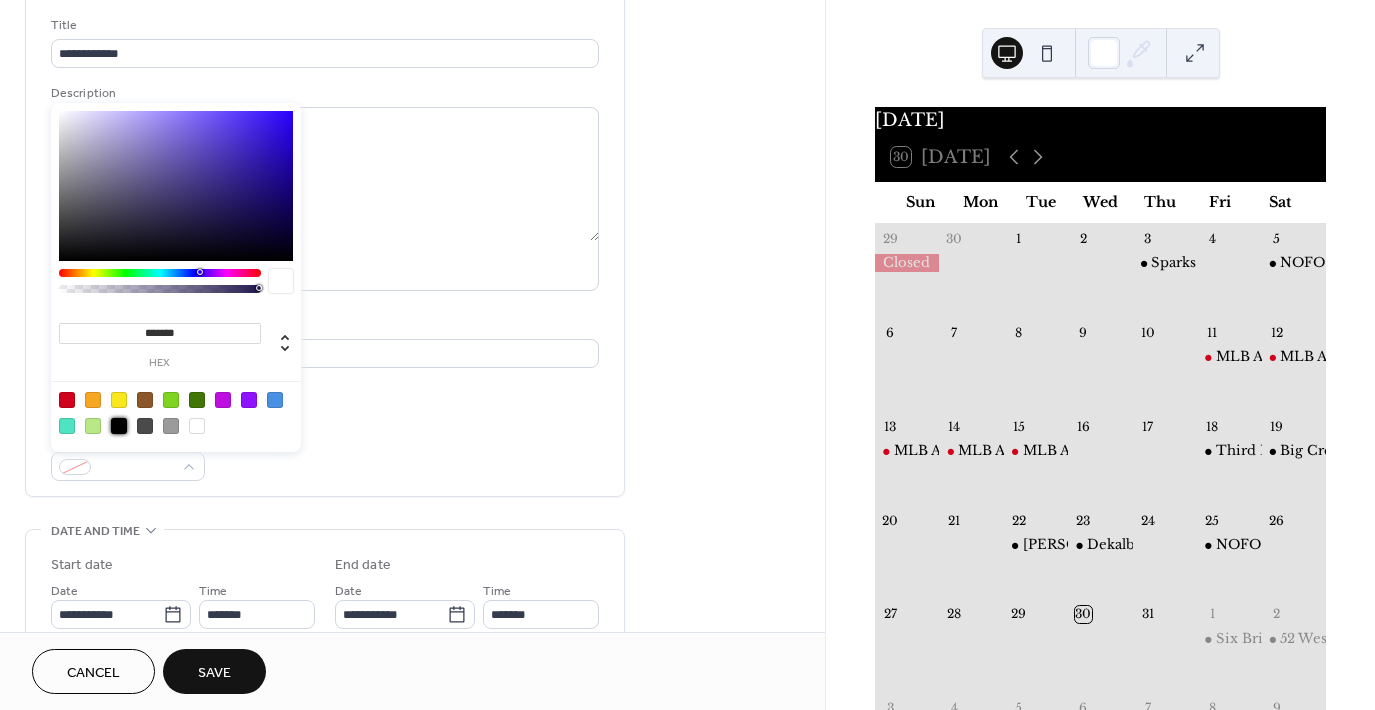 click at bounding box center (119, 426) 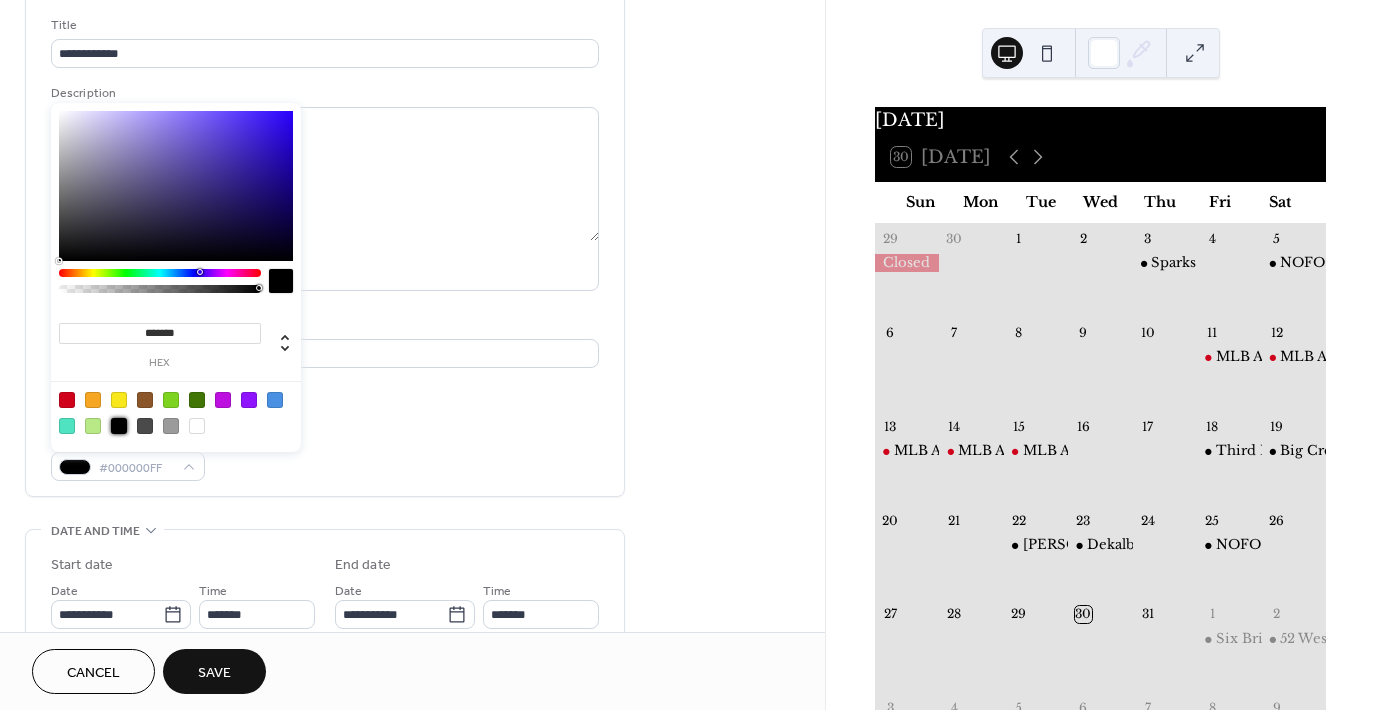 click on "Event color #000000FF" at bounding box center [325, 454] 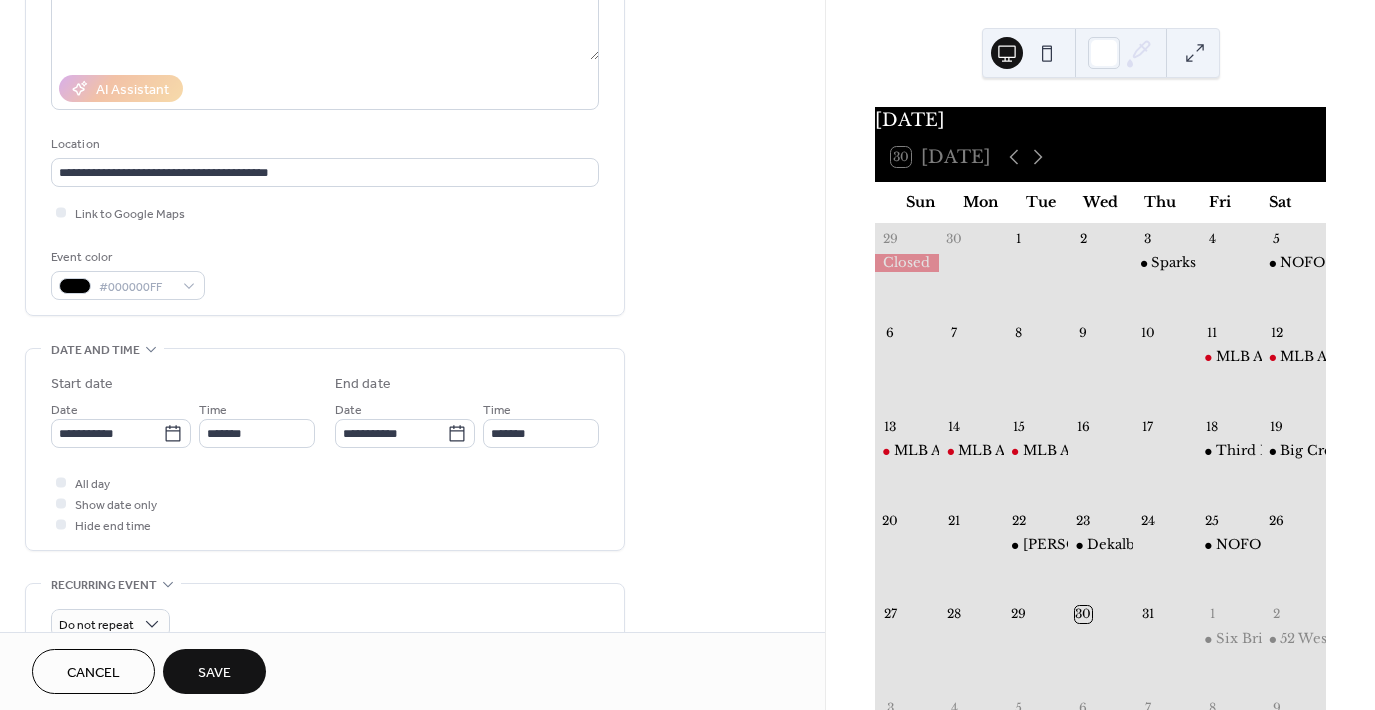 scroll, scrollTop: 306, scrollLeft: 0, axis: vertical 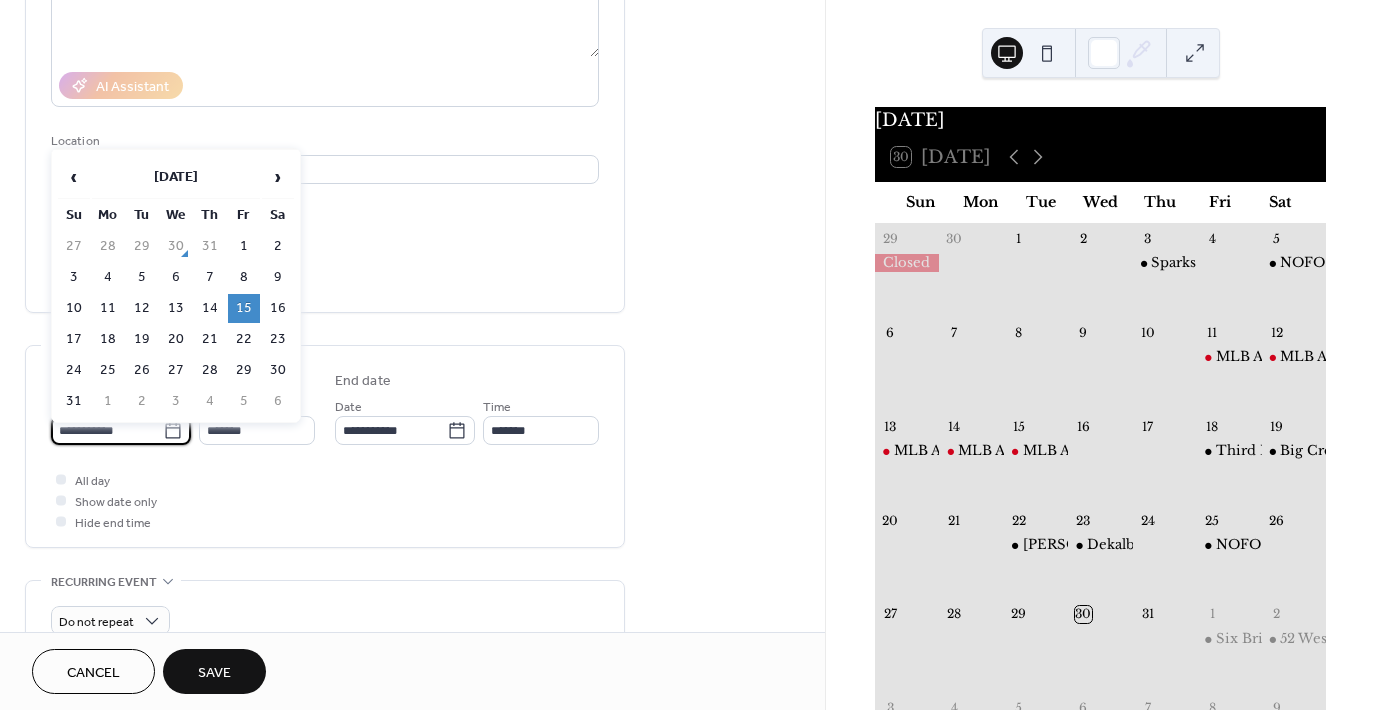click on "**********" at bounding box center [107, 430] 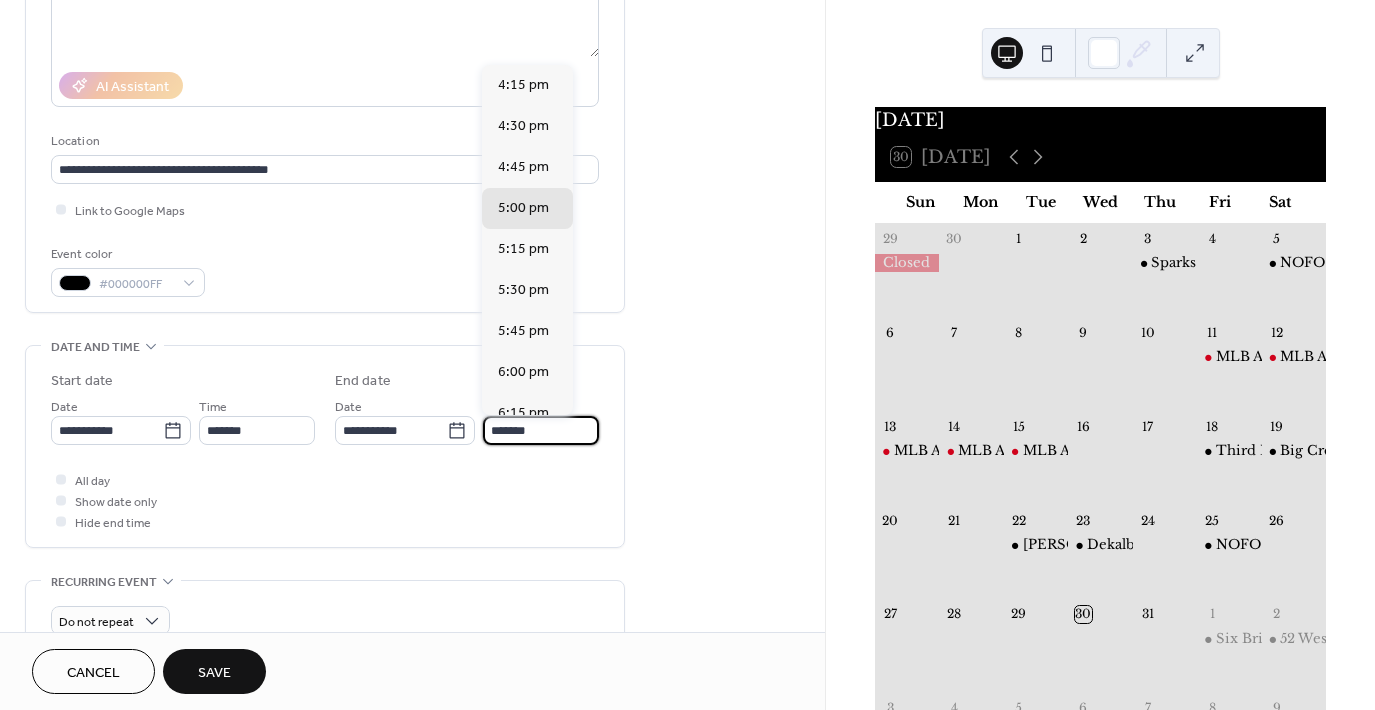 click on "*******" at bounding box center (541, 430) 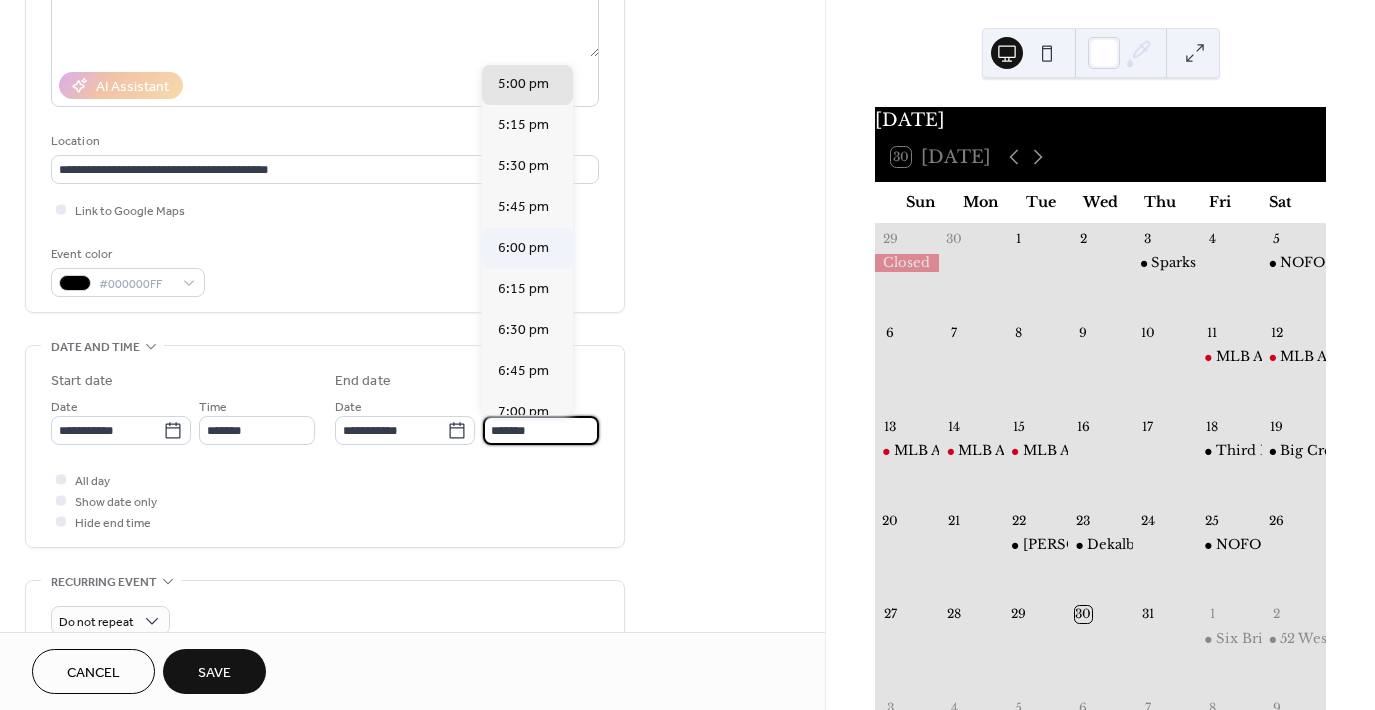 scroll, scrollTop: 176, scrollLeft: 0, axis: vertical 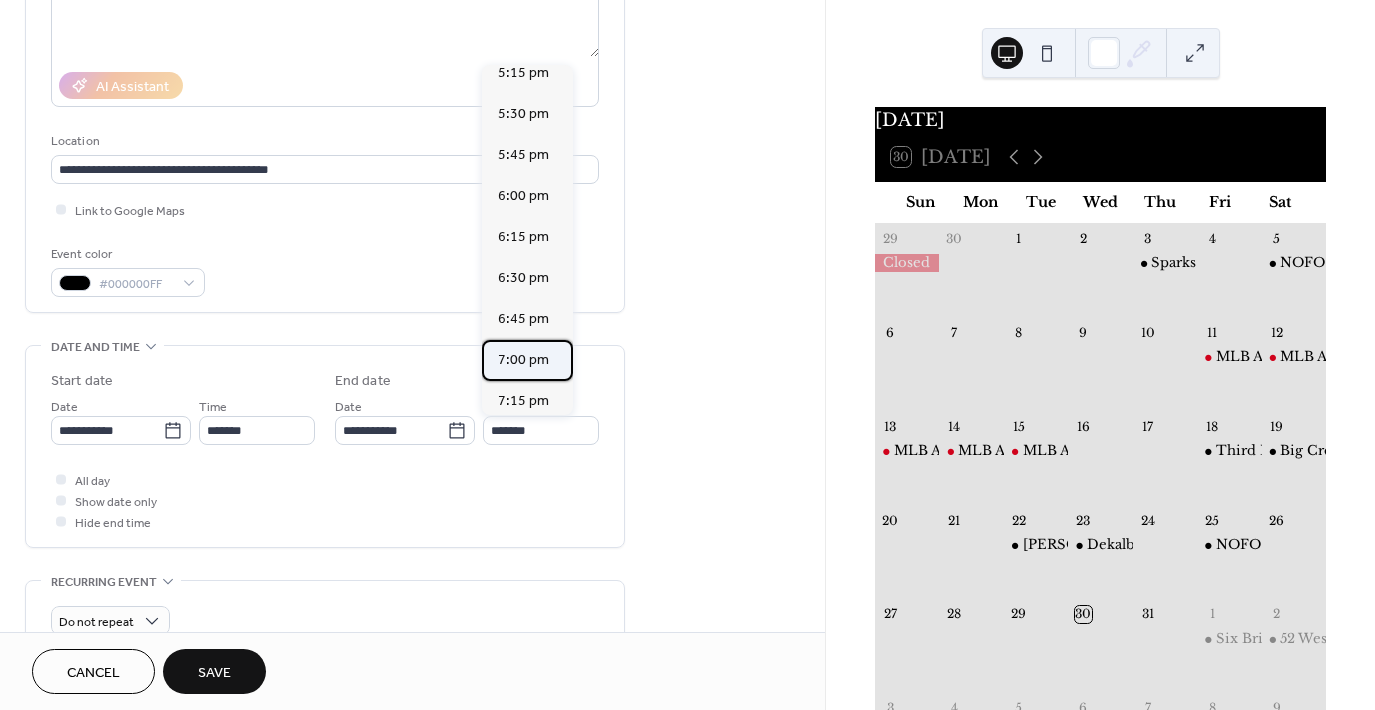click on "7:00 pm" at bounding box center [523, 359] 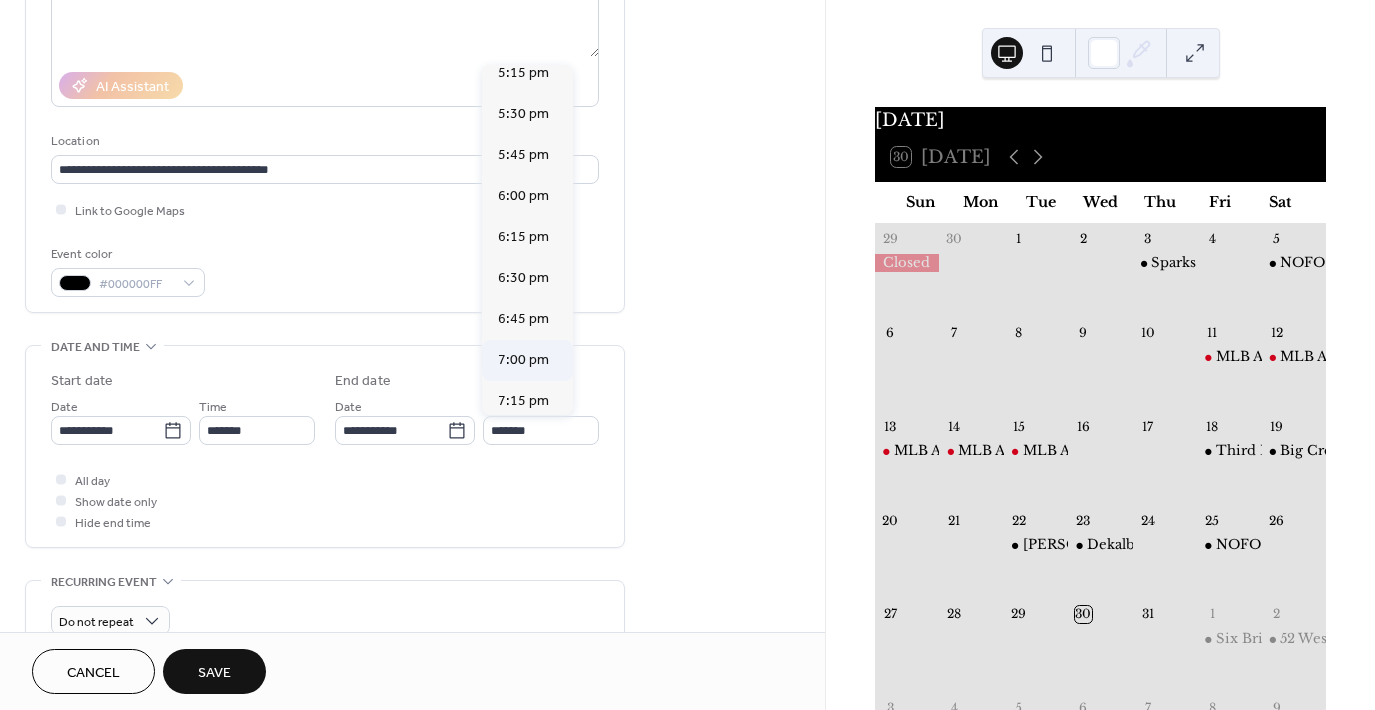 type on "*******" 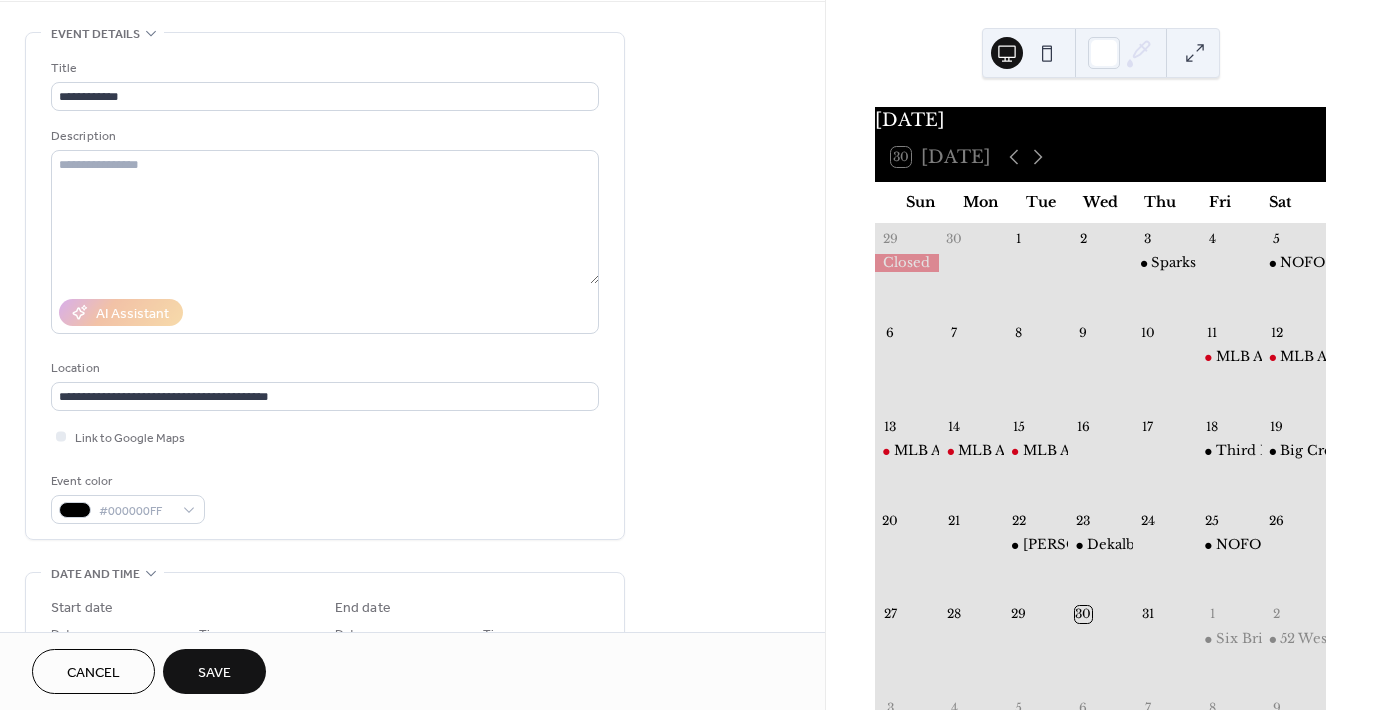 scroll, scrollTop: 70, scrollLeft: 0, axis: vertical 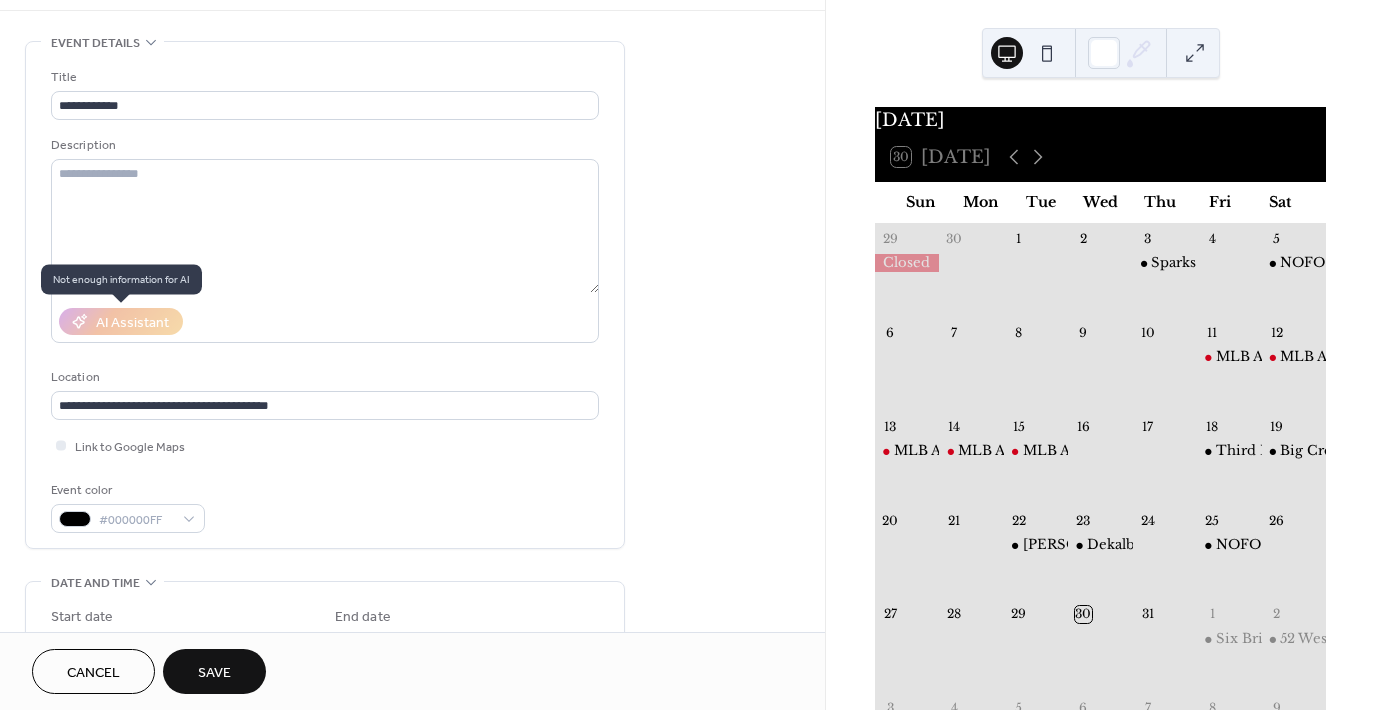 click on "AI Assistant" at bounding box center [121, 321] 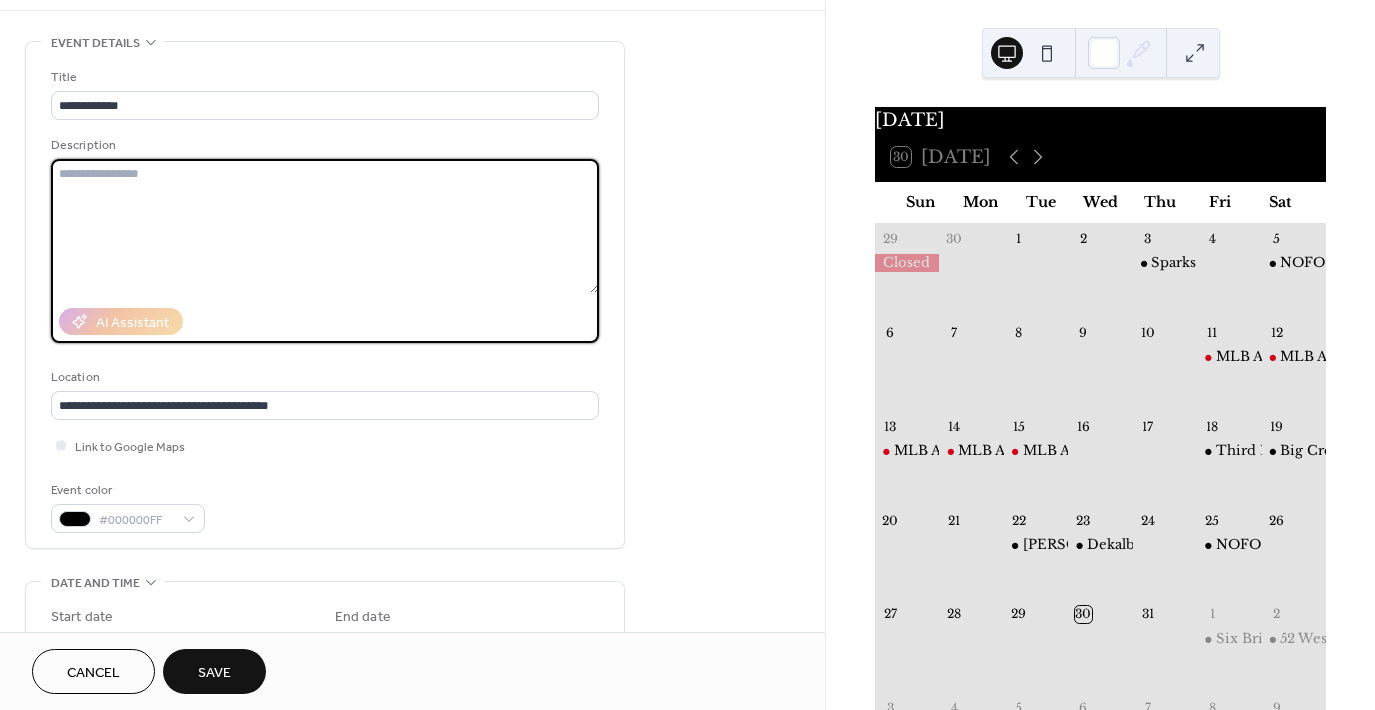 click at bounding box center [325, 226] 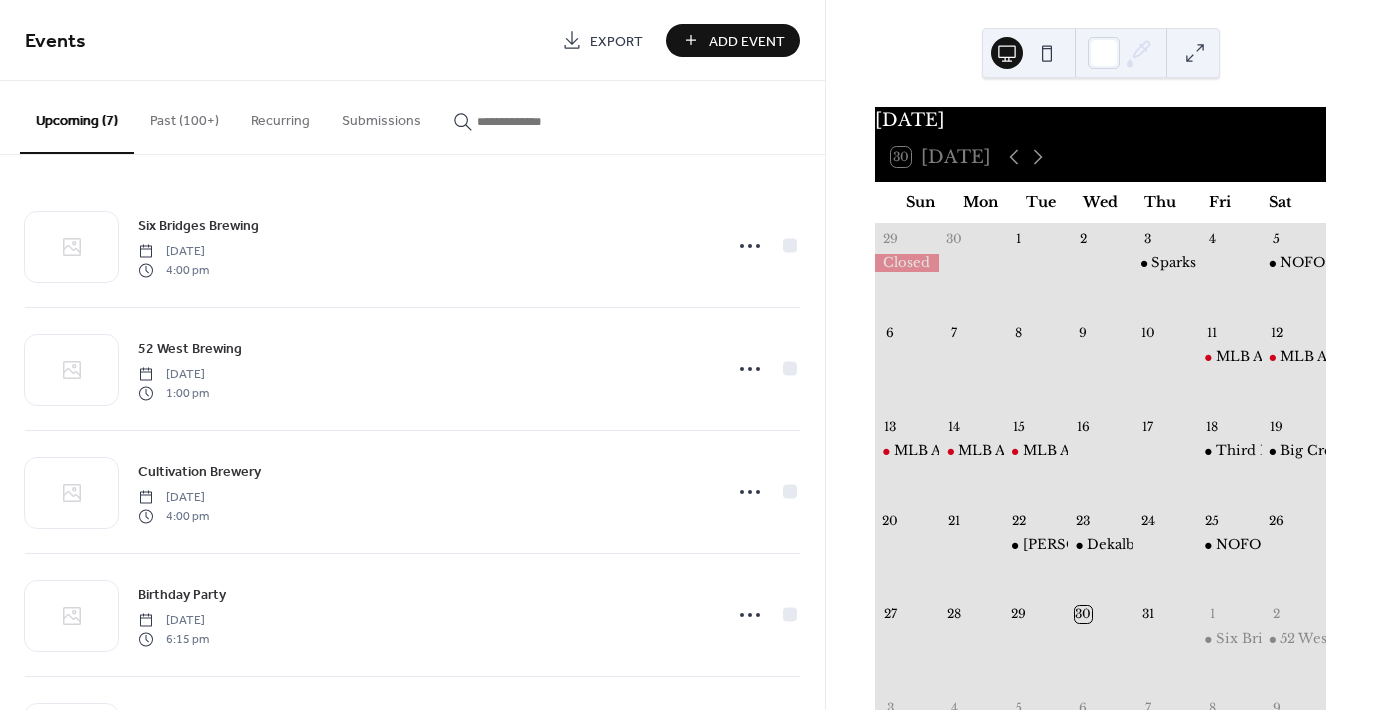 click at bounding box center [537, 121] 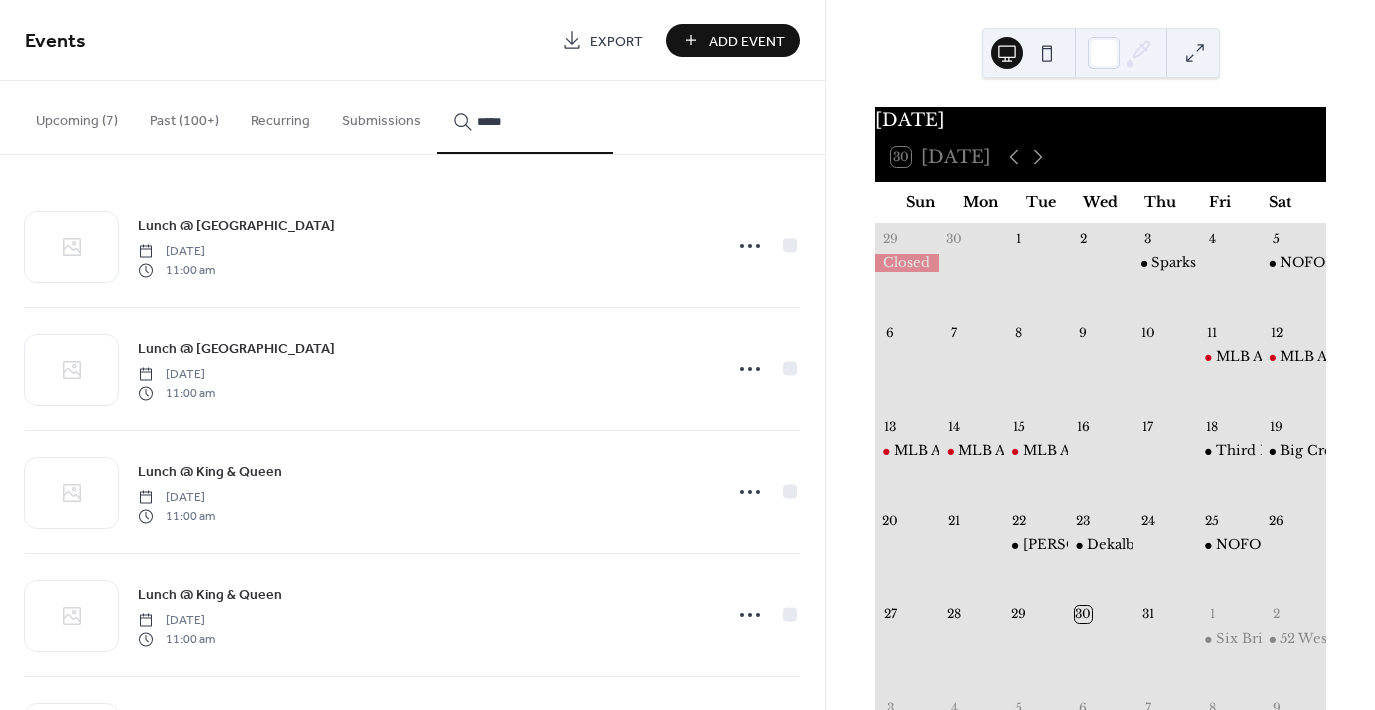 click on "****" at bounding box center [525, 117] 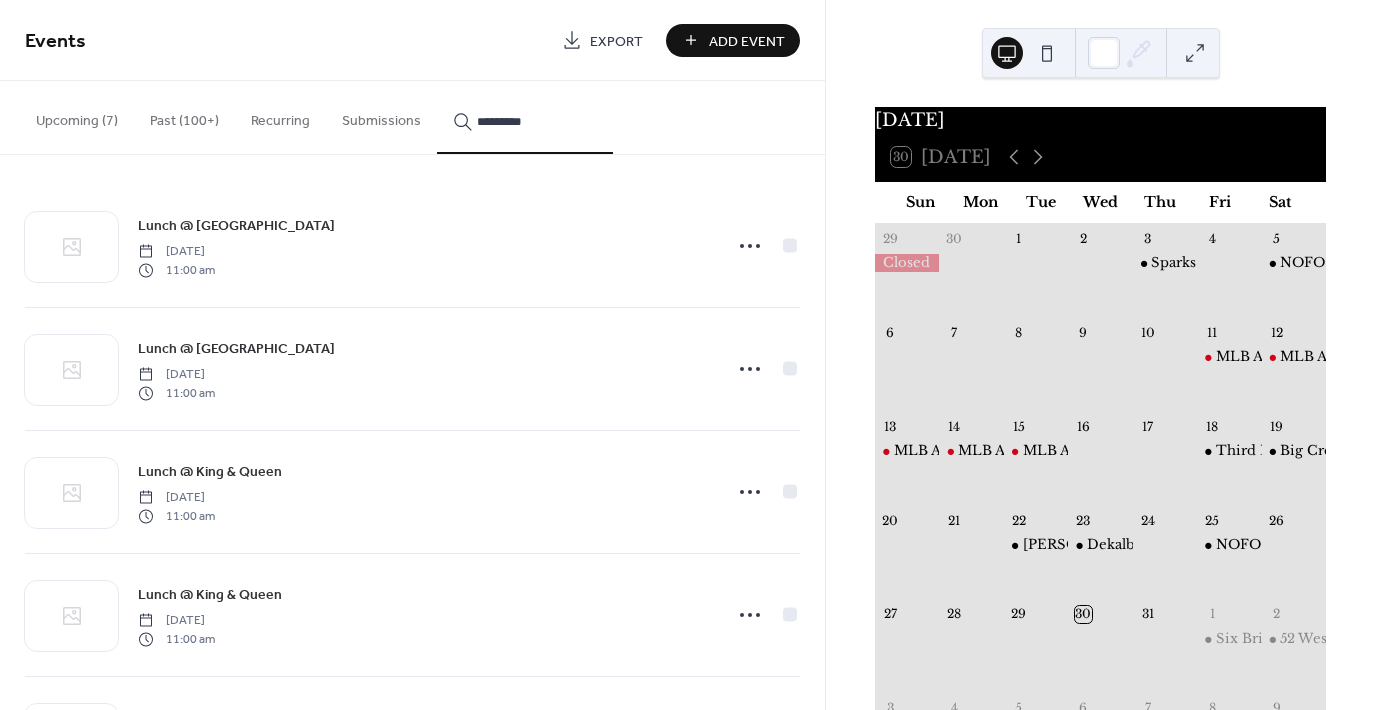 click on "********" at bounding box center [525, 117] 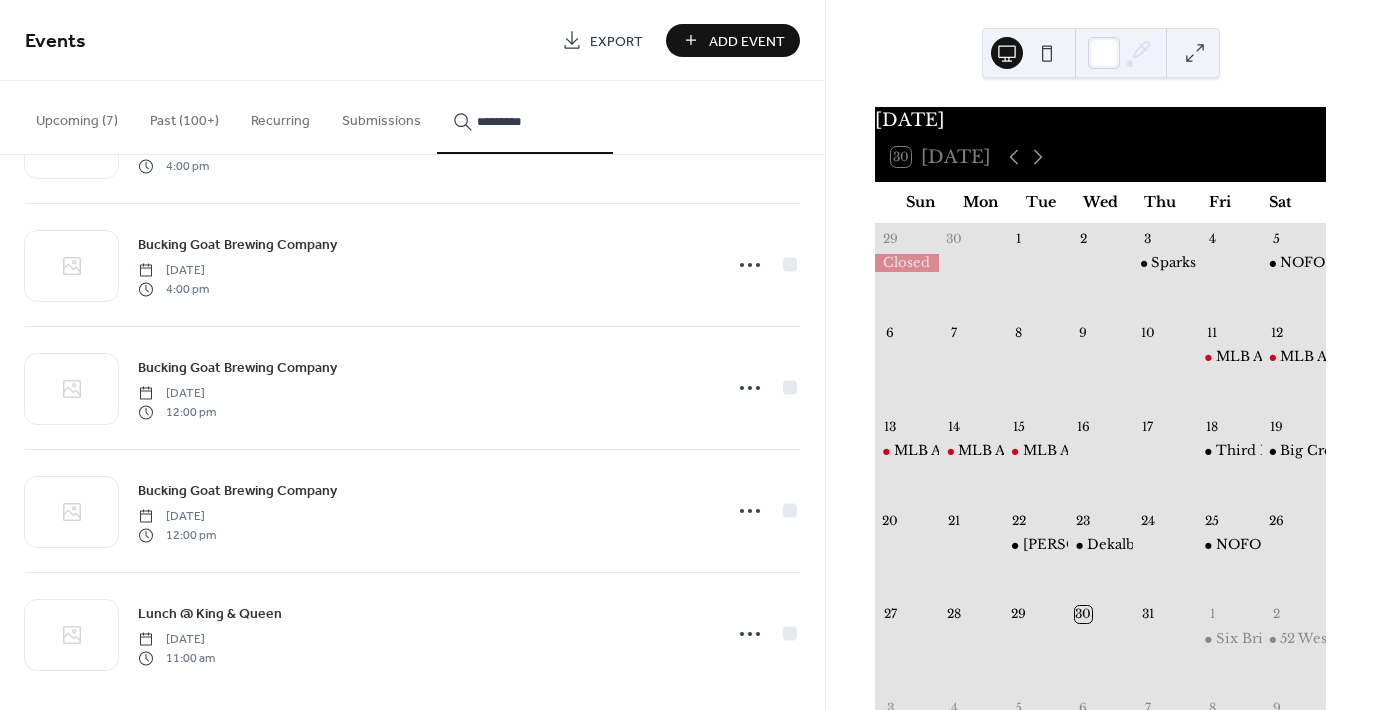 scroll, scrollTop: 608, scrollLeft: 0, axis: vertical 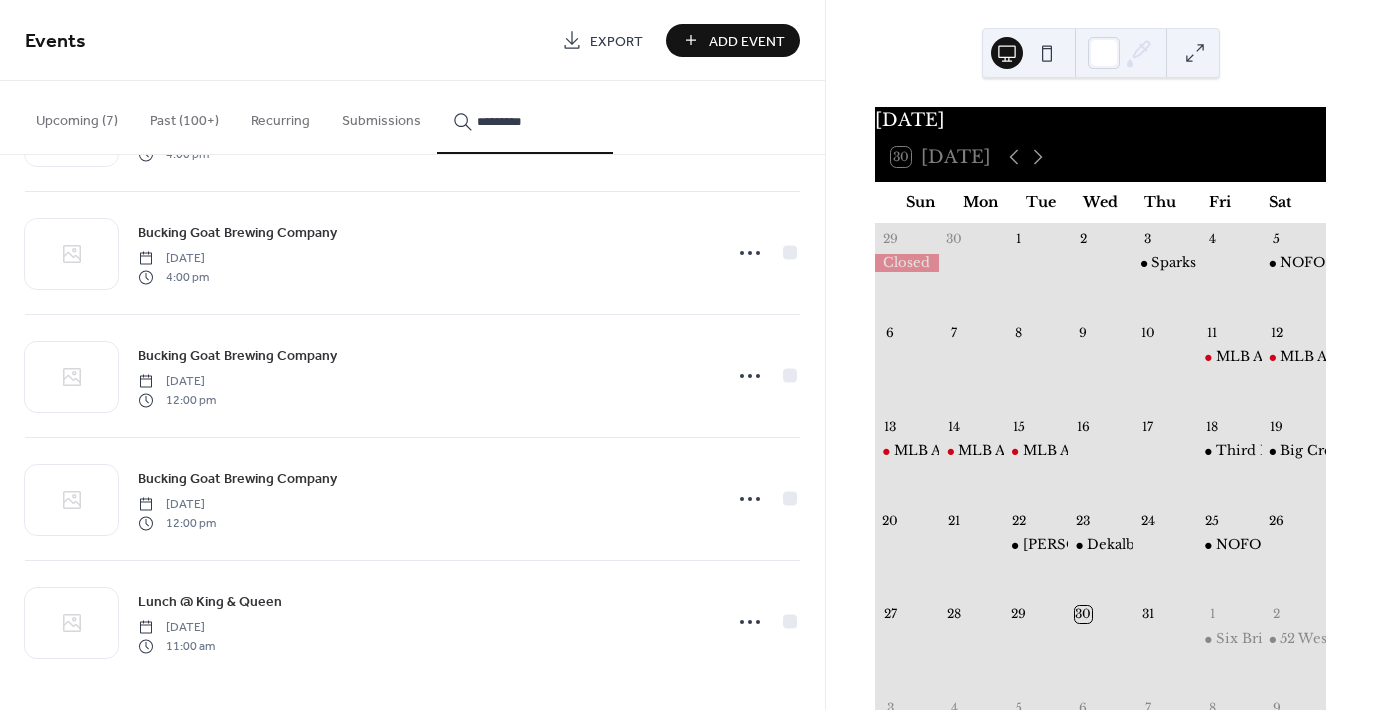 type on "********" 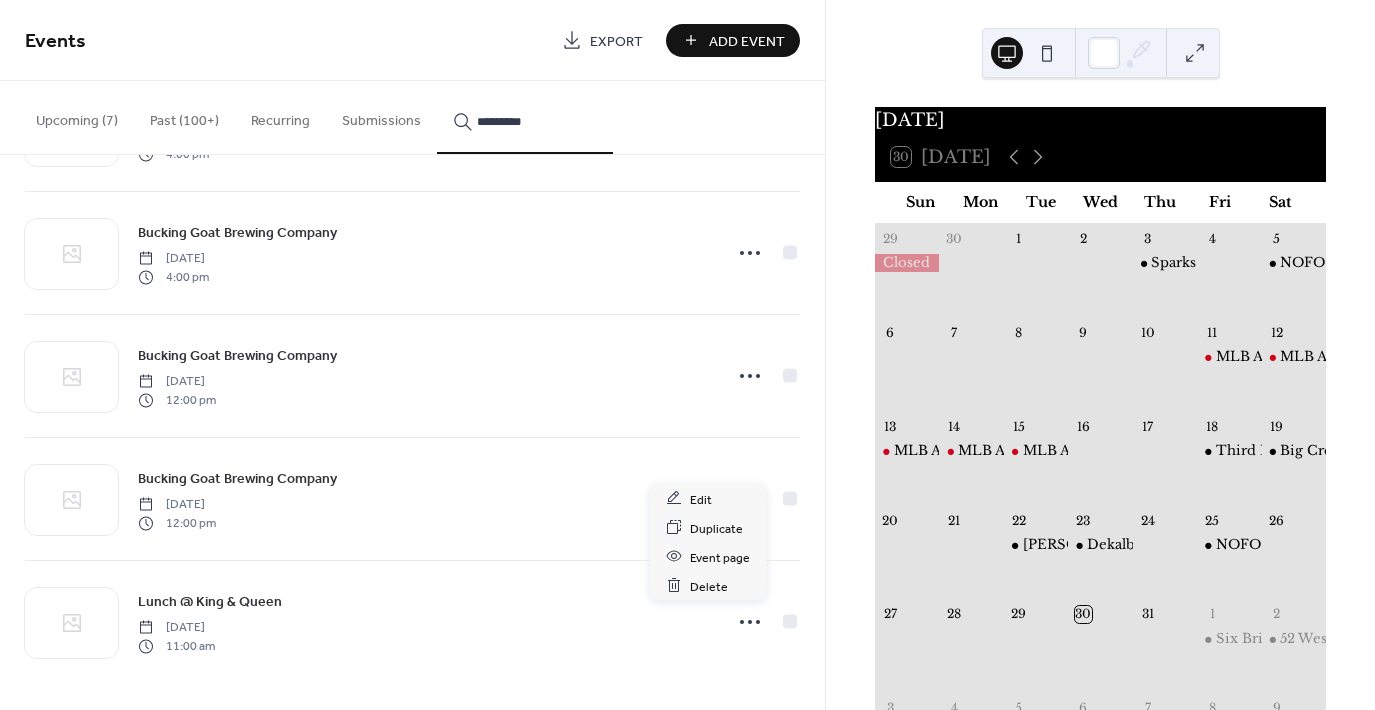 click 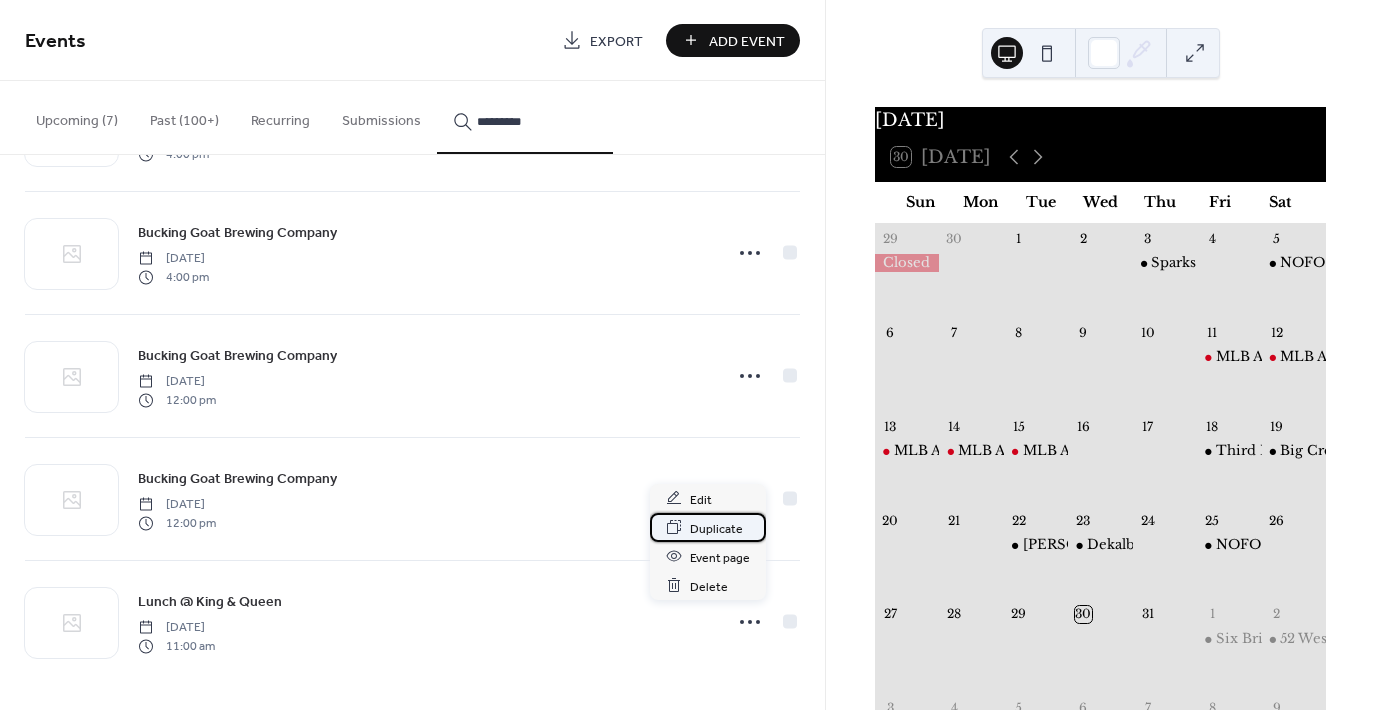 click on "Duplicate" at bounding box center (716, 528) 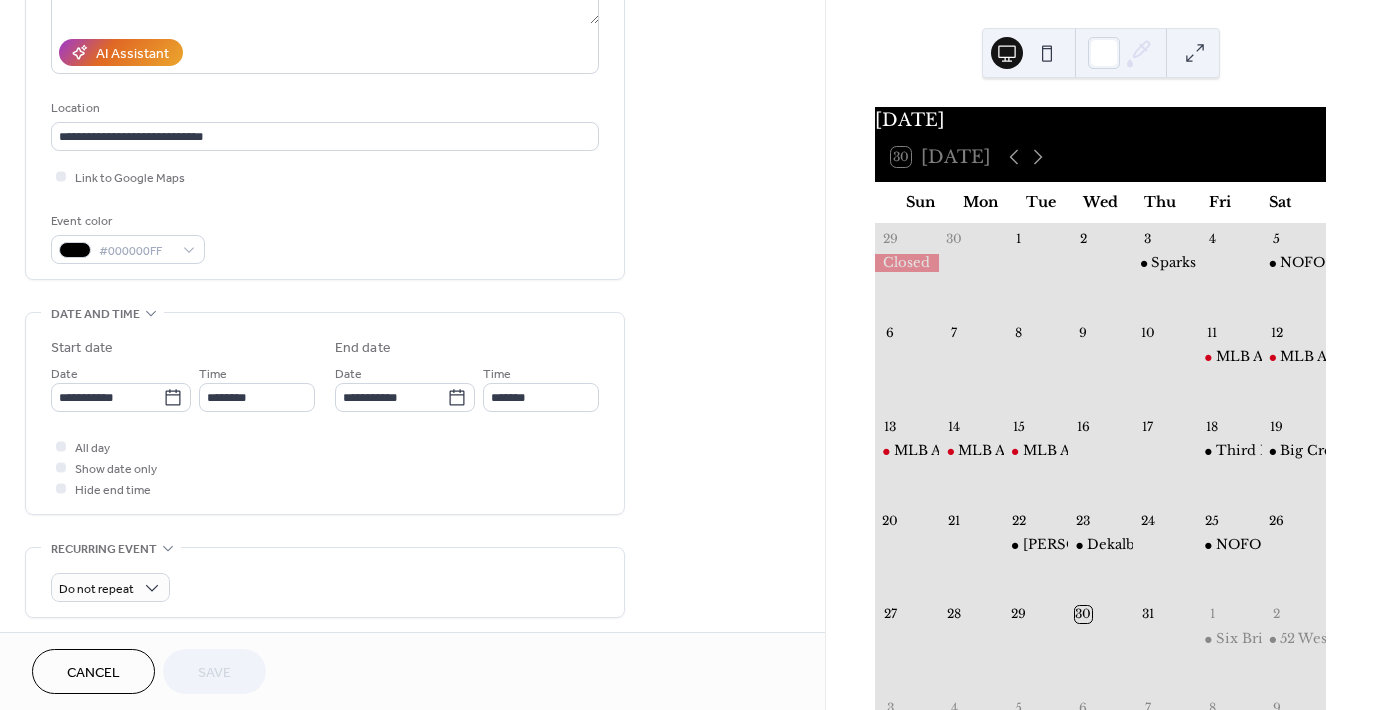 scroll, scrollTop: 340, scrollLeft: 0, axis: vertical 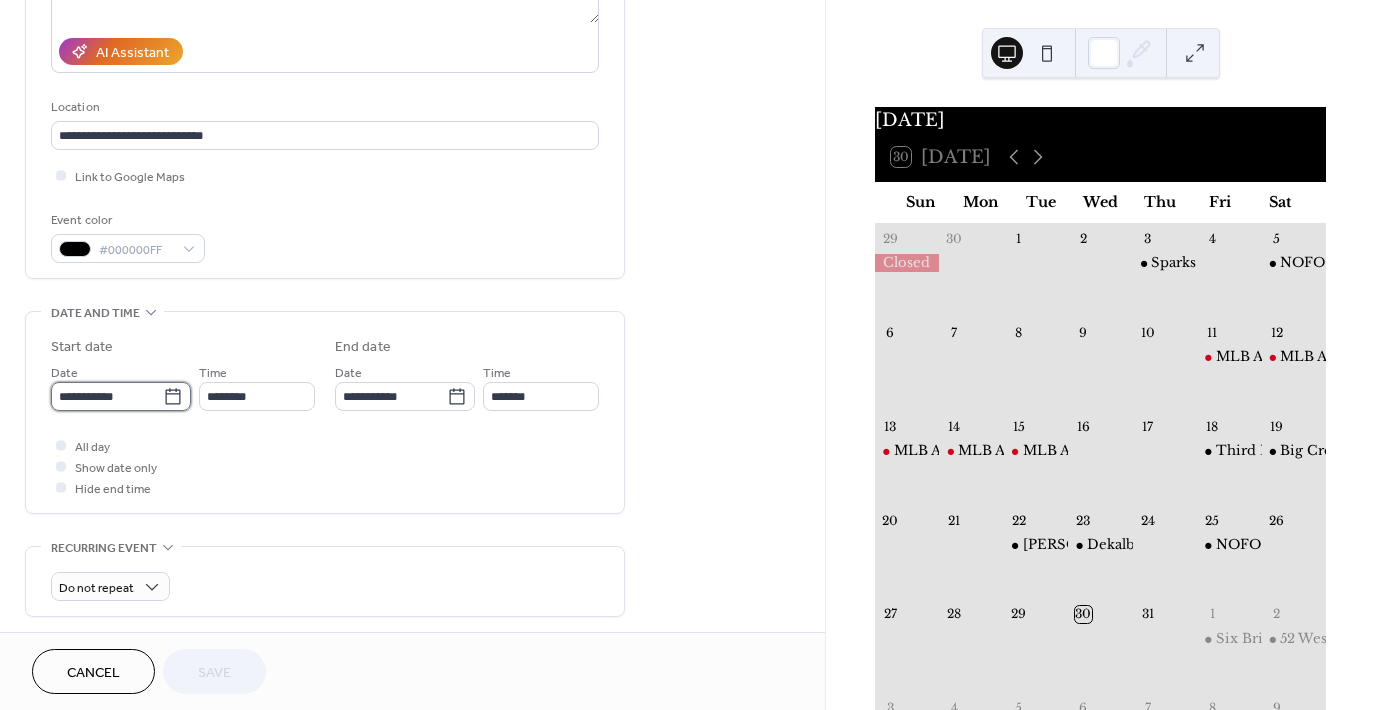 click on "**********" at bounding box center [107, 396] 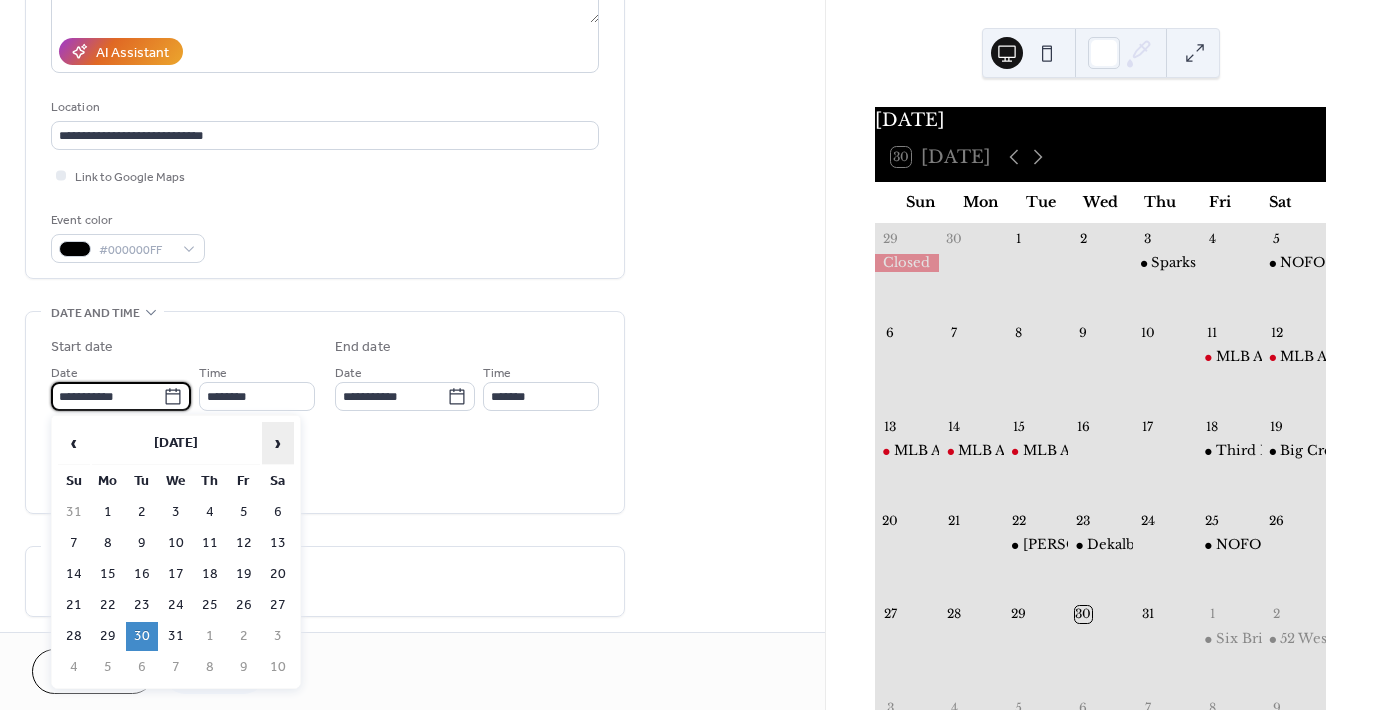 click on "›" at bounding box center (278, 443) 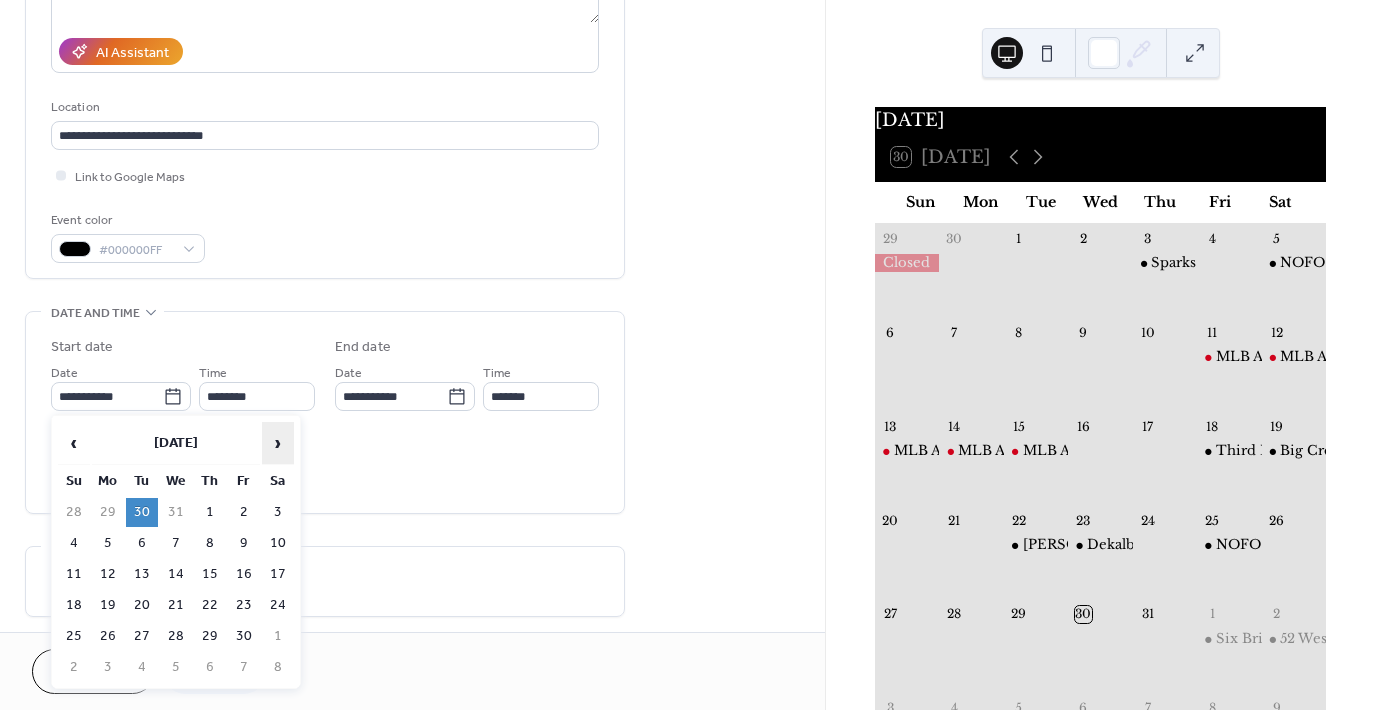 click on "›" at bounding box center (278, 443) 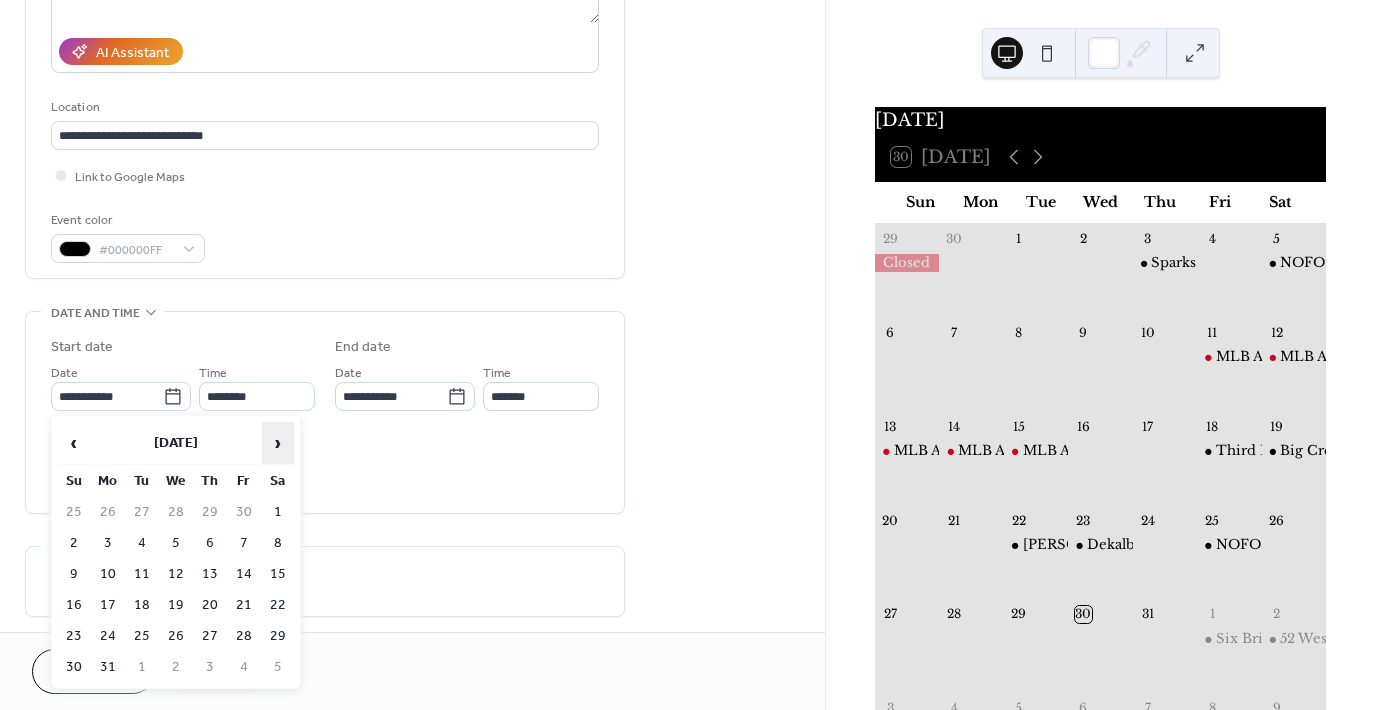 click on "›" at bounding box center (278, 443) 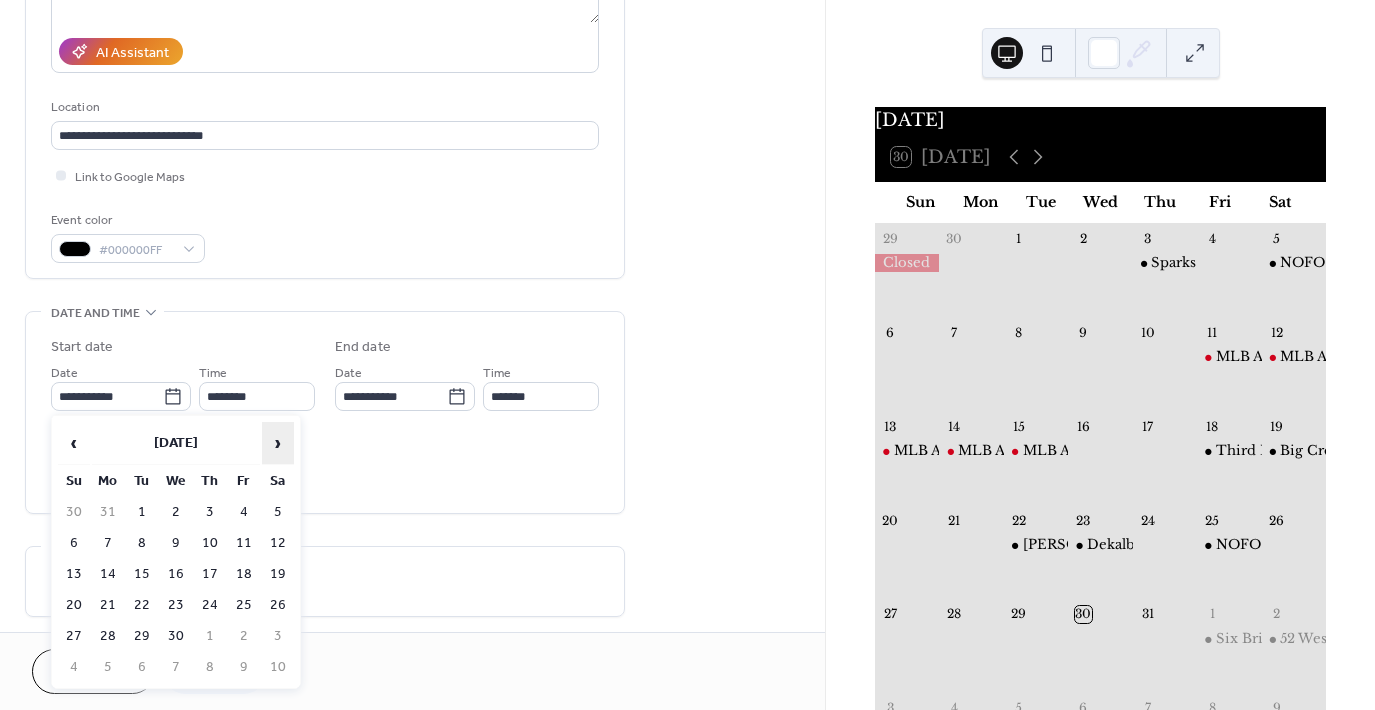 click on "›" at bounding box center [278, 443] 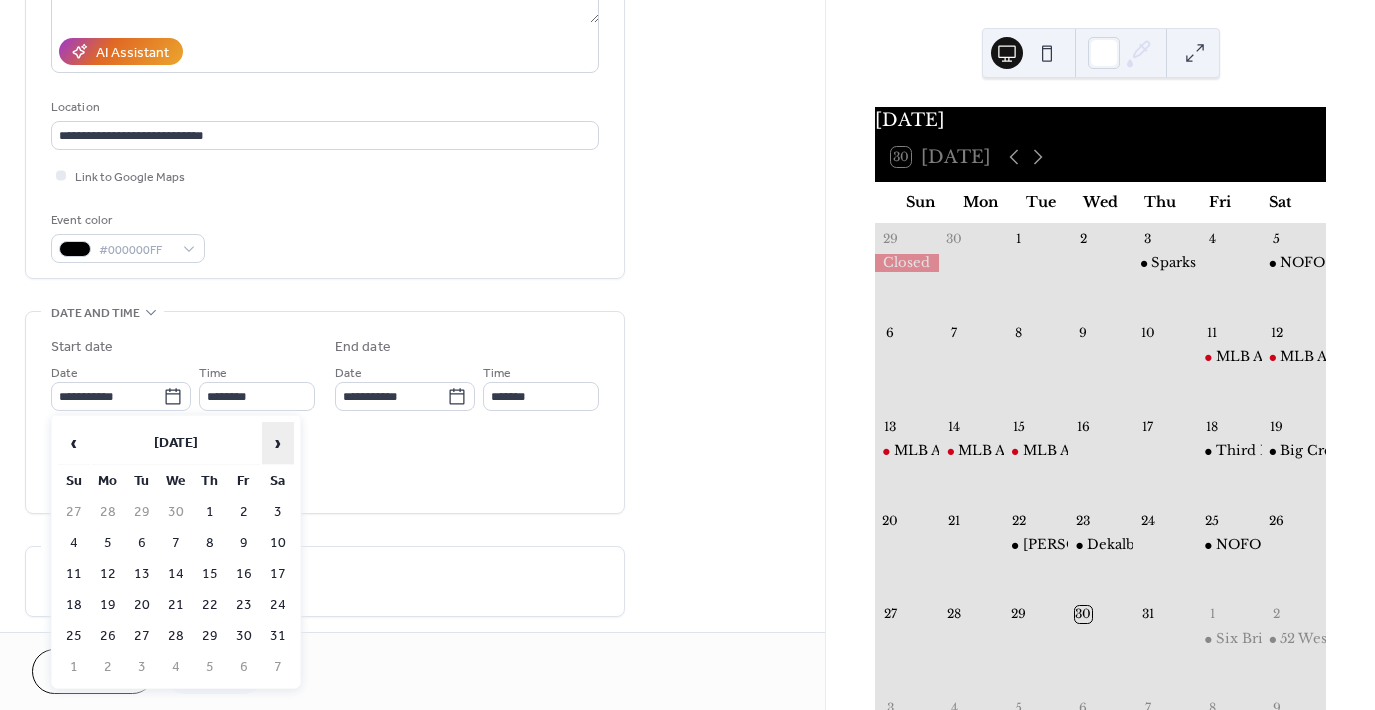 click on "›" at bounding box center (278, 443) 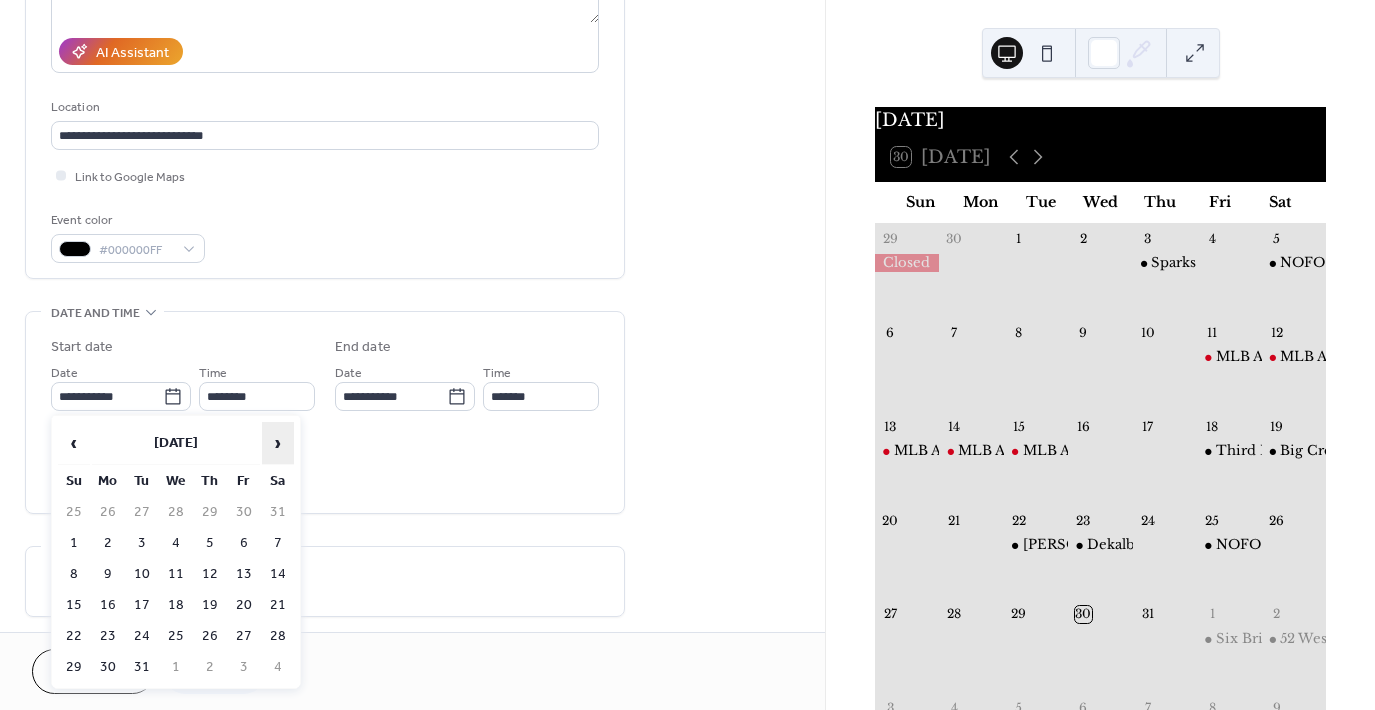 click on "›" at bounding box center (278, 443) 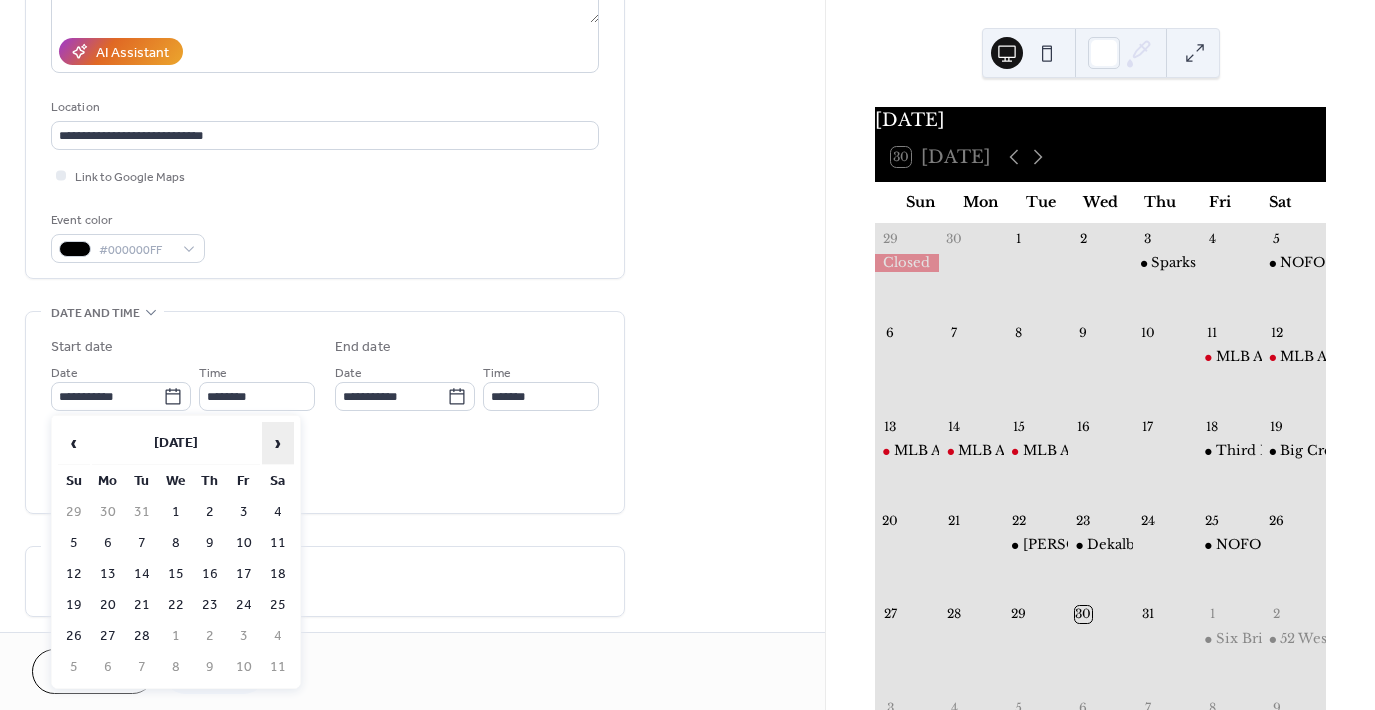 click on "›" at bounding box center [278, 443] 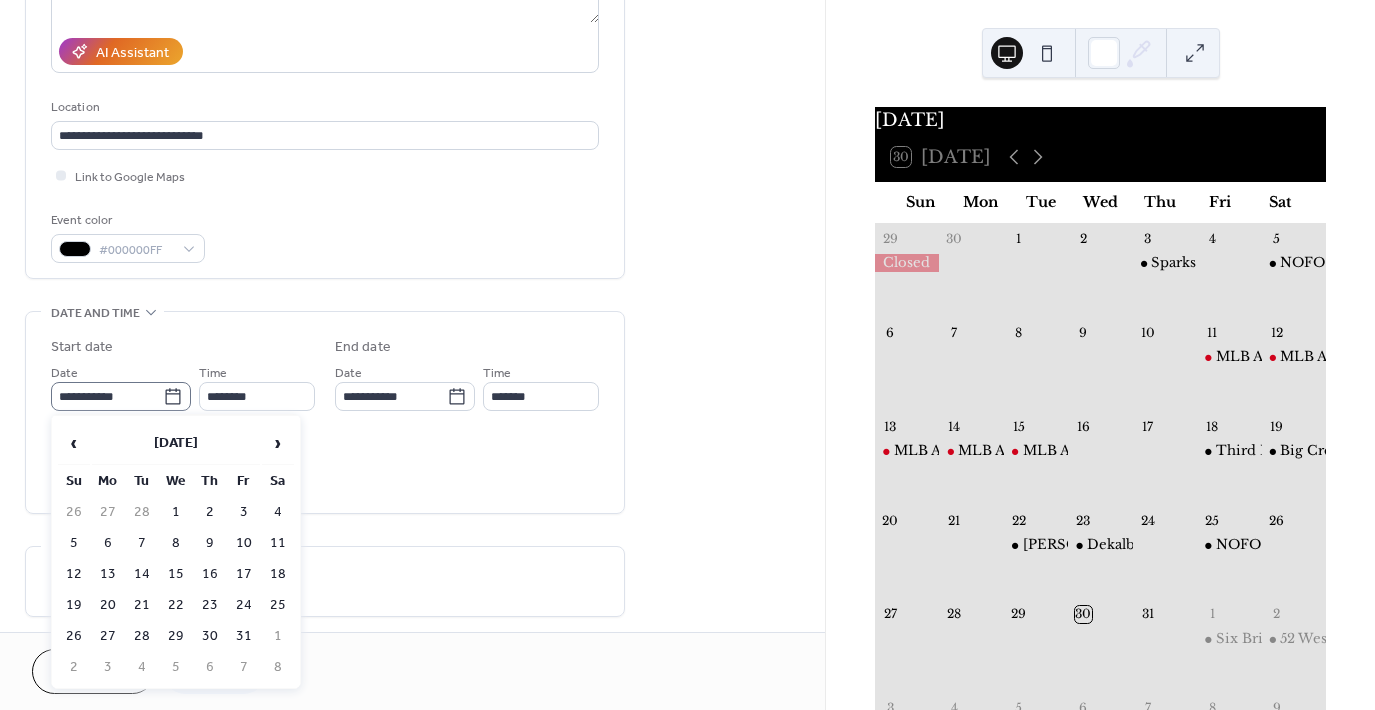 click 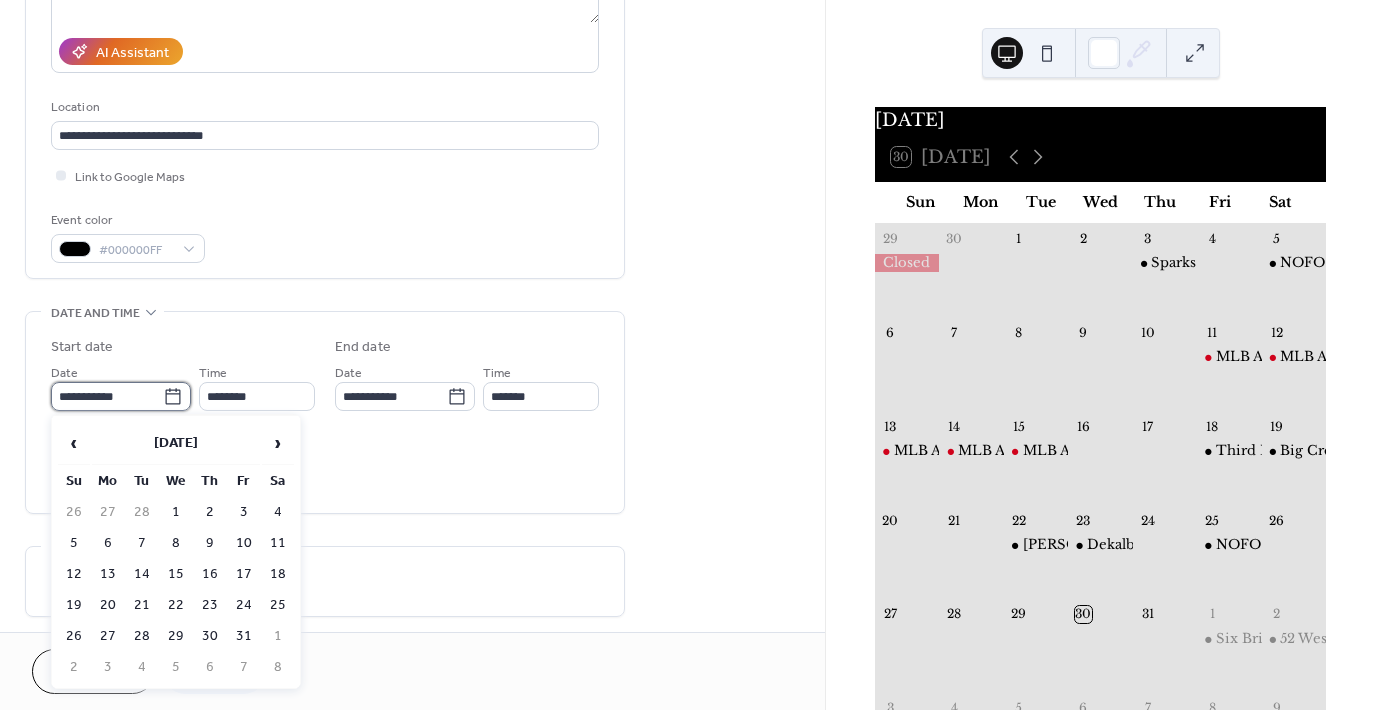 click on "**********" at bounding box center (107, 396) 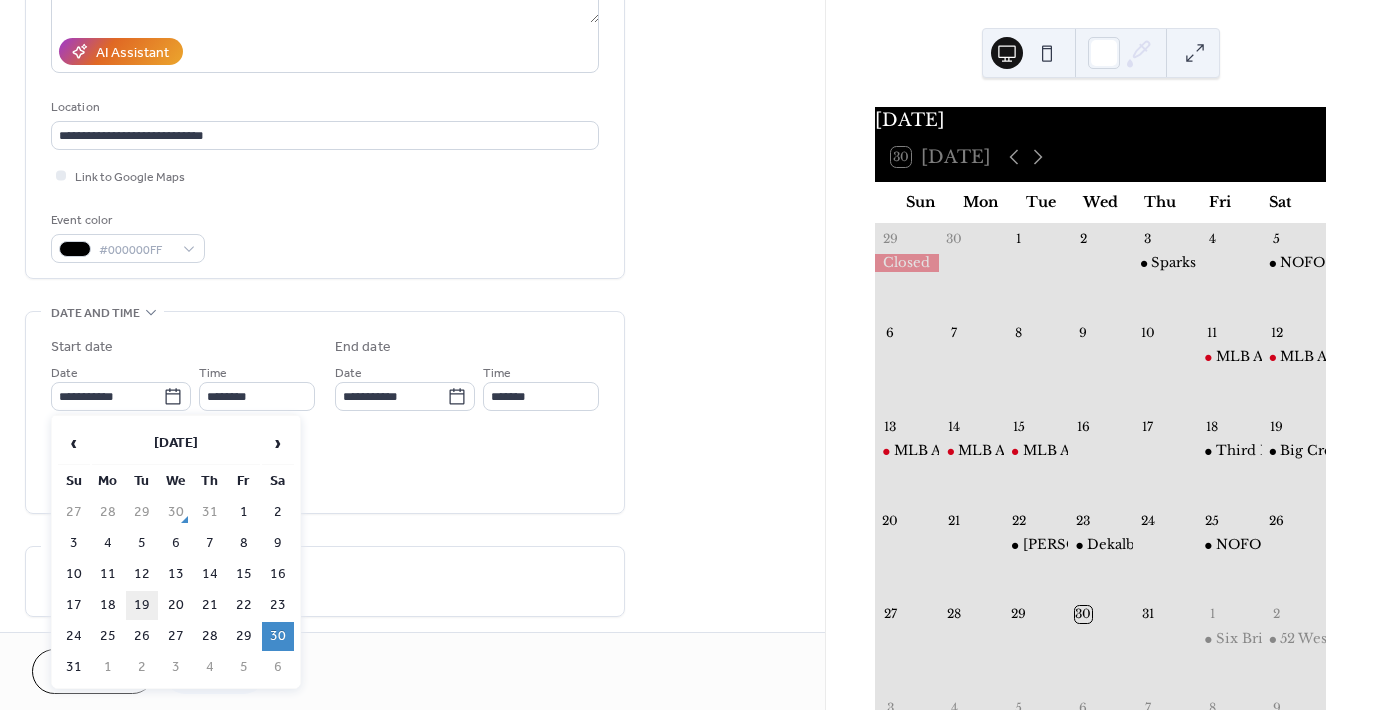 click on "19" at bounding box center [142, 605] 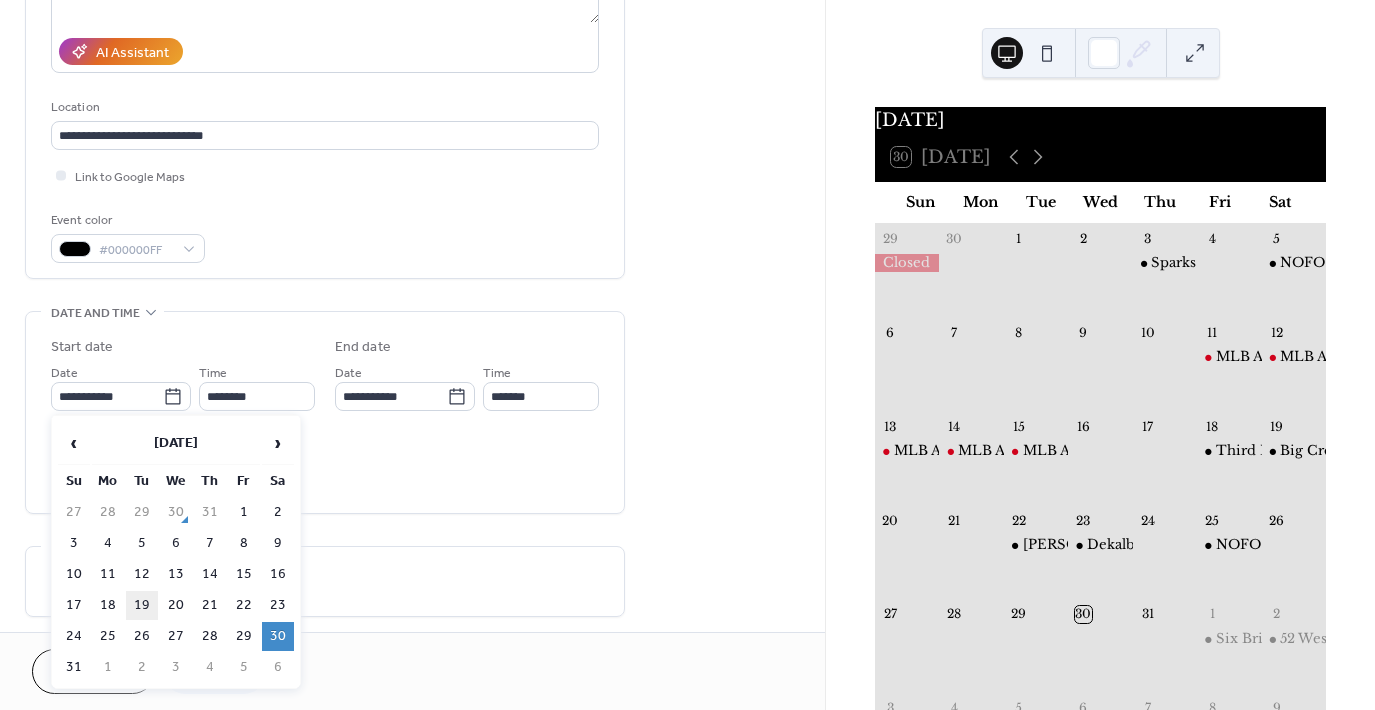 type on "**********" 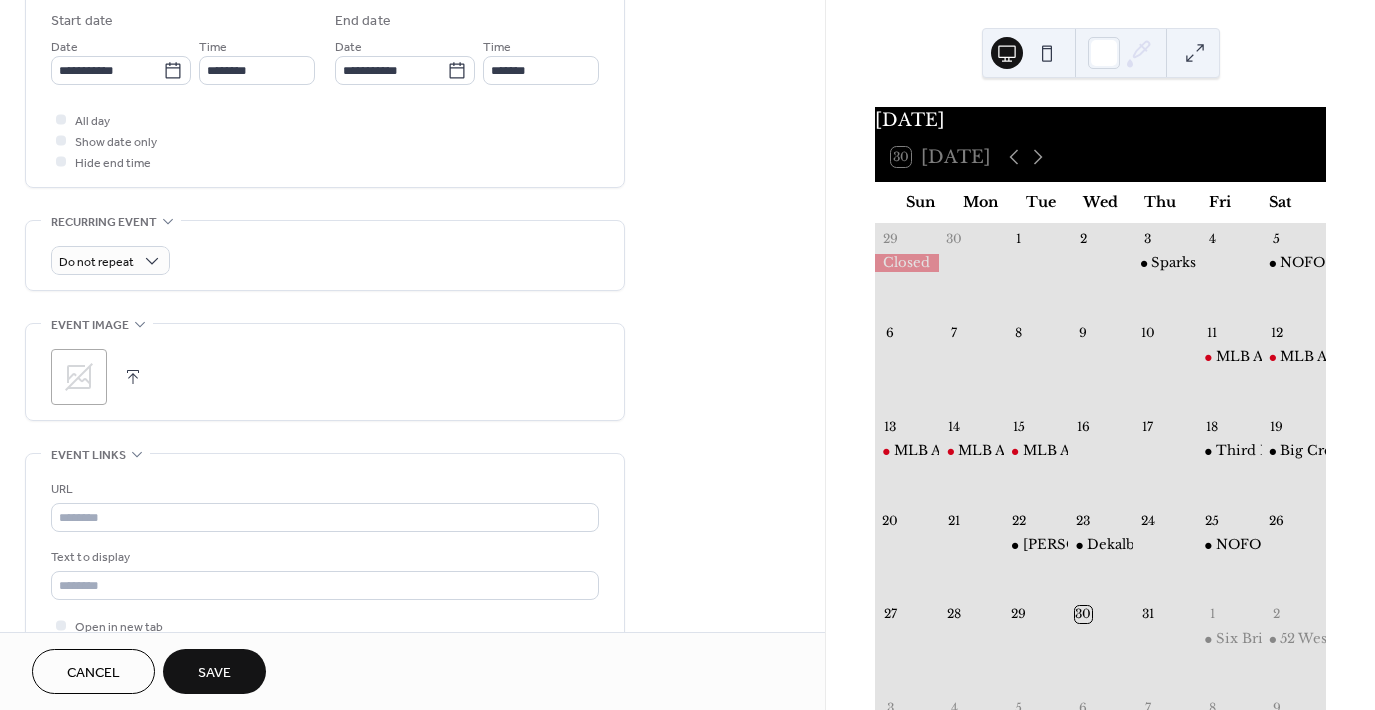 scroll, scrollTop: 675, scrollLeft: 0, axis: vertical 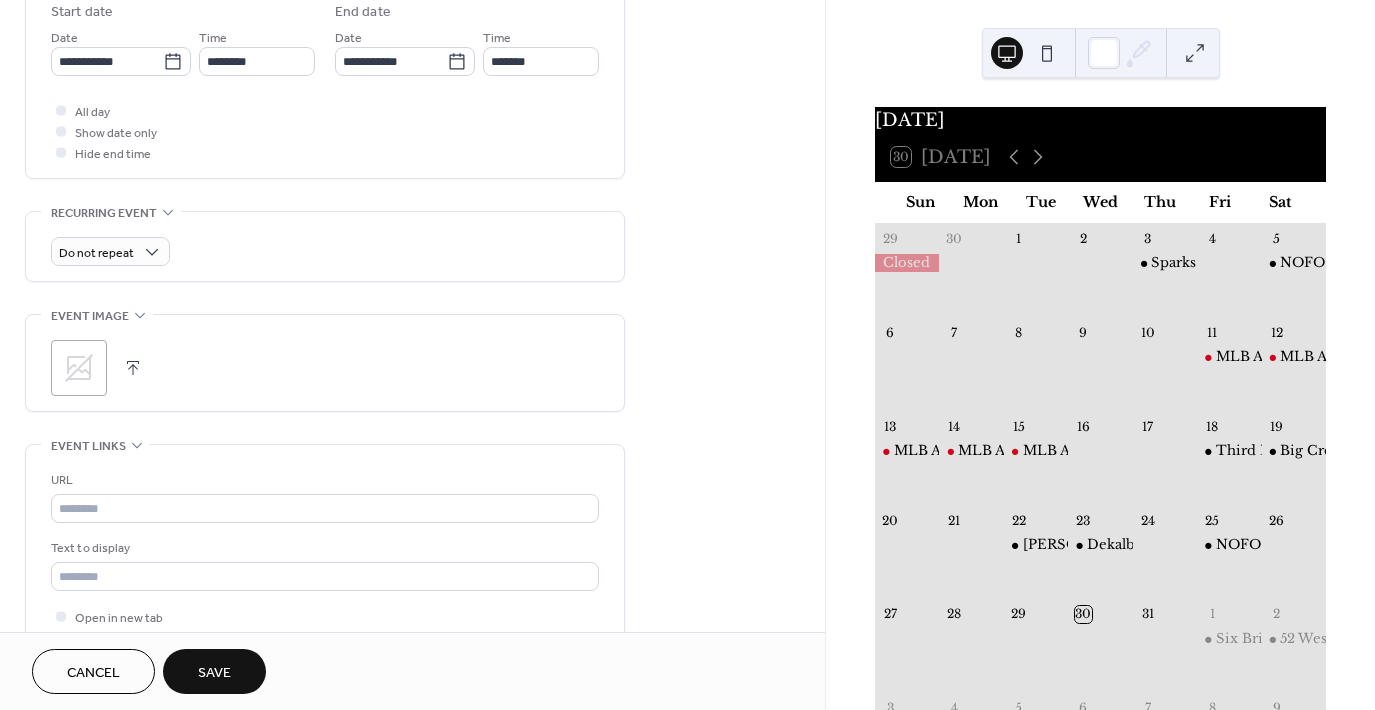 click on "Save" at bounding box center (214, 673) 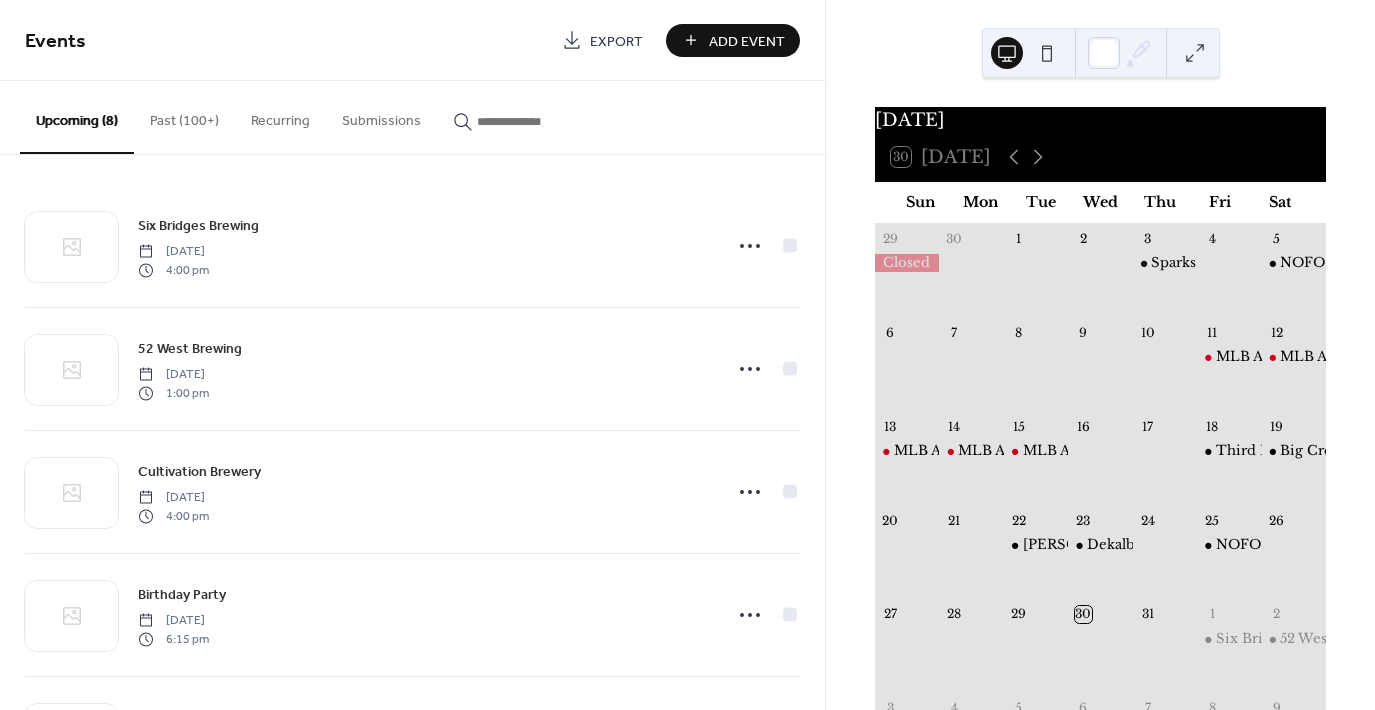 scroll, scrollTop: 485, scrollLeft: 0, axis: vertical 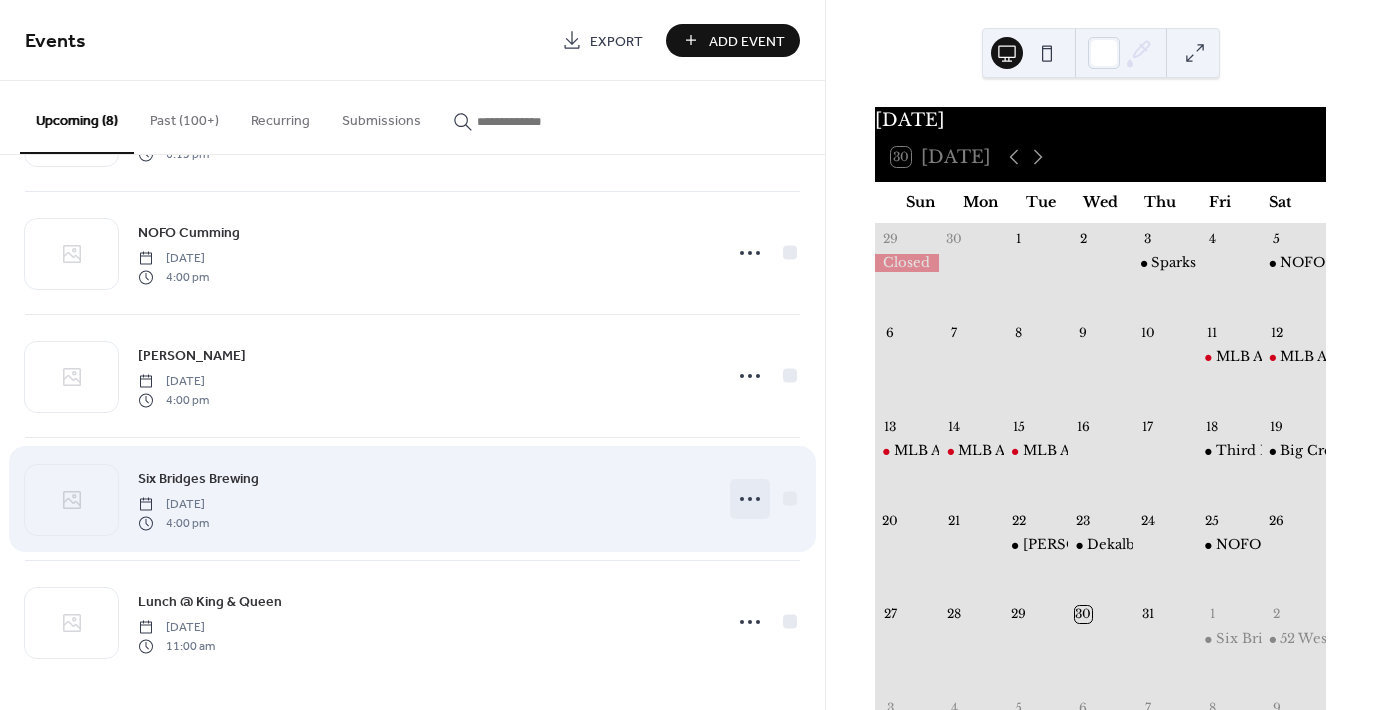 click 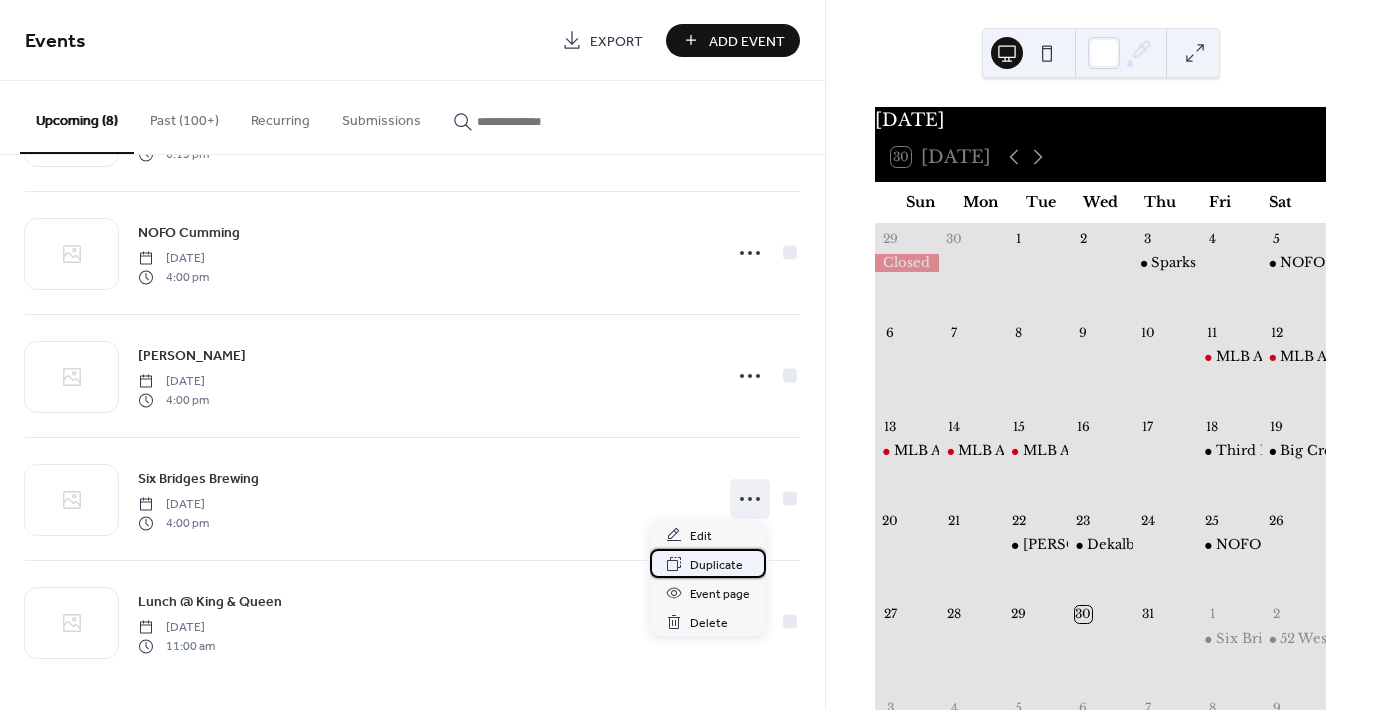 click on "Duplicate" at bounding box center [716, 565] 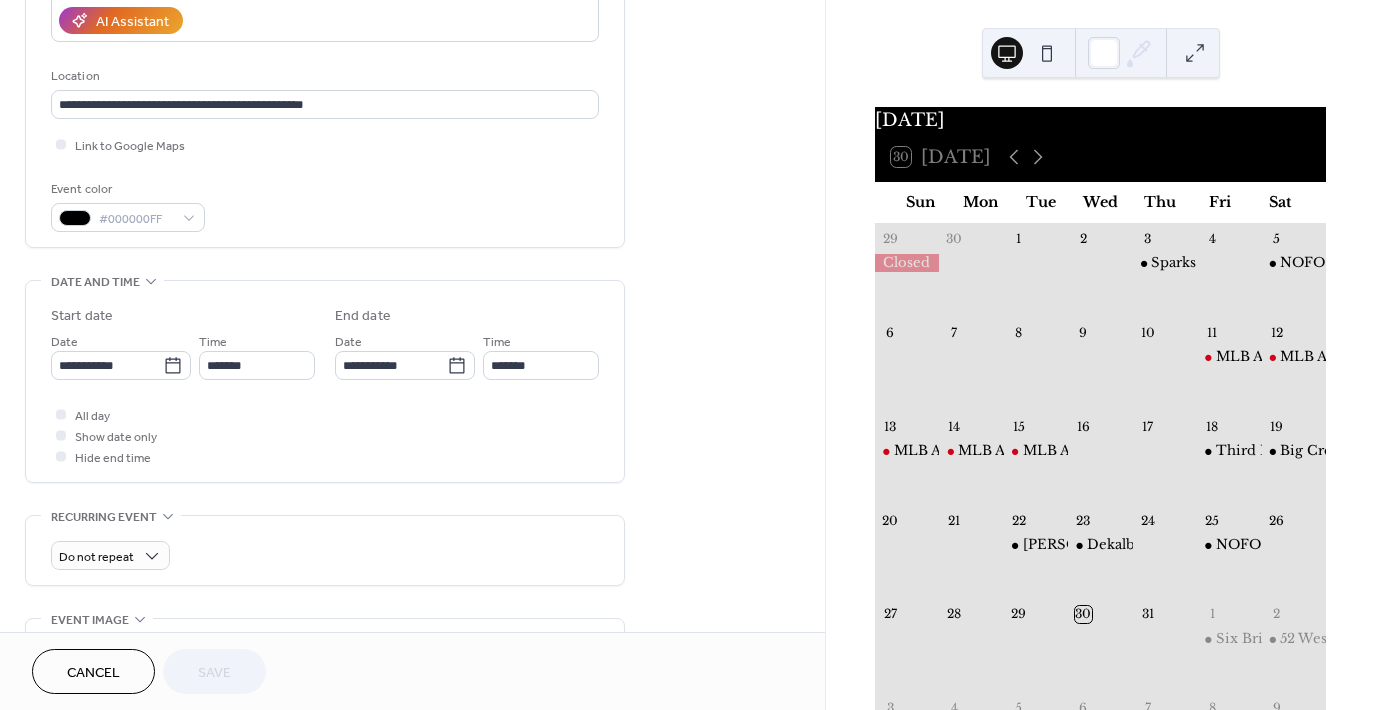 scroll, scrollTop: 372, scrollLeft: 0, axis: vertical 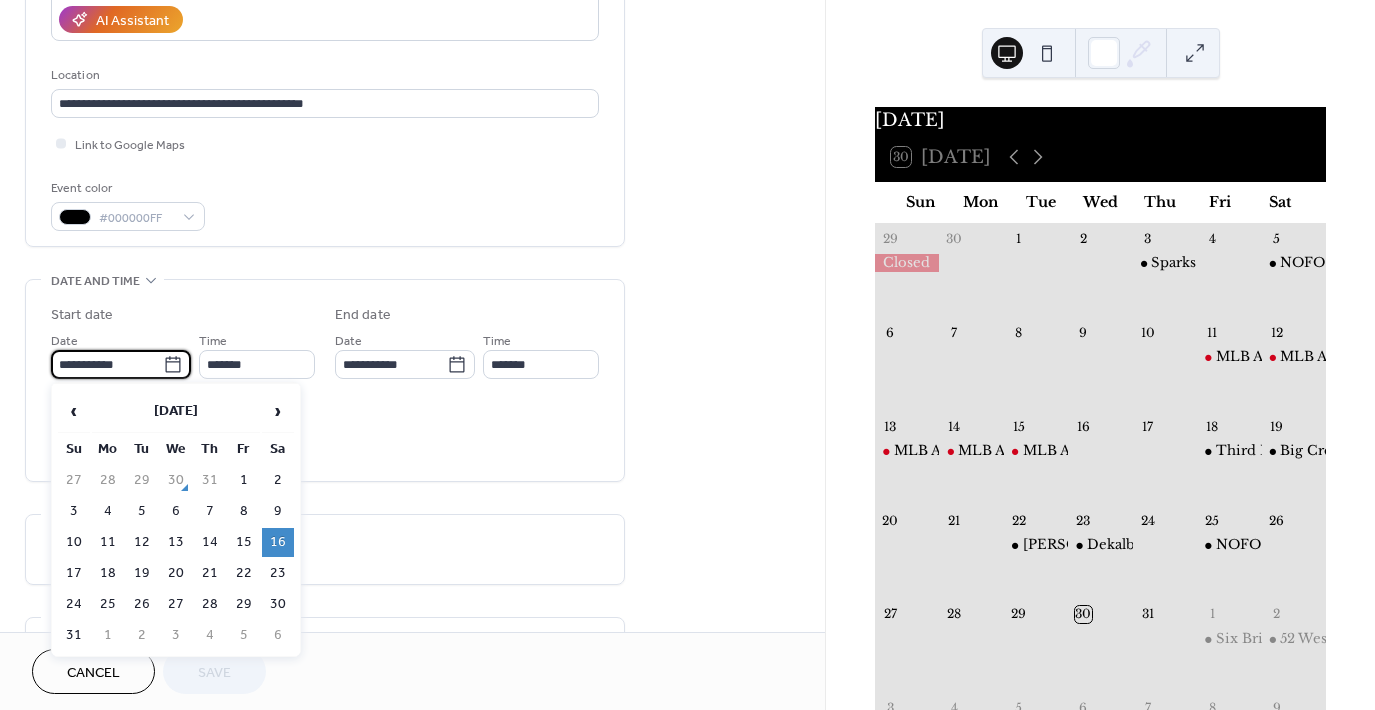 click on "**********" at bounding box center (107, 364) 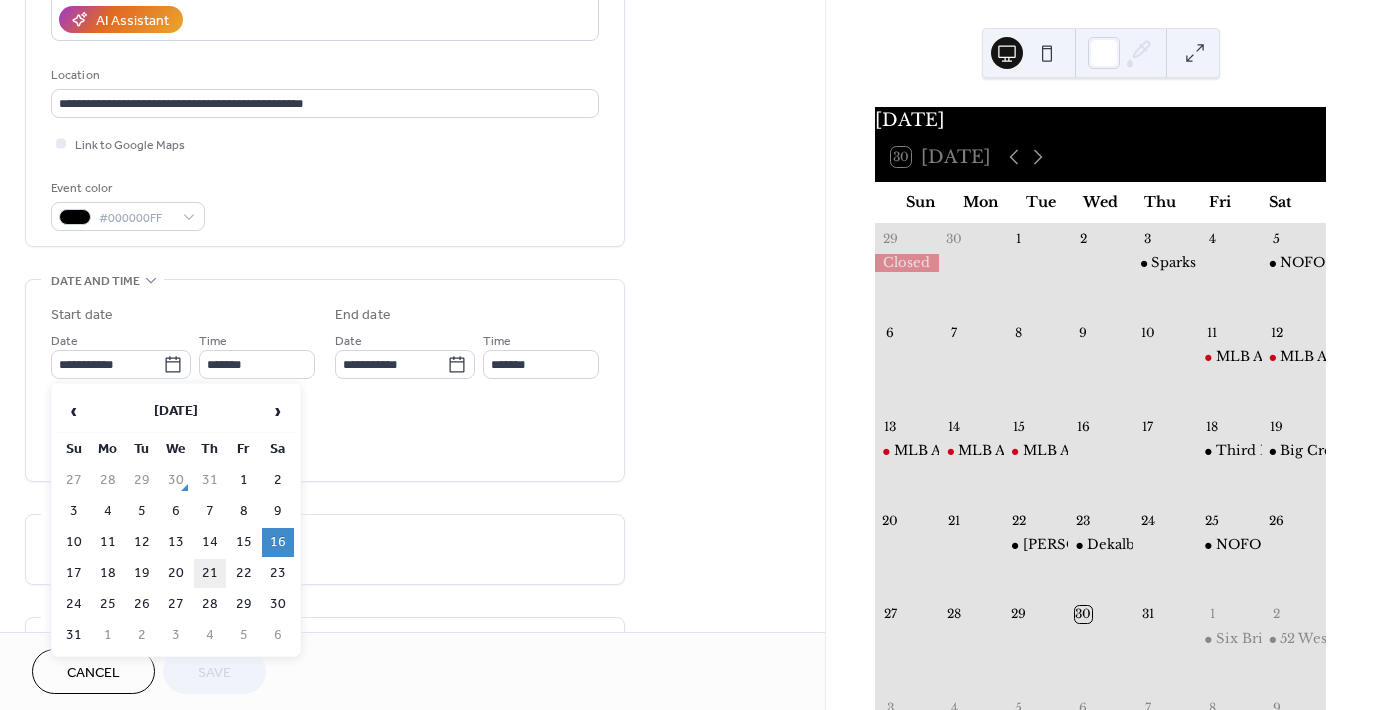 click on "21" at bounding box center [210, 573] 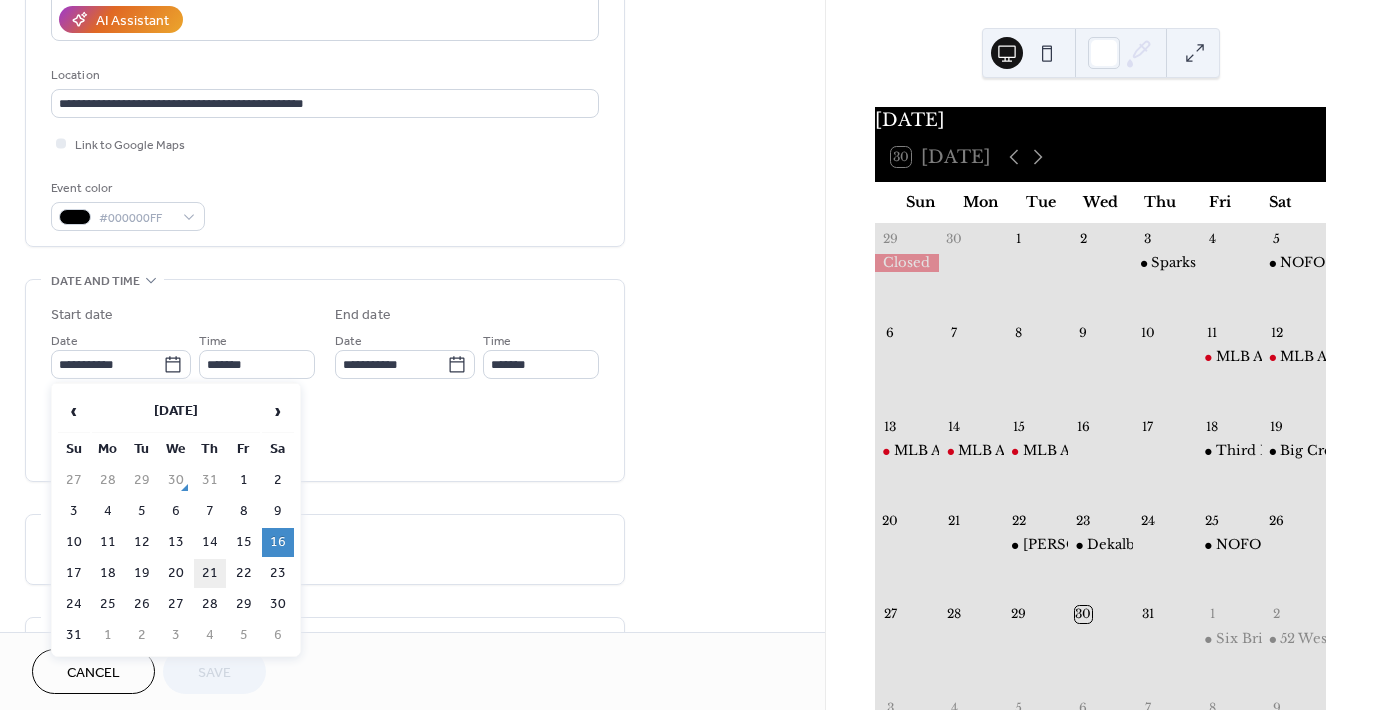 type on "**********" 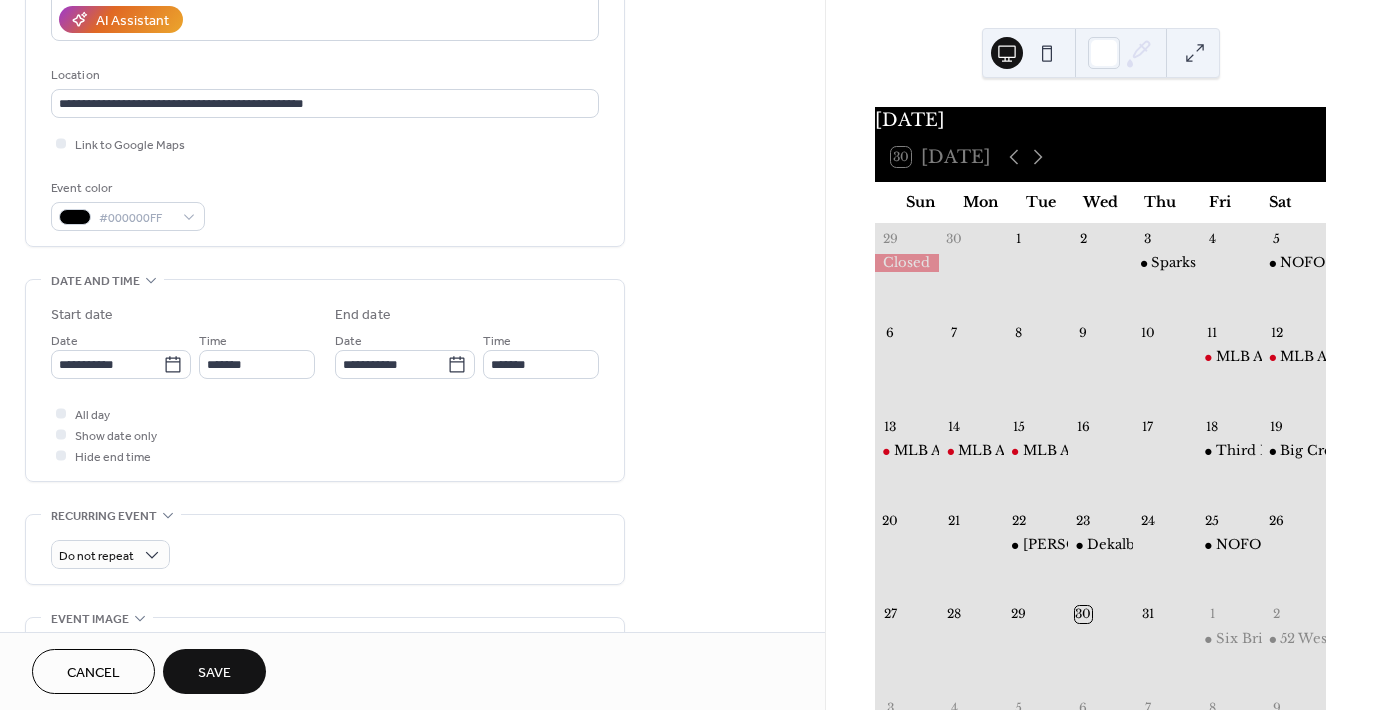 click on "Save" at bounding box center [214, 673] 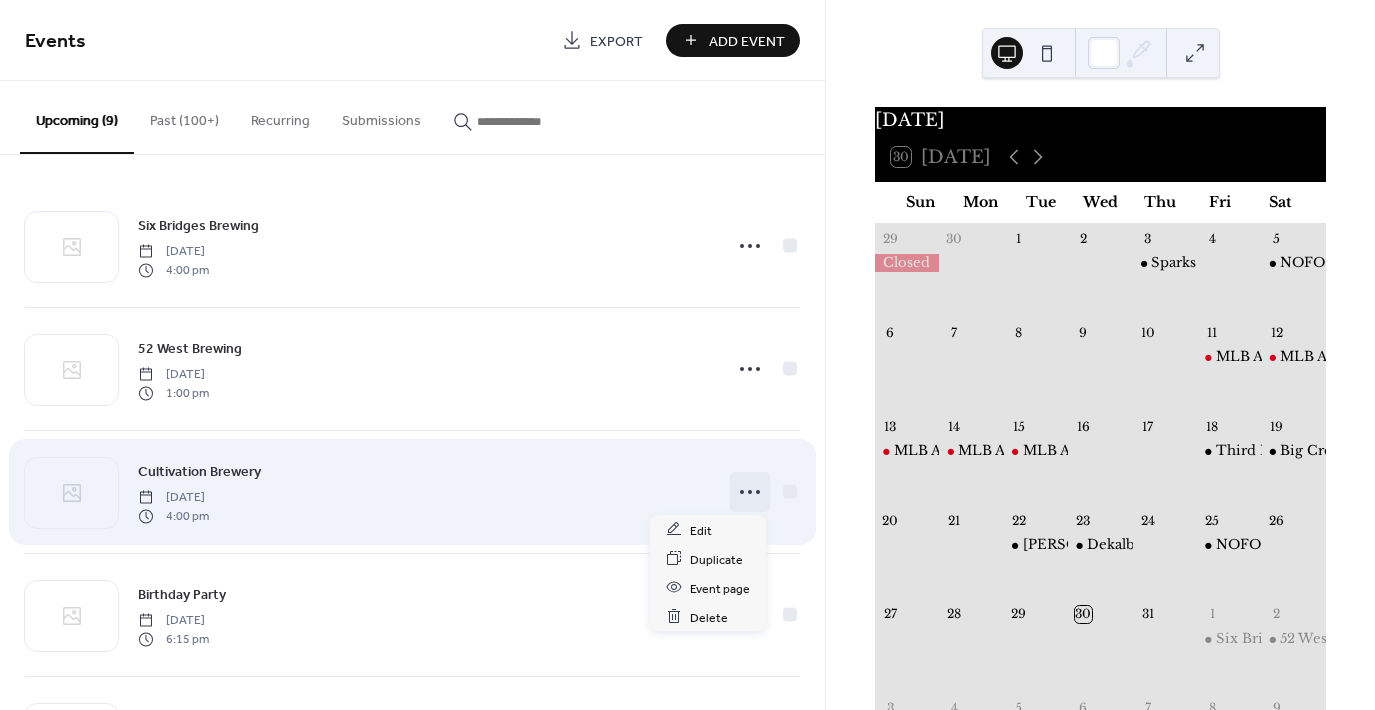 click 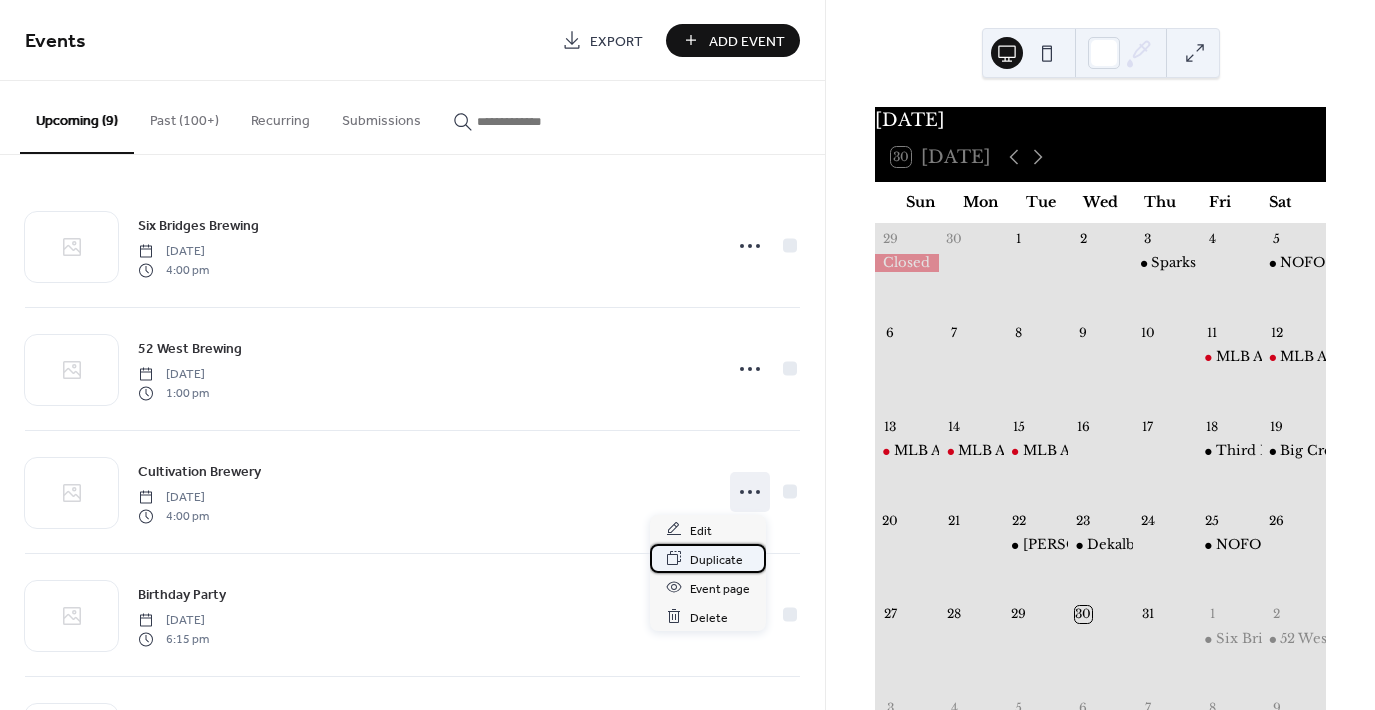 click on "Duplicate" at bounding box center (716, 559) 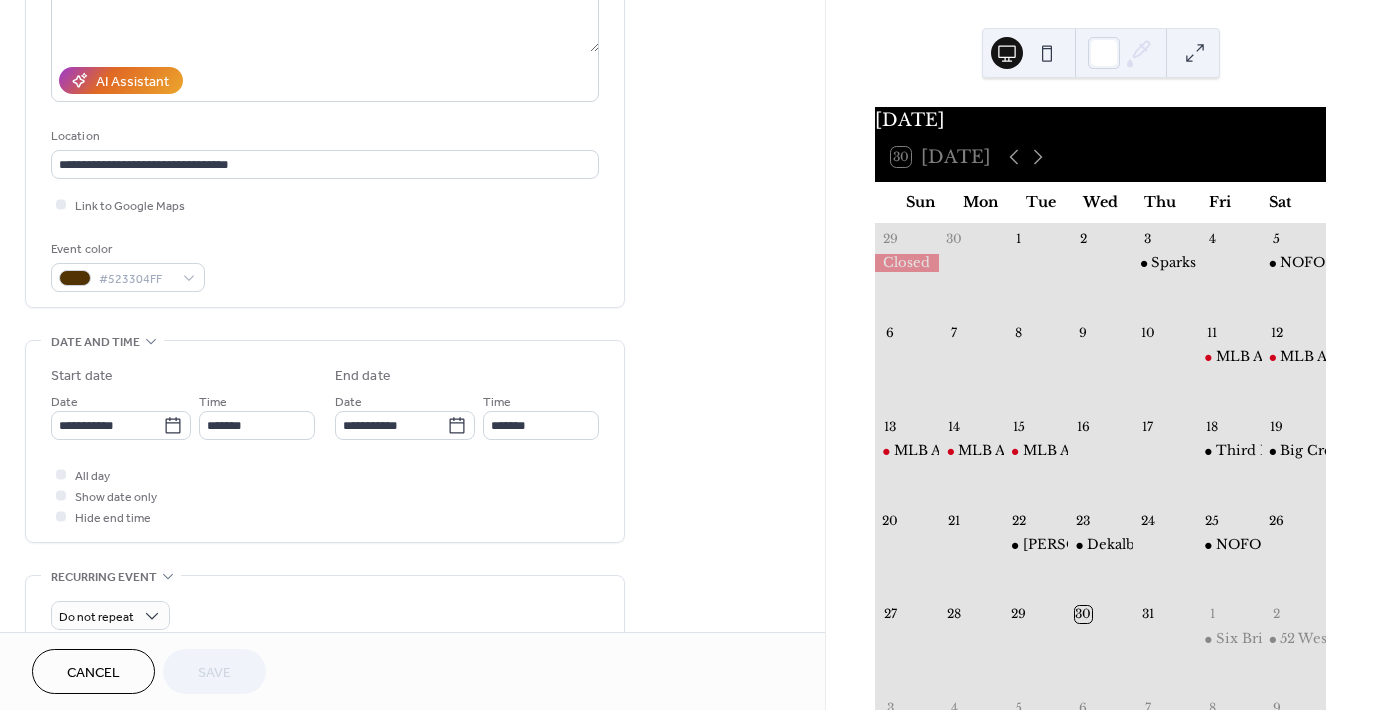 scroll, scrollTop: 312, scrollLeft: 0, axis: vertical 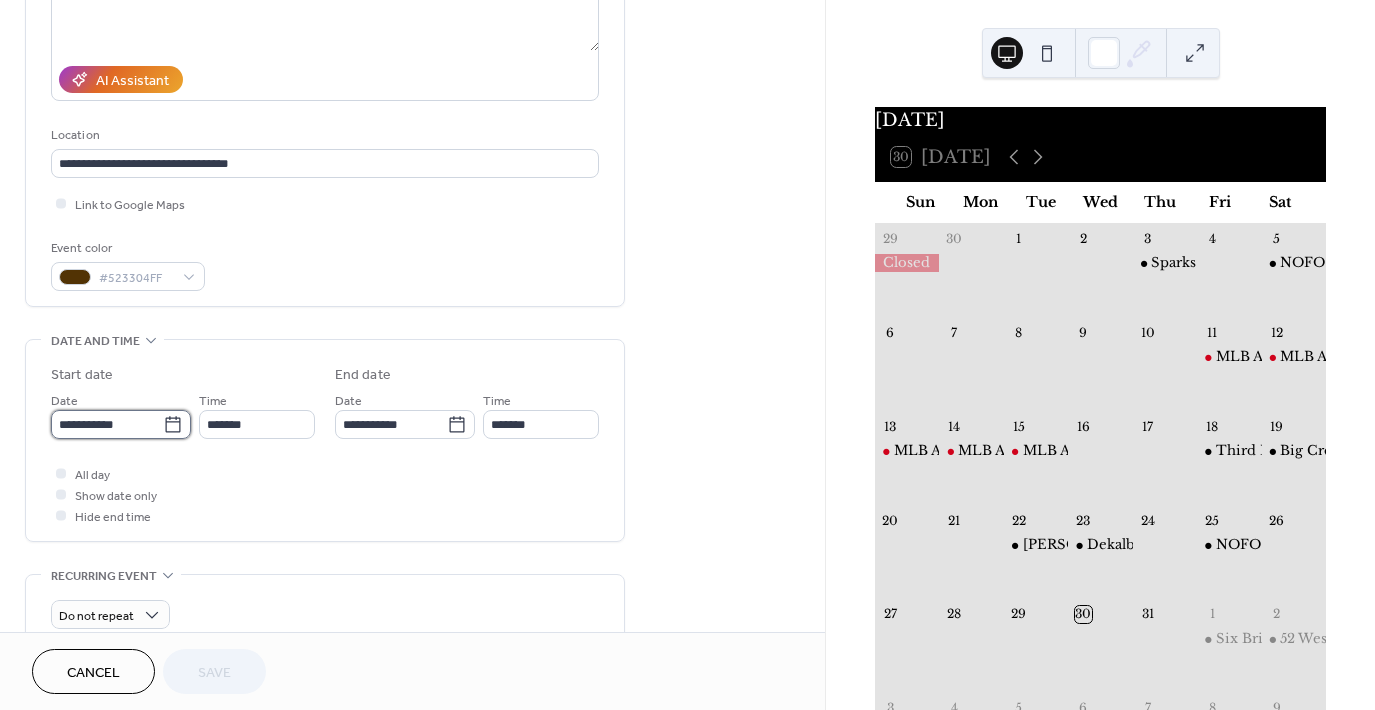 click on "**********" at bounding box center (107, 424) 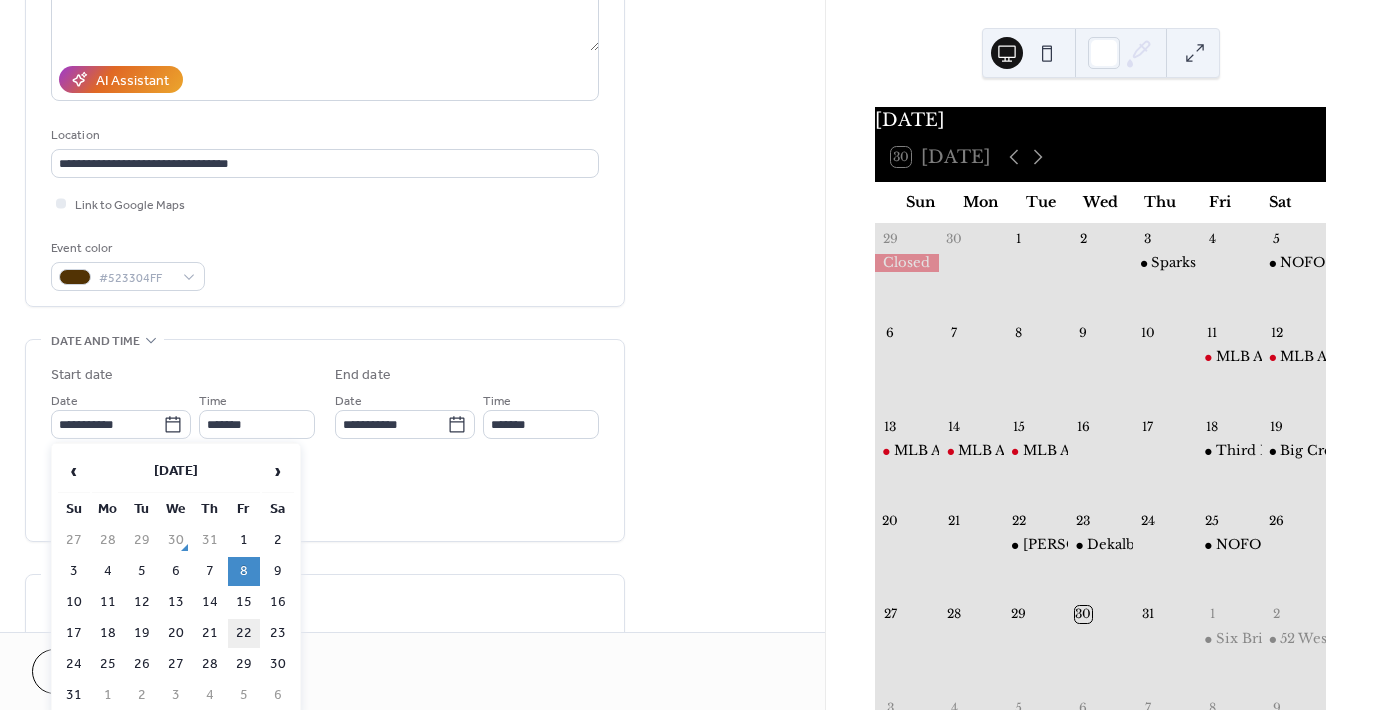 click on "22" at bounding box center [244, 633] 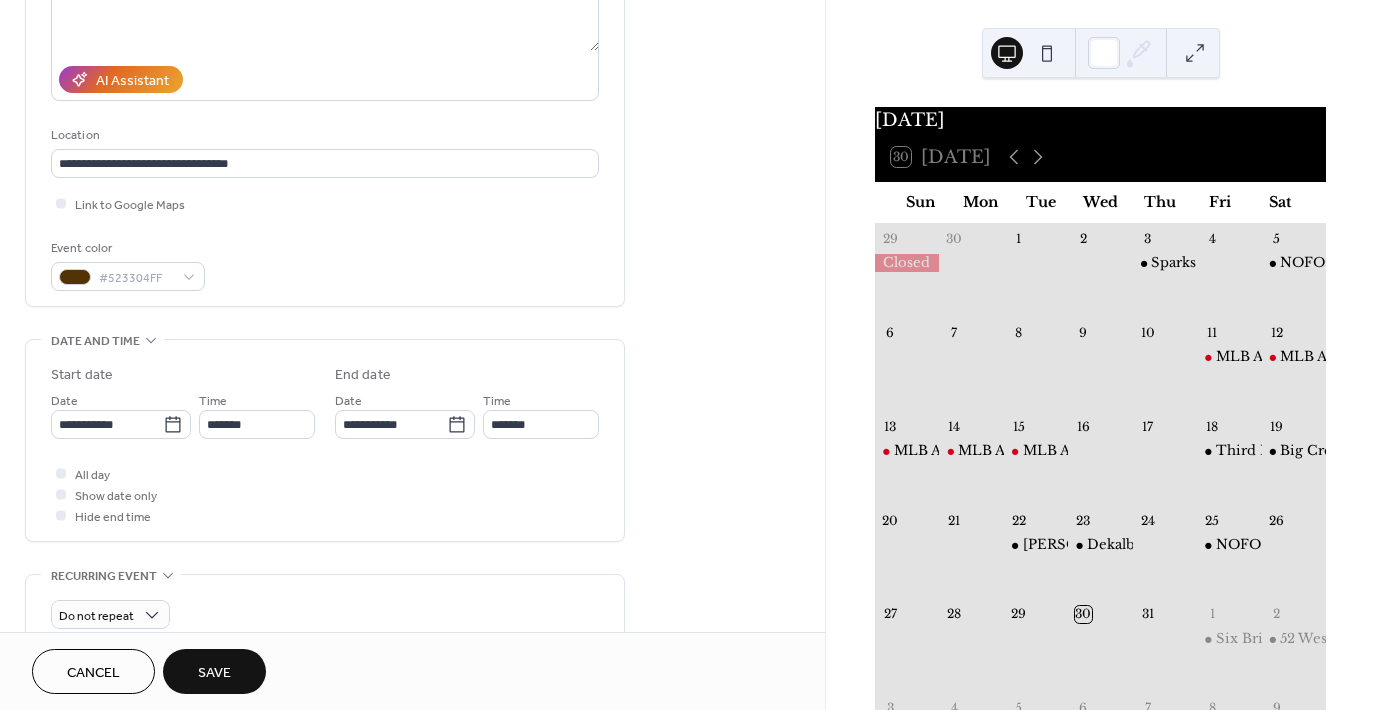 click on "Save" at bounding box center [214, 671] 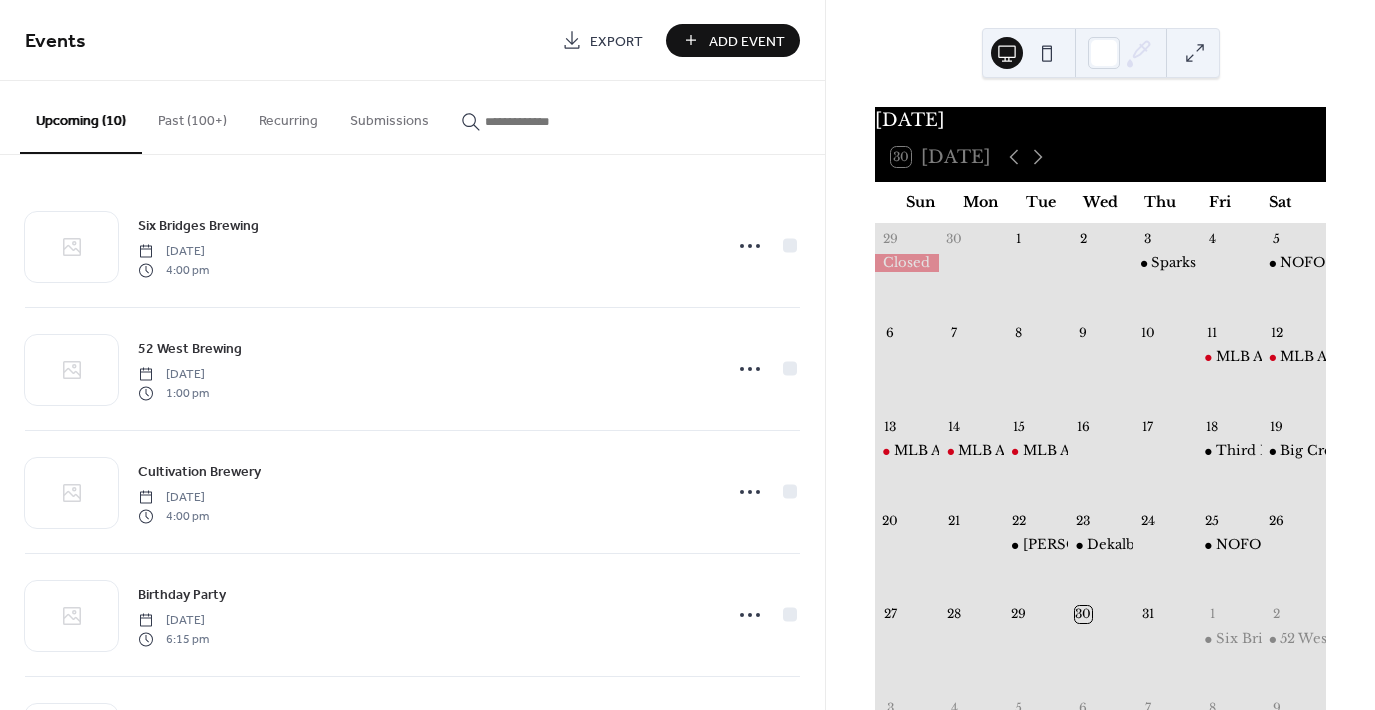 click at bounding box center (545, 121) 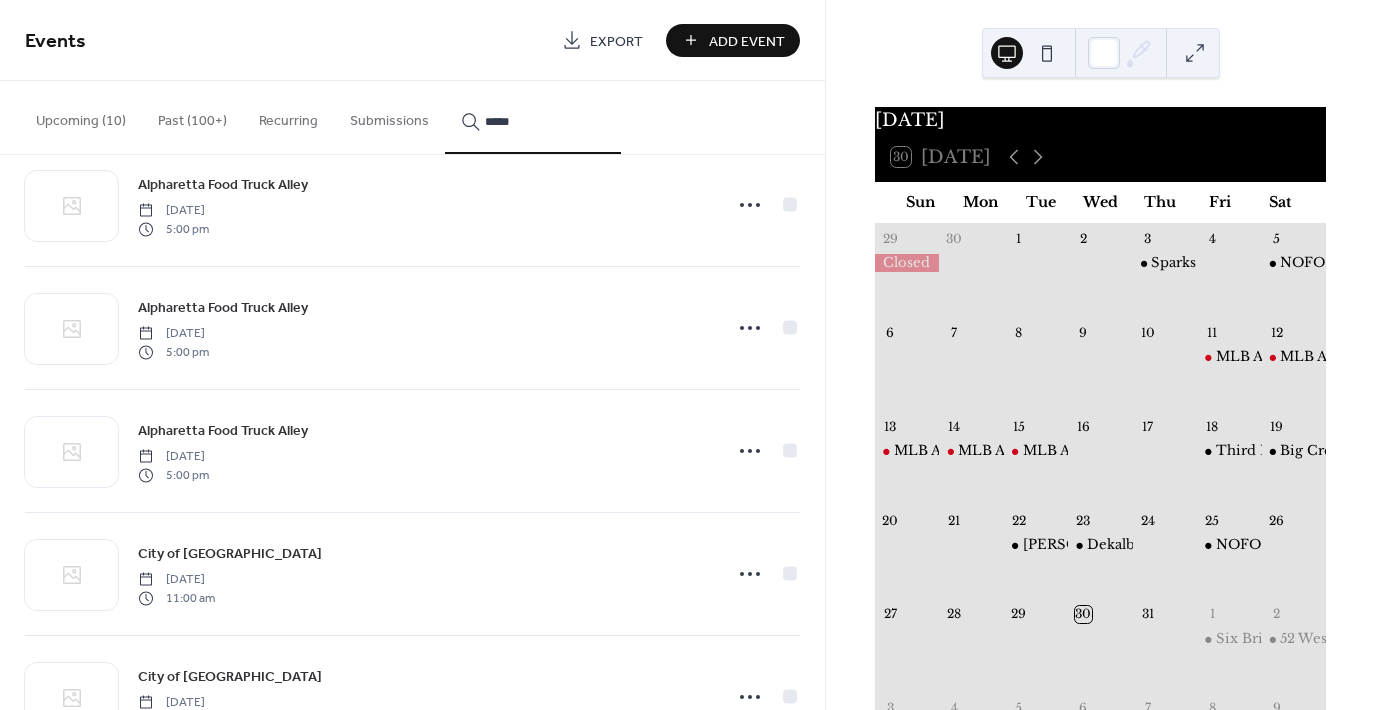scroll, scrollTop: 7608, scrollLeft: 0, axis: vertical 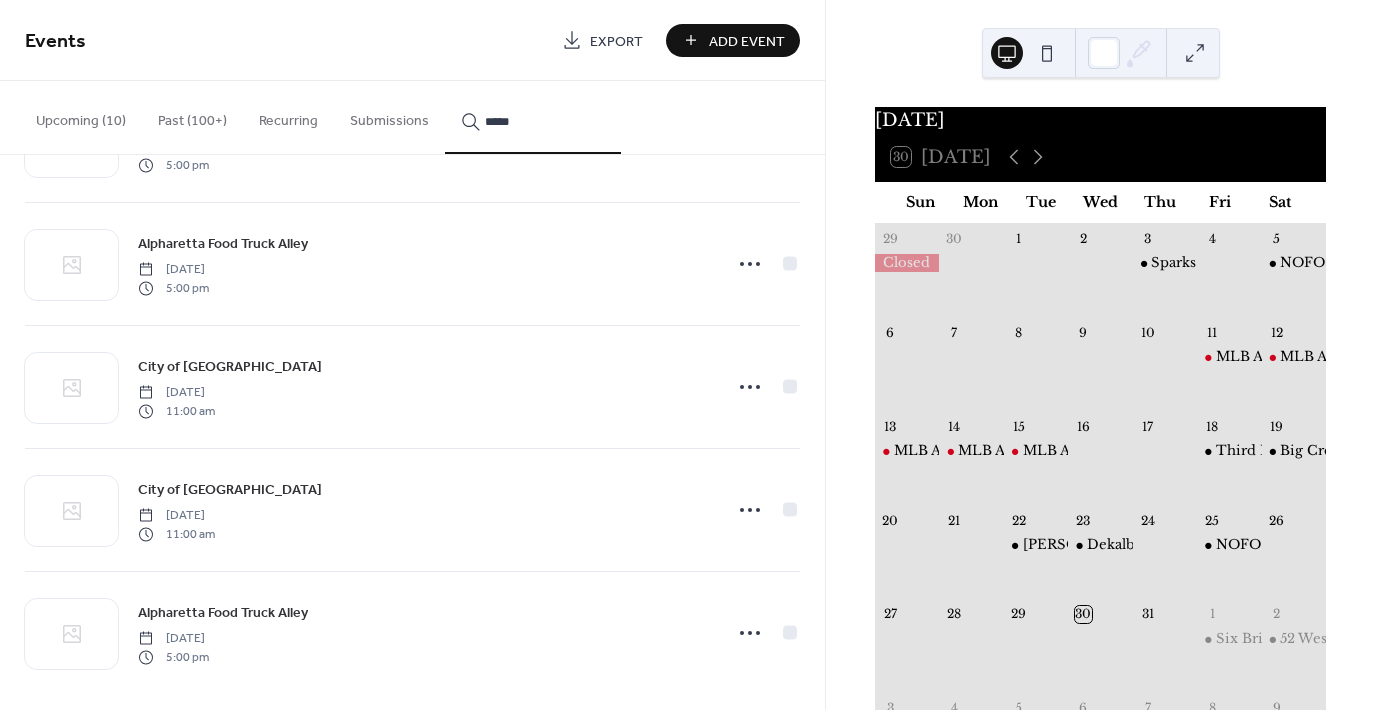 type on "*****" 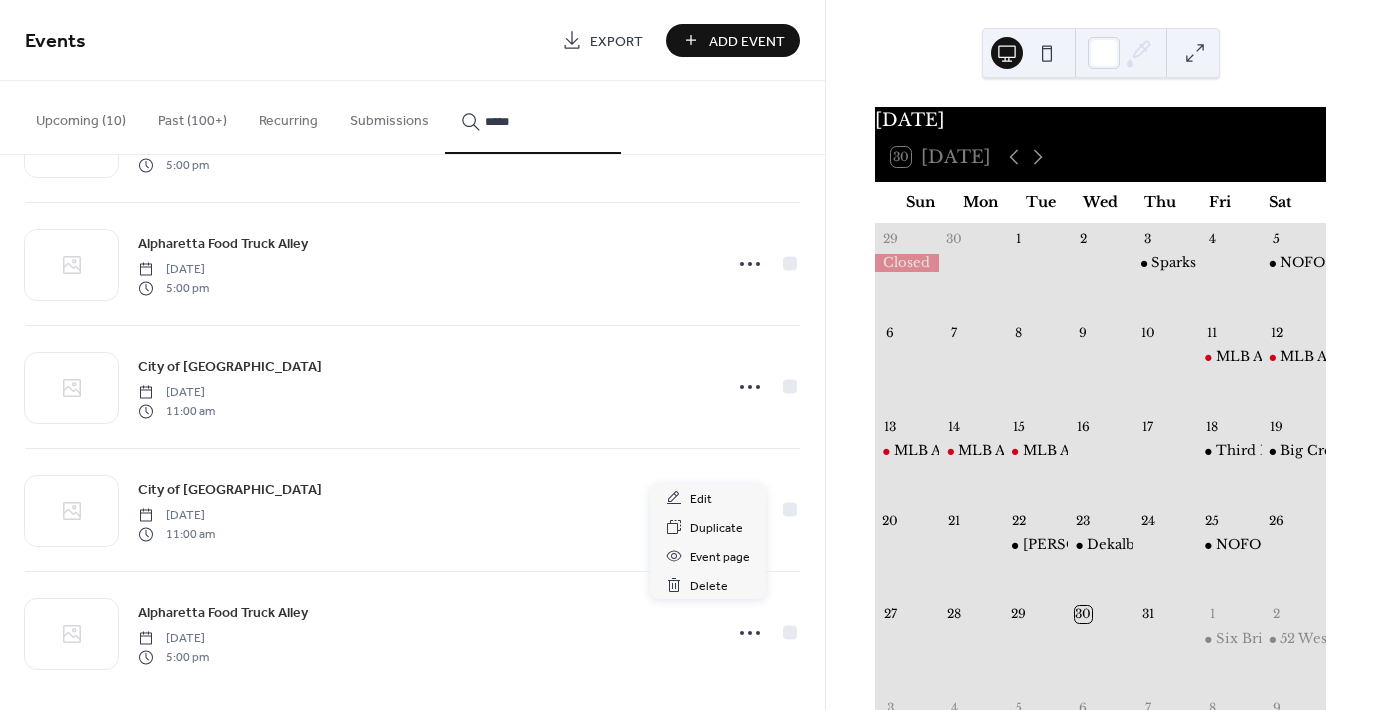 click 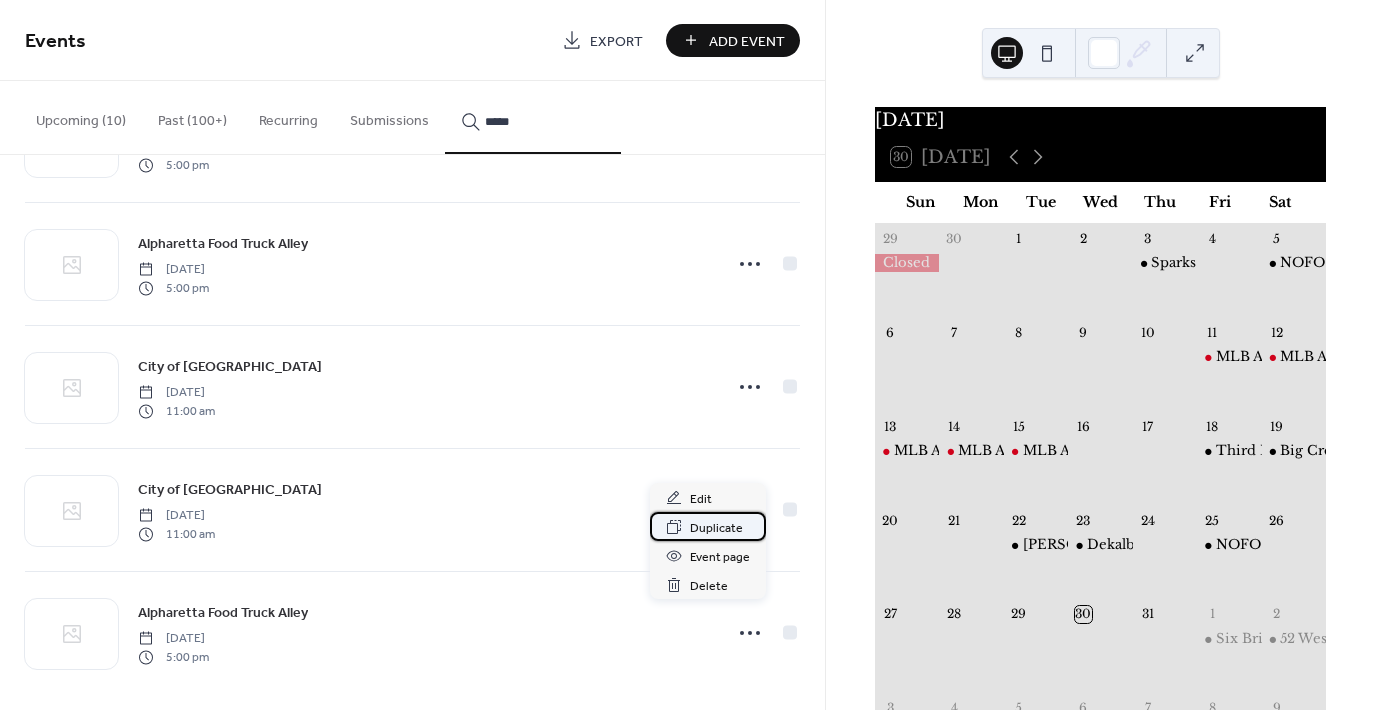 click on "Duplicate" at bounding box center [716, 528] 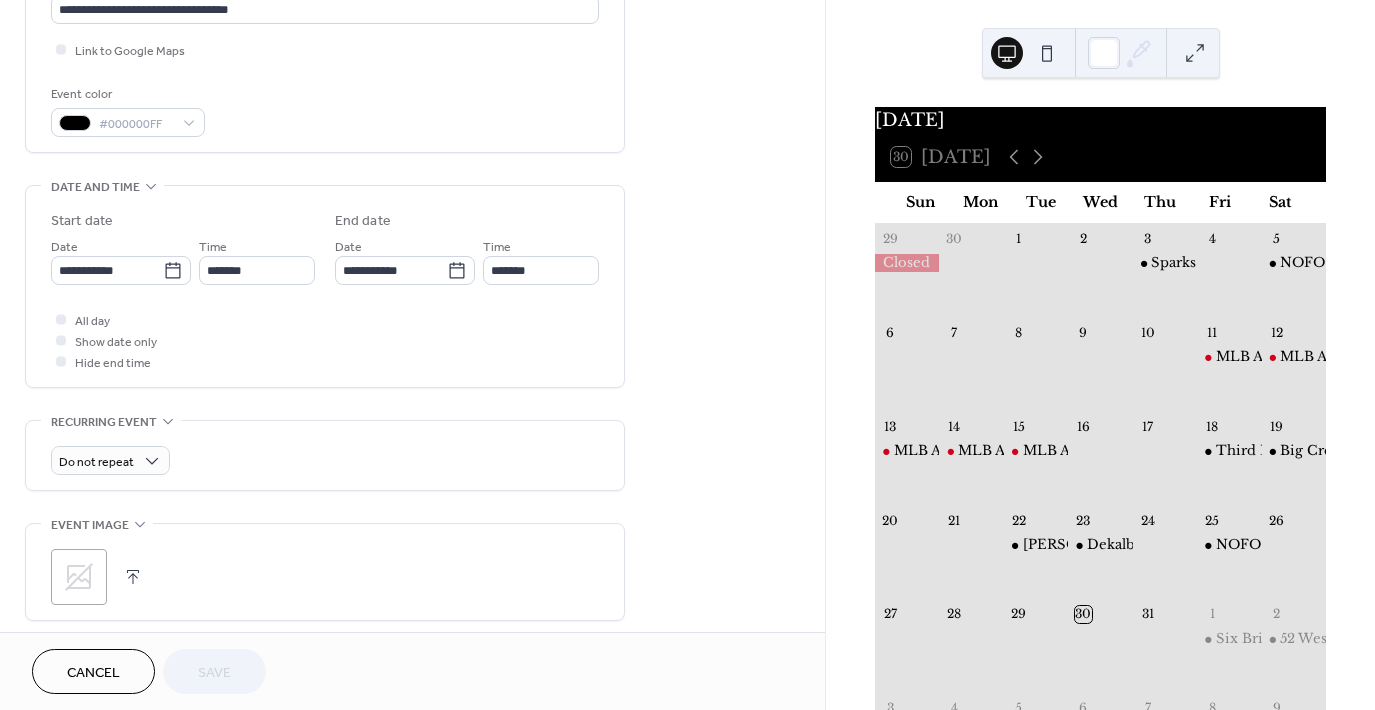 scroll, scrollTop: 467, scrollLeft: 0, axis: vertical 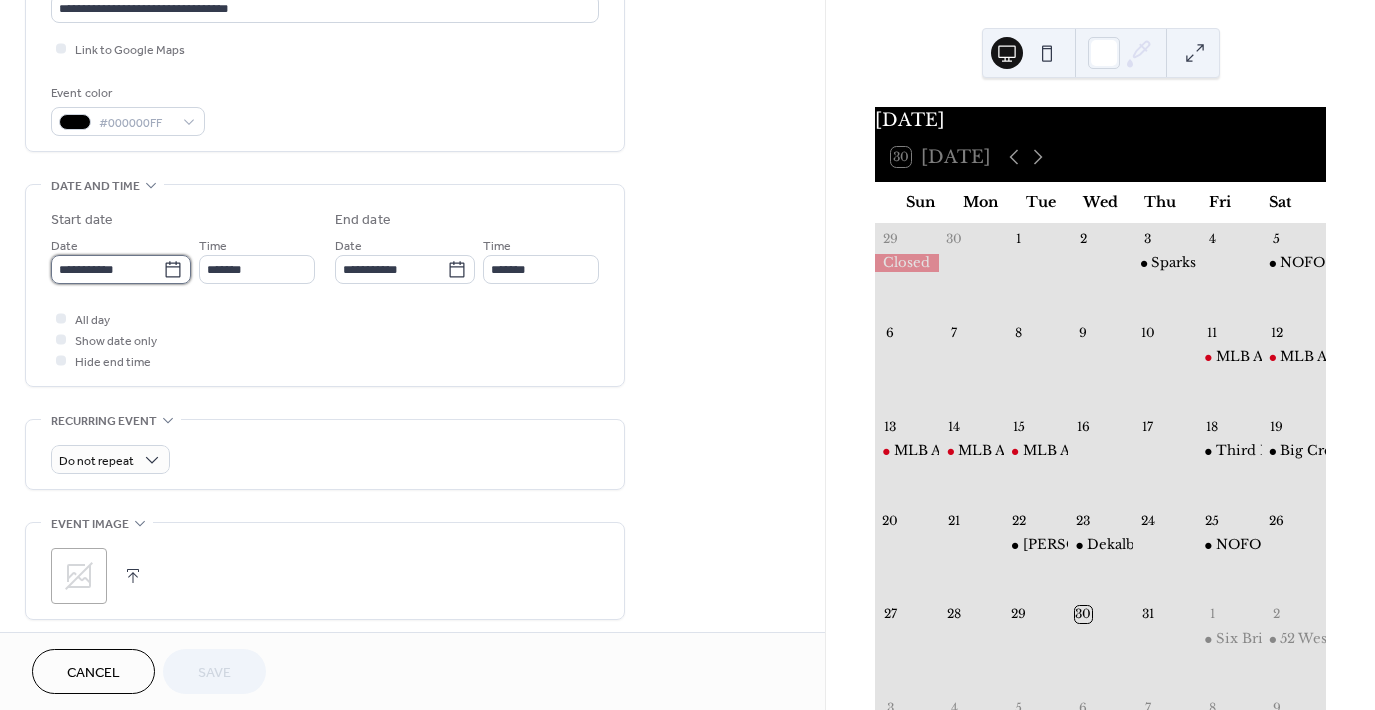 click on "**********" at bounding box center [107, 269] 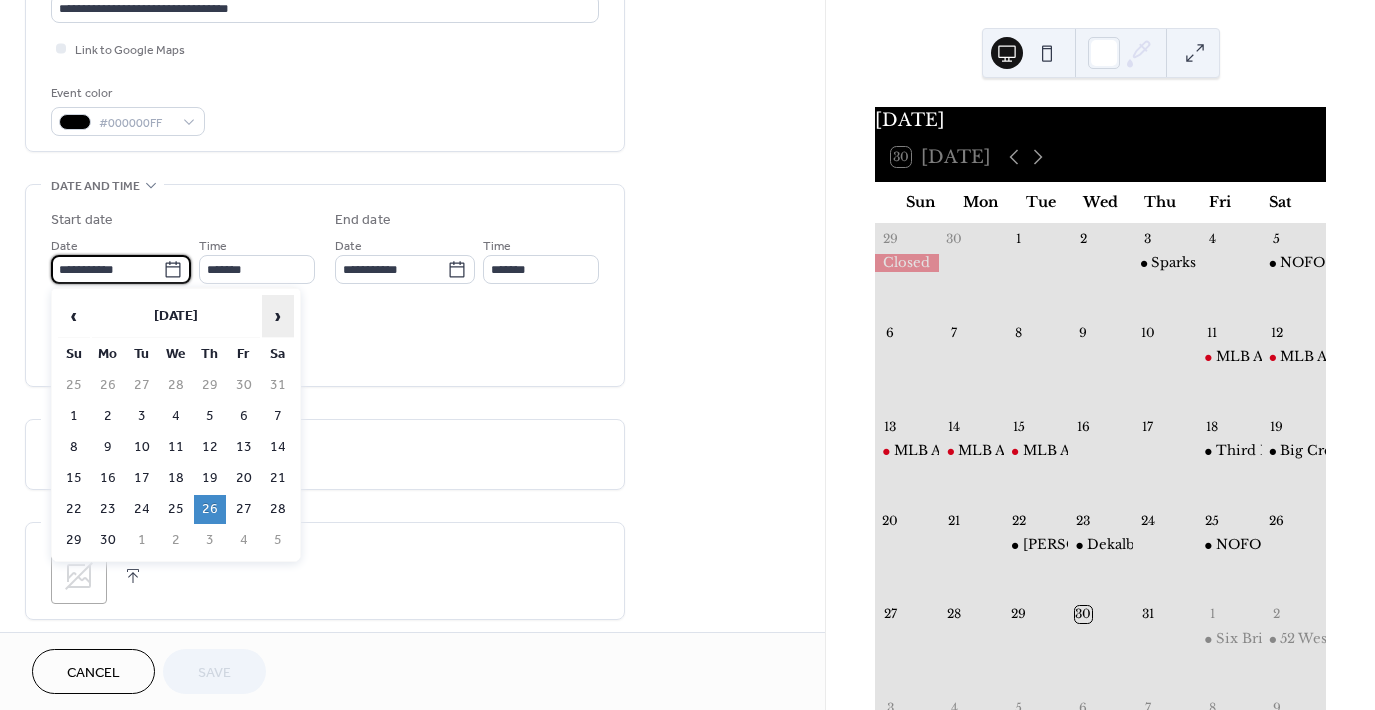 click on "›" at bounding box center (278, 316) 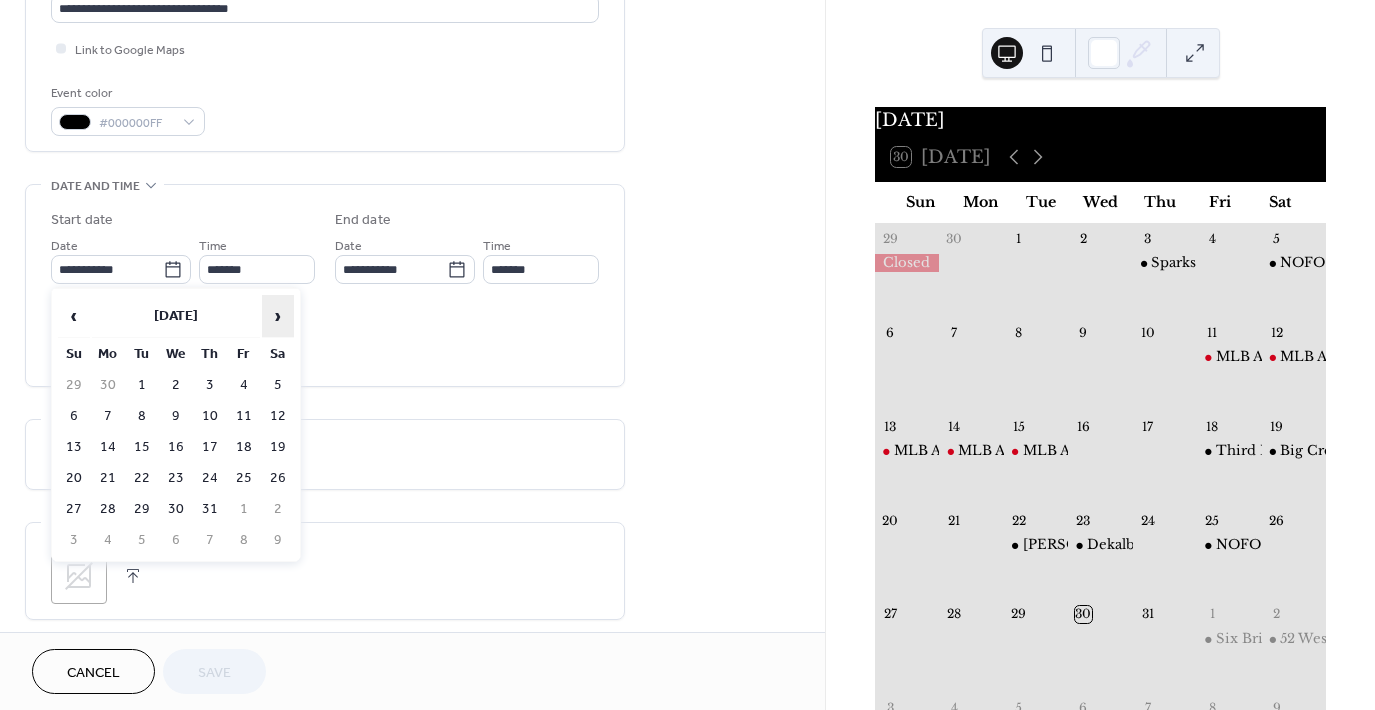 click on "›" at bounding box center [278, 316] 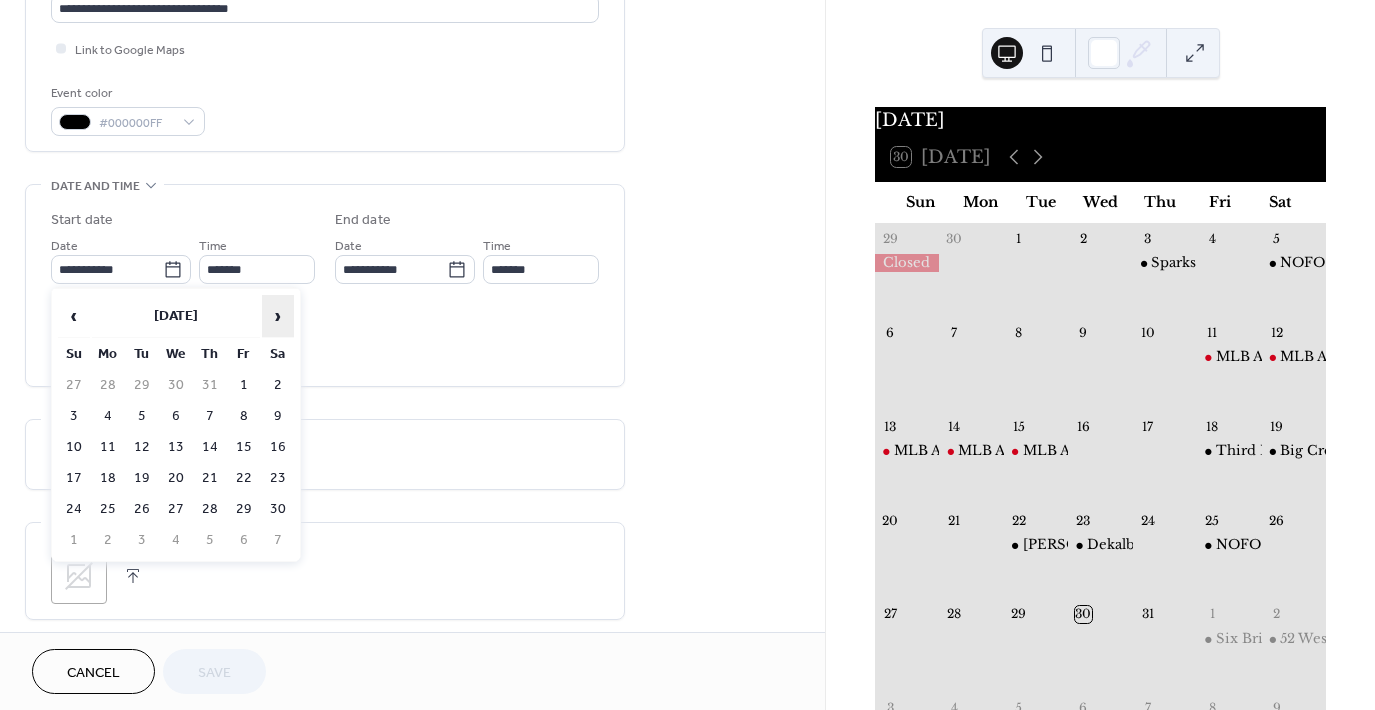 click on "›" at bounding box center (278, 316) 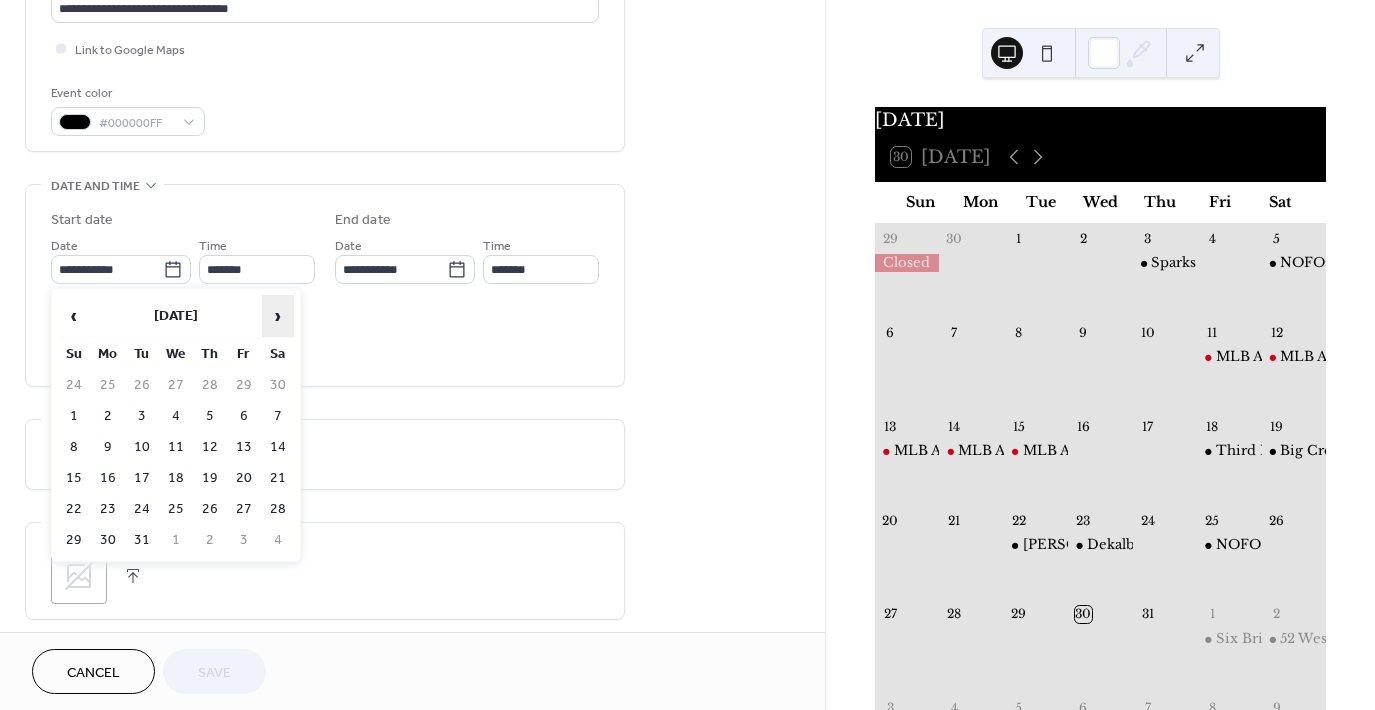 click on "›" at bounding box center (278, 316) 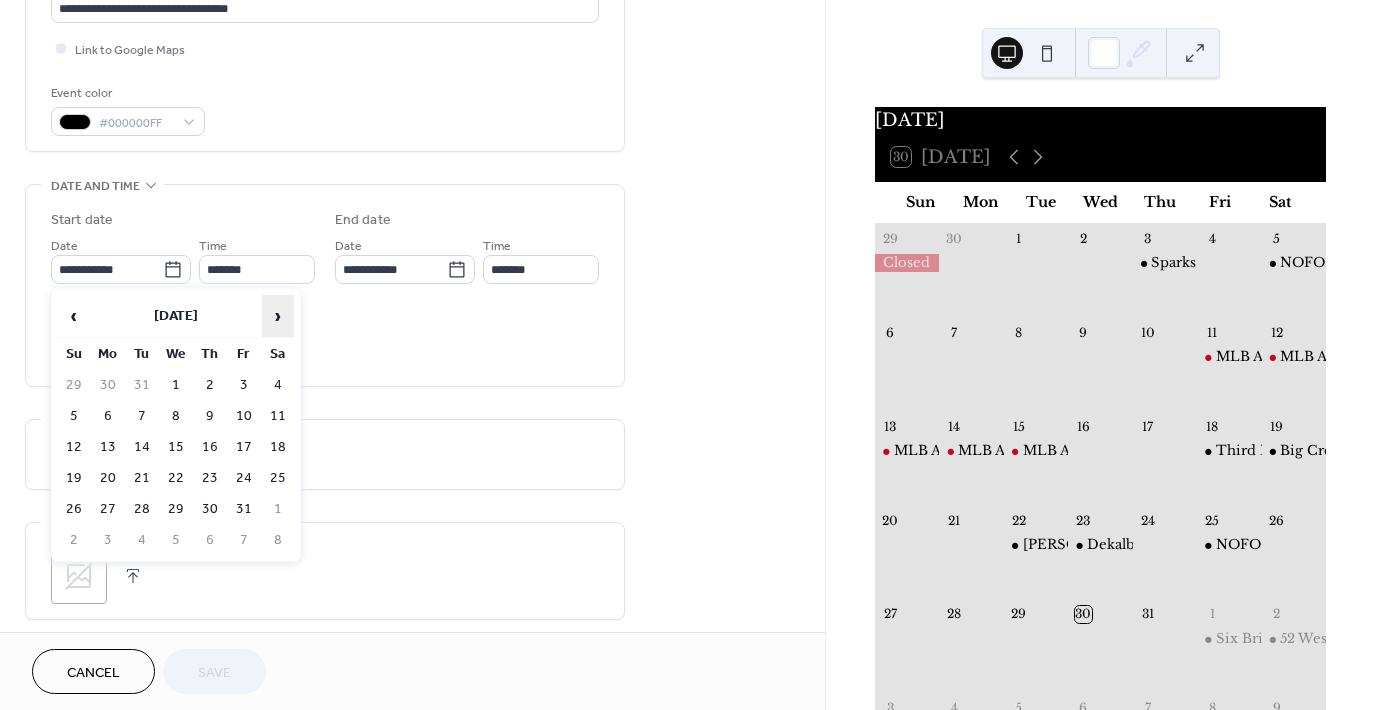 click on "›" at bounding box center (278, 316) 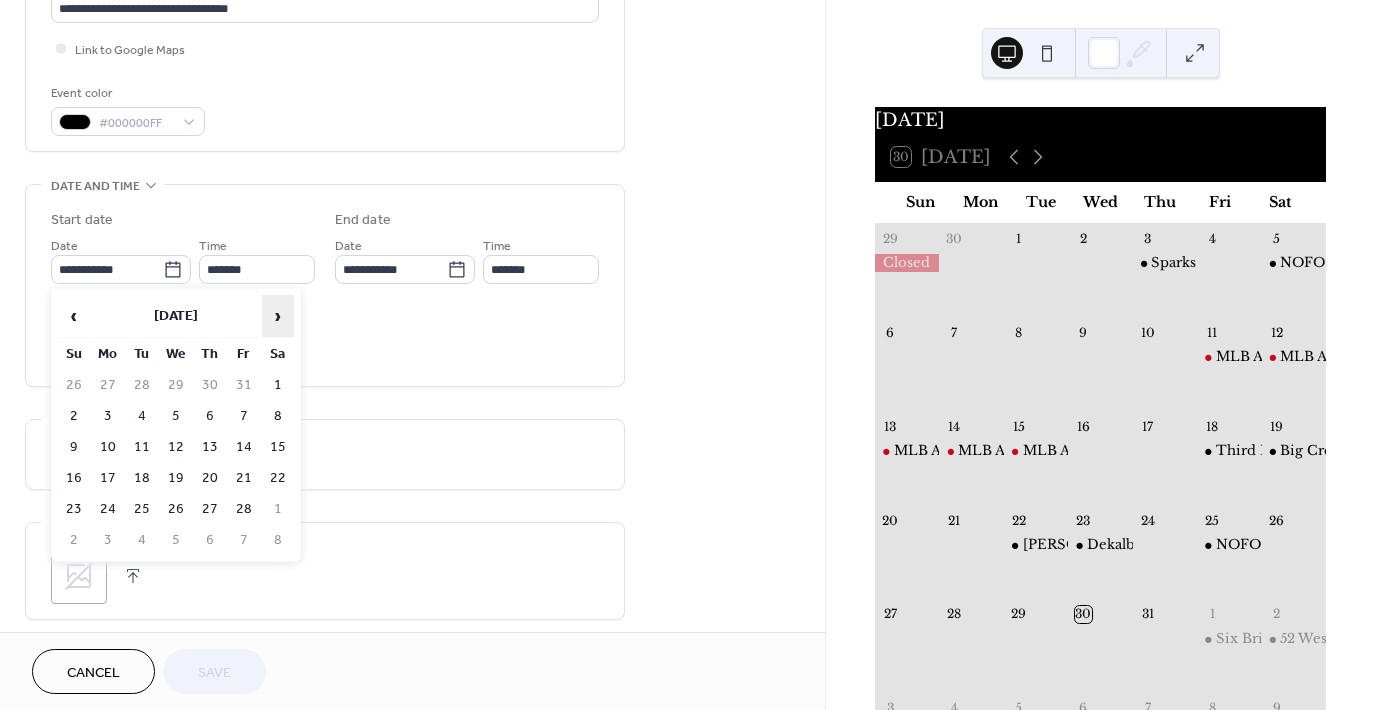 click on "›" at bounding box center [278, 316] 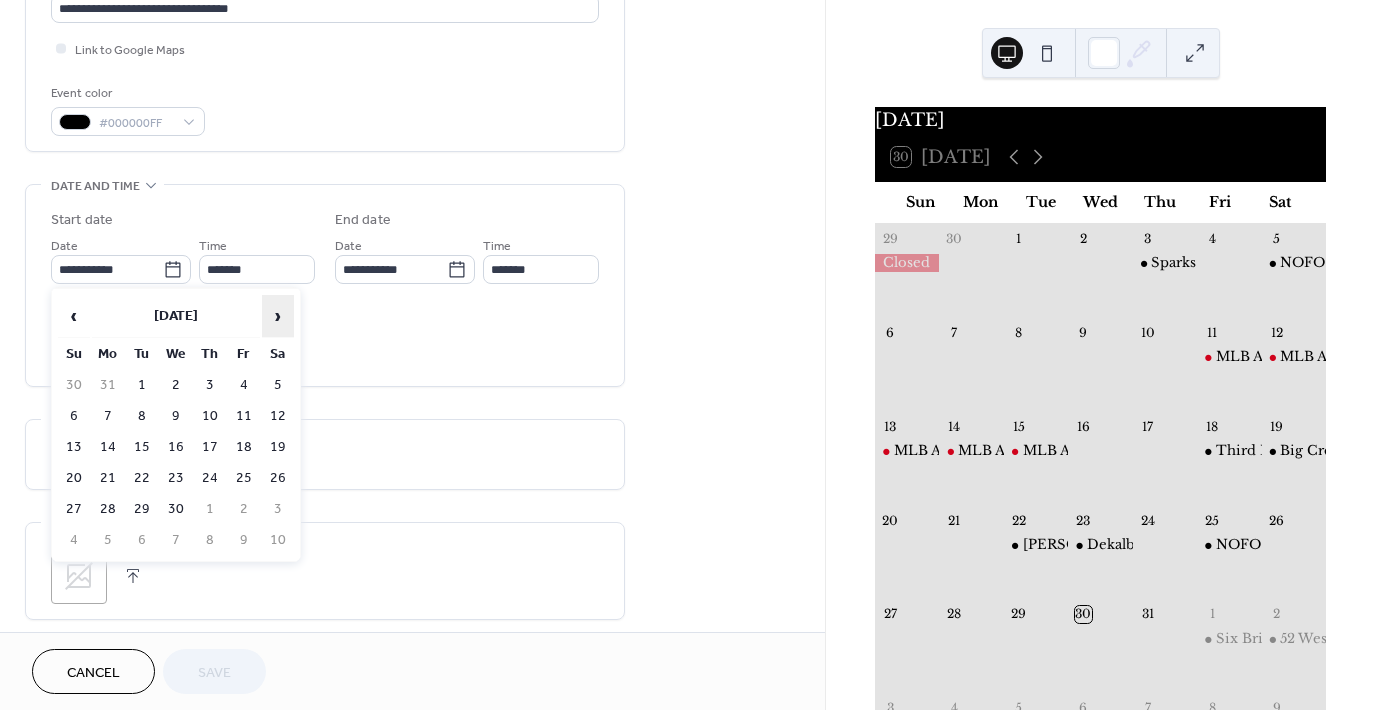 click on "›" at bounding box center (278, 316) 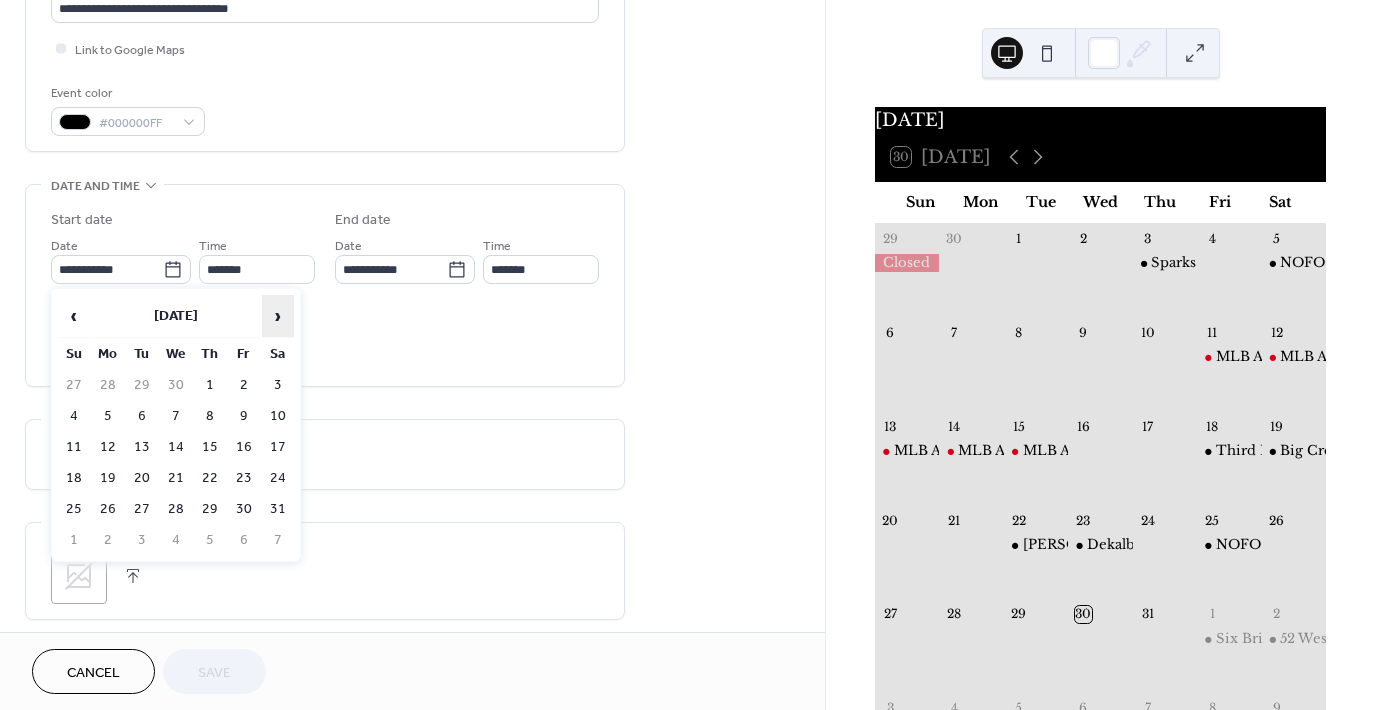 click on "›" at bounding box center [278, 316] 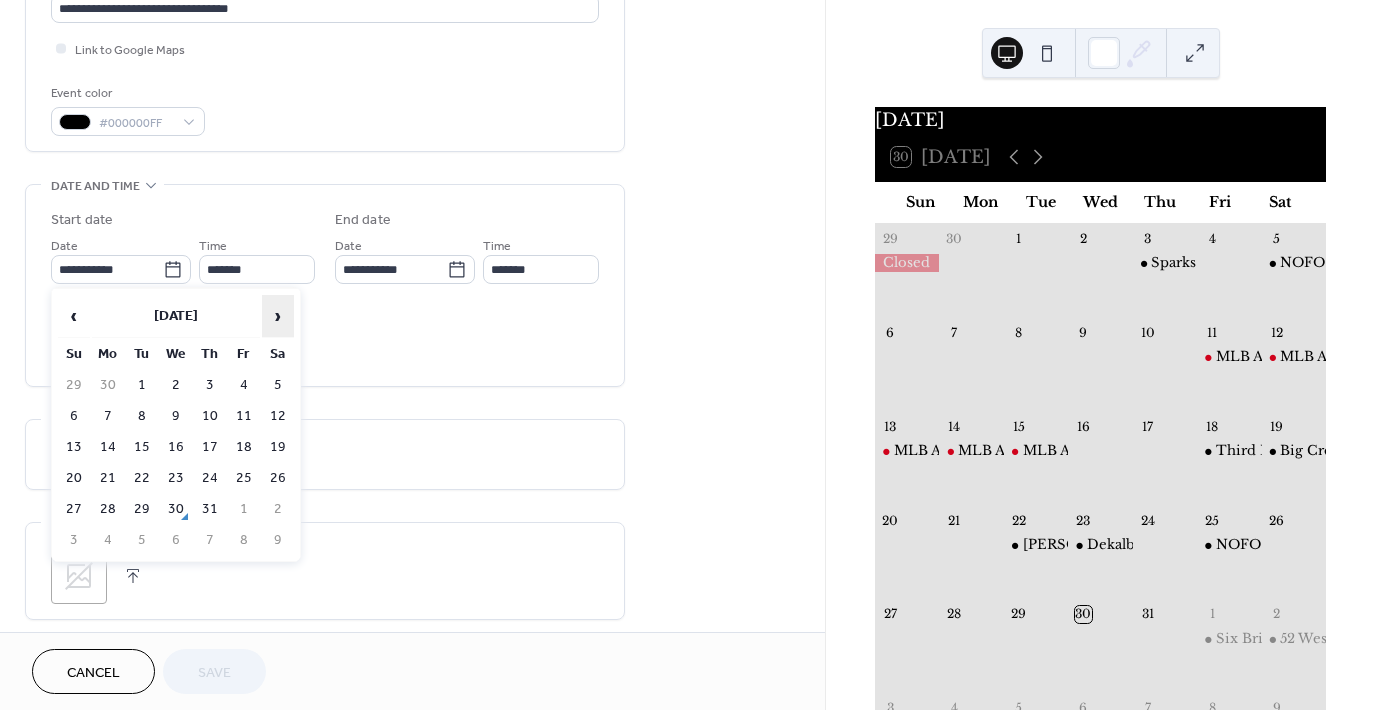 click on "›" at bounding box center [278, 316] 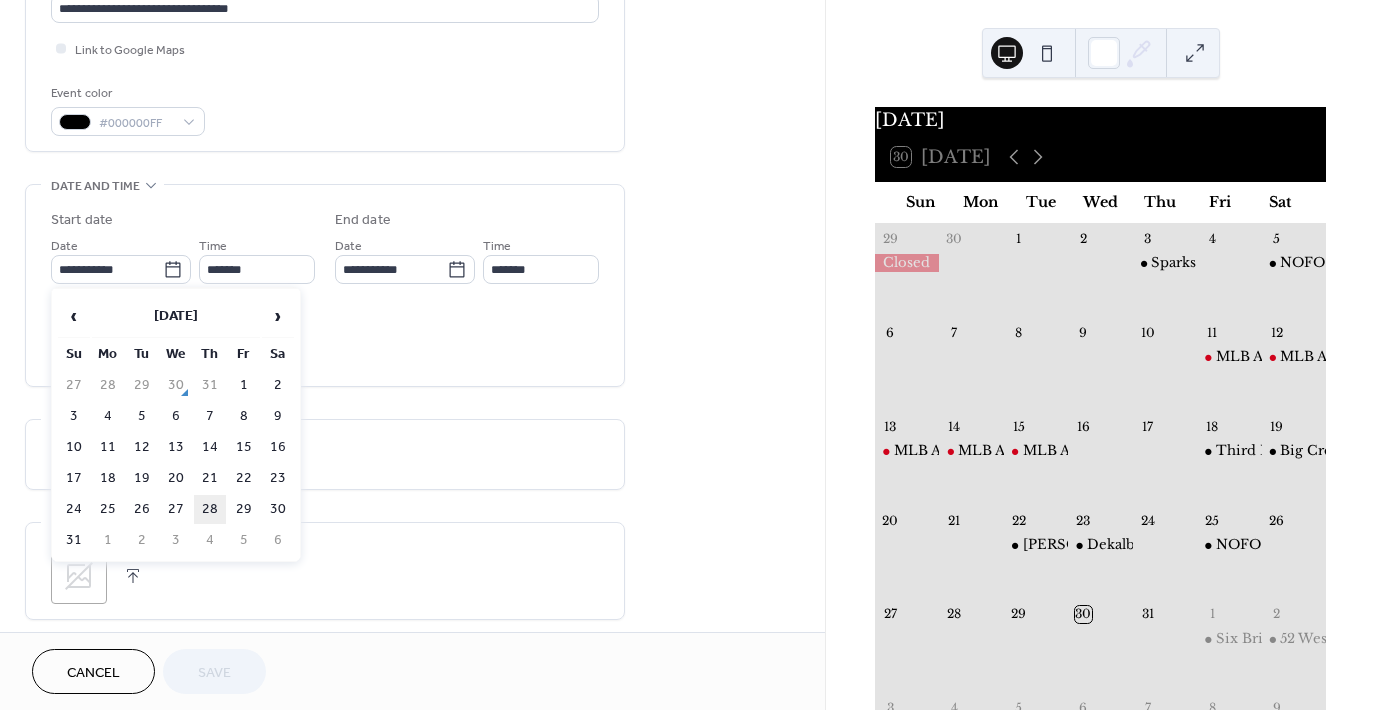 click on "28" at bounding box center [210, 509] 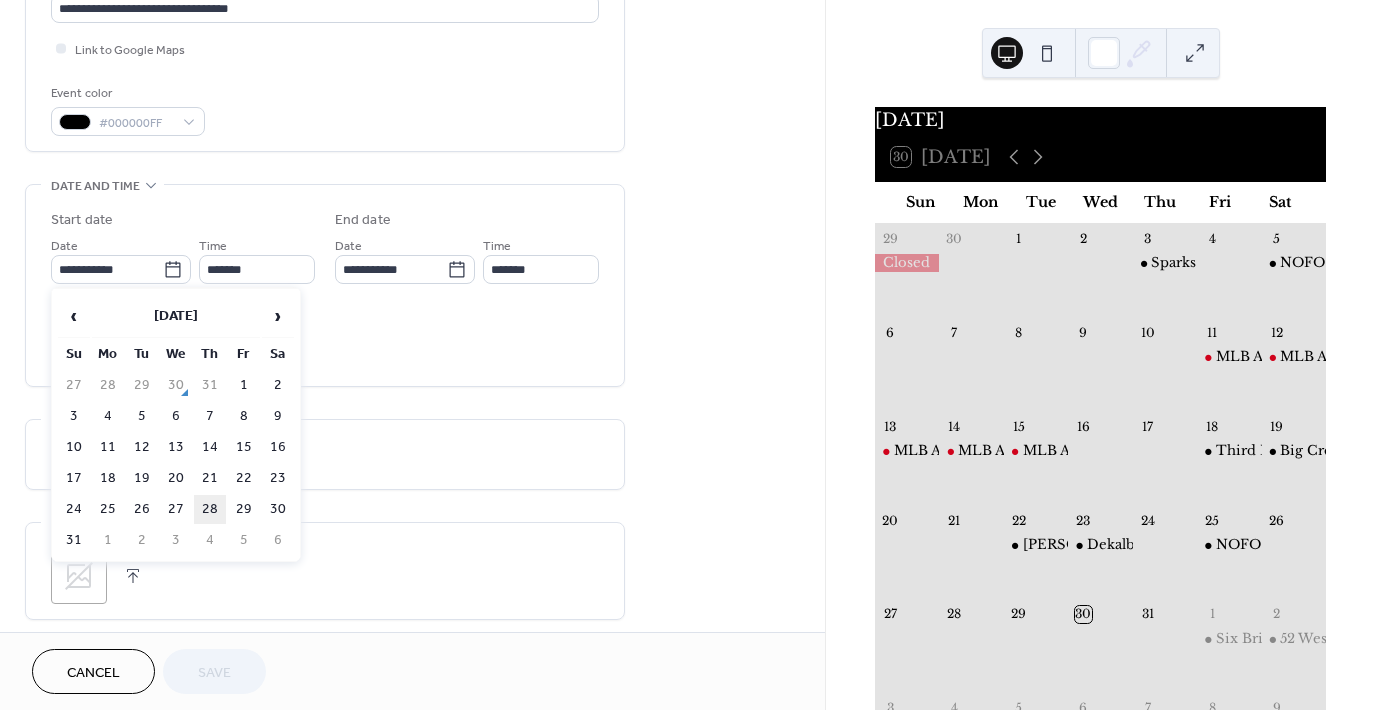 type on "**********" 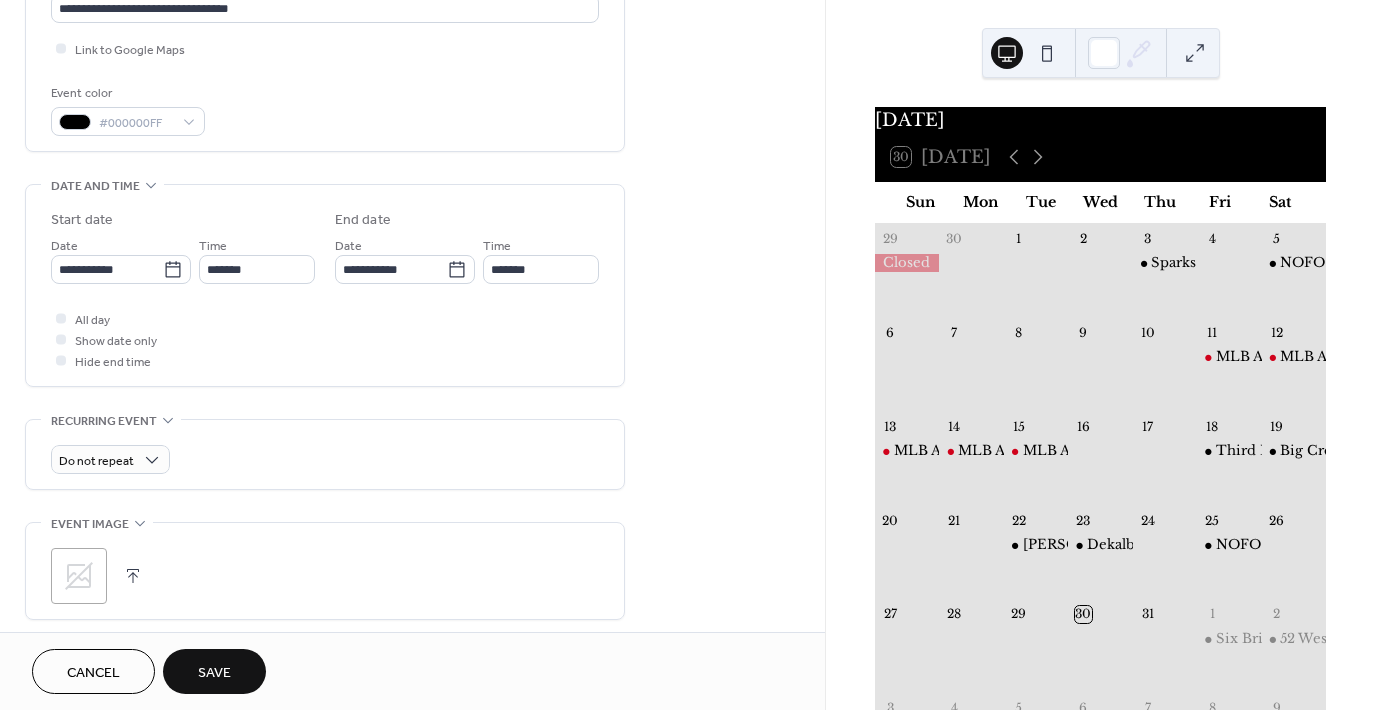 click on "Save" at bounding box center [214, 673] 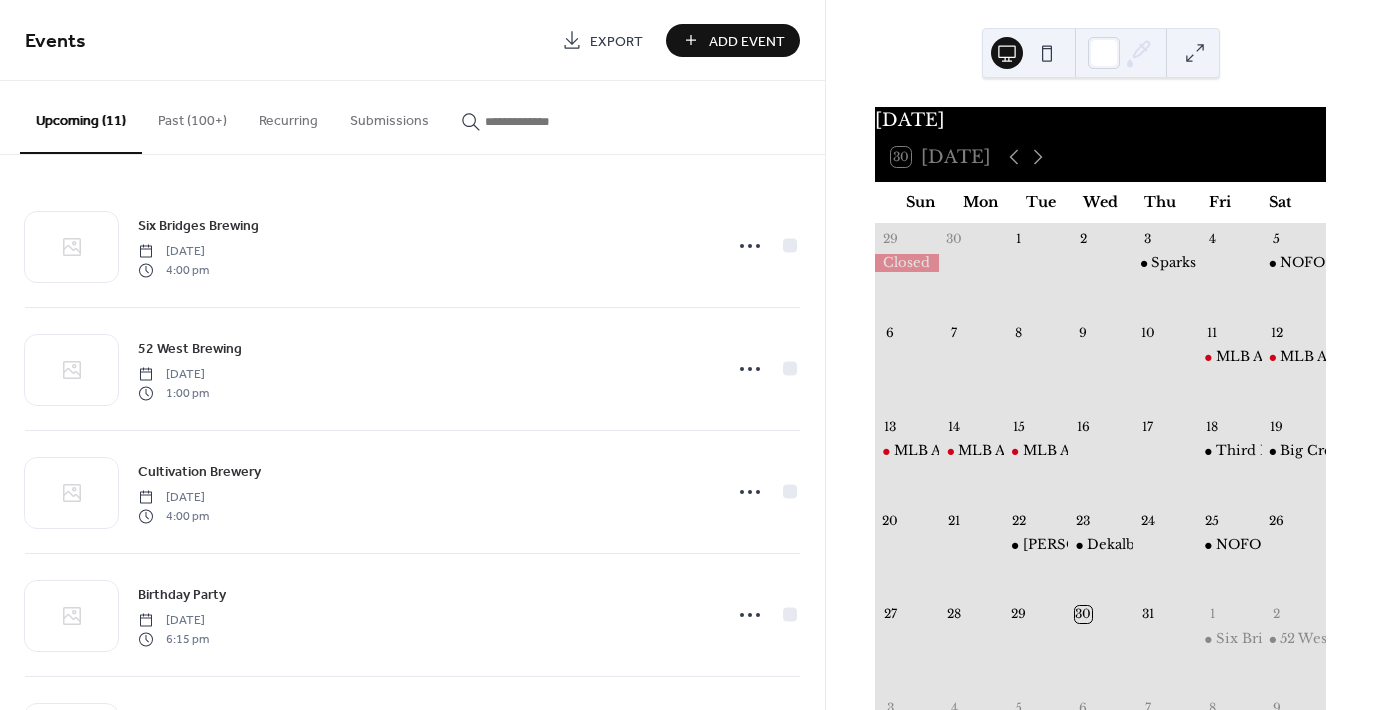 click at bounding box center (545, 121) 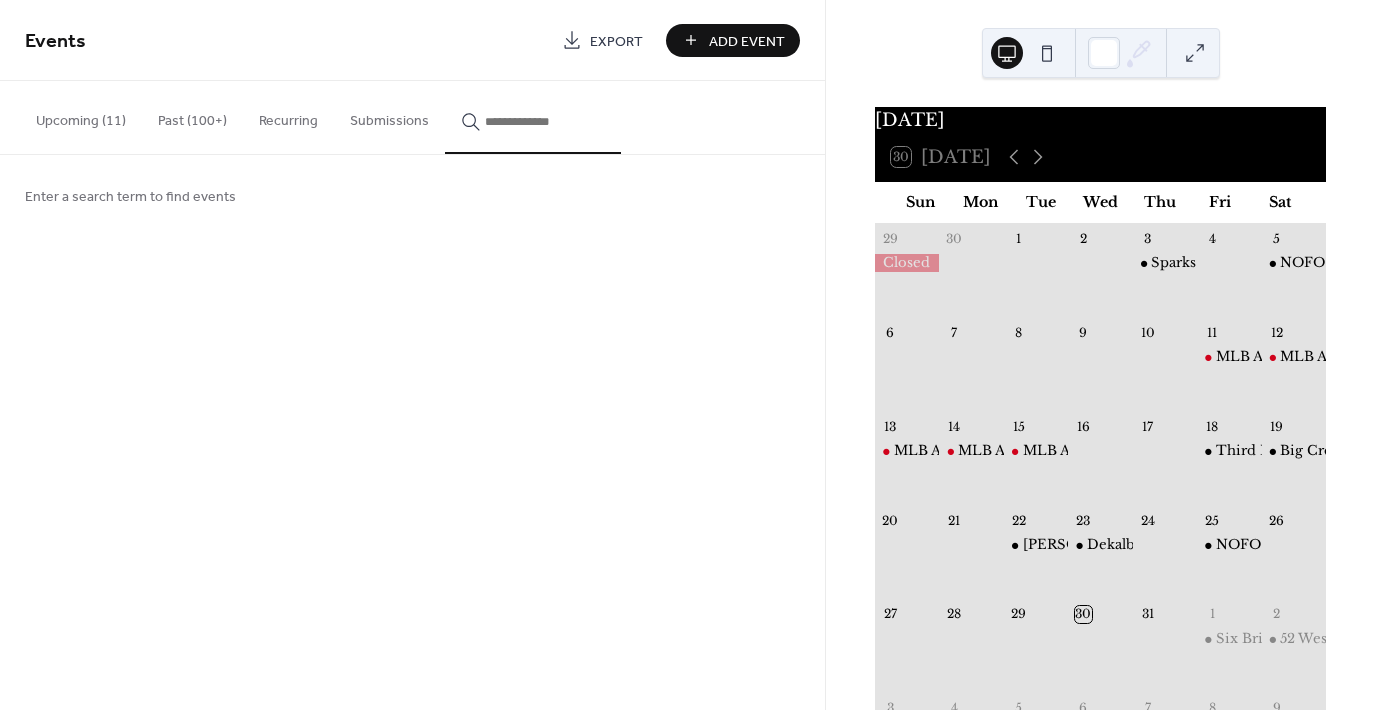 click on "Add Event" at bounding box center (747, 41) 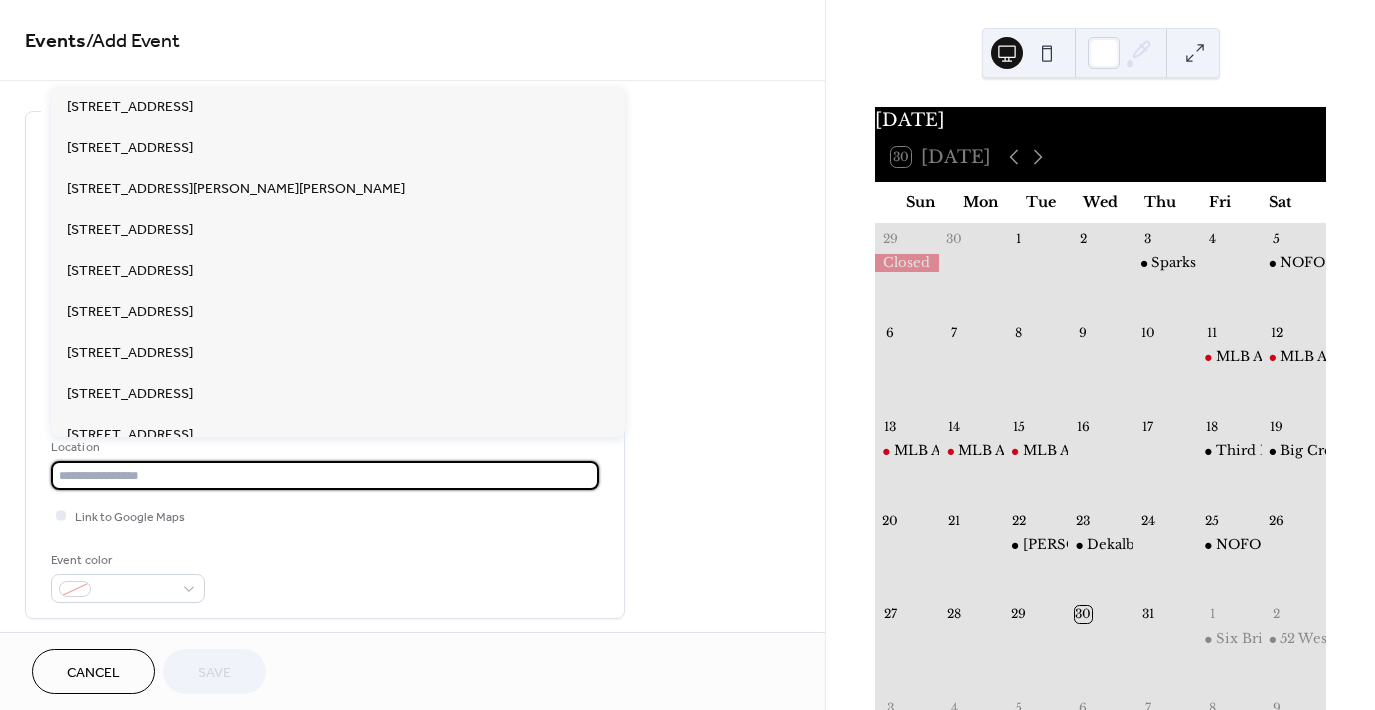 click at bounding box center (325, 475) 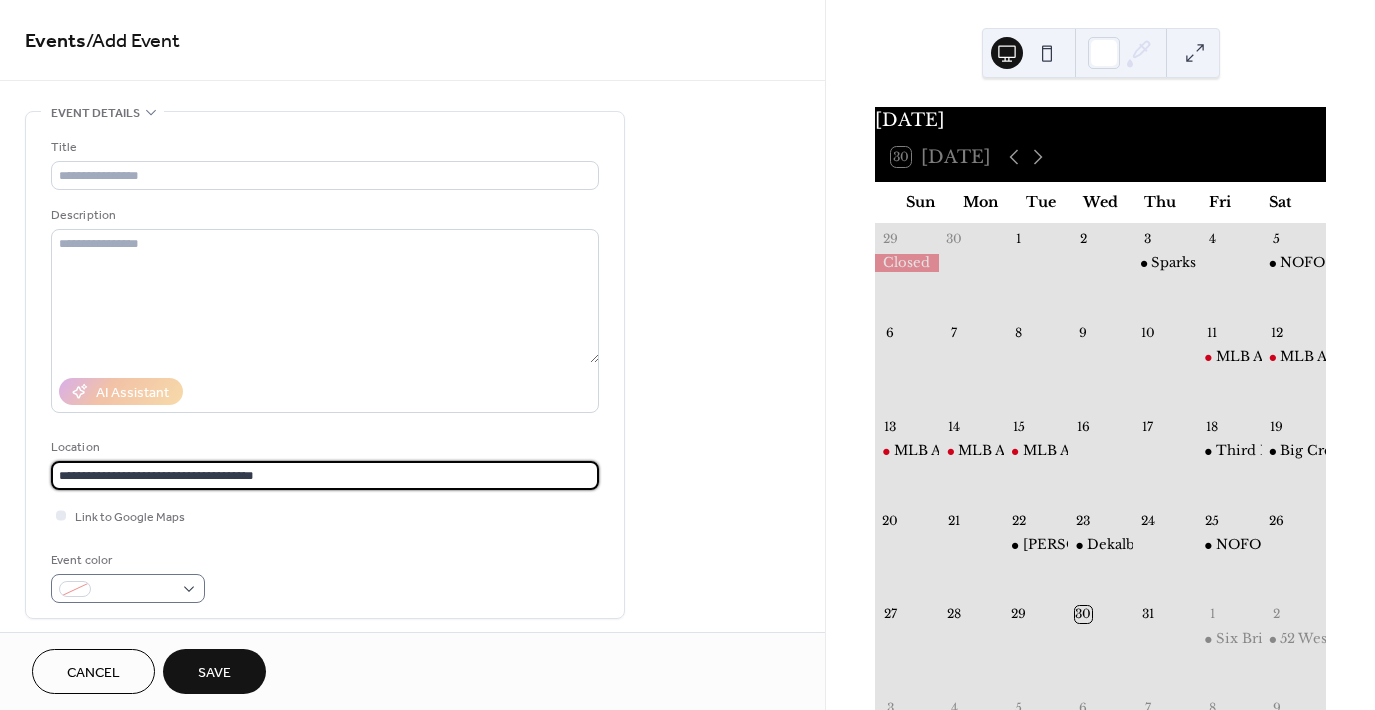 type on "**********" 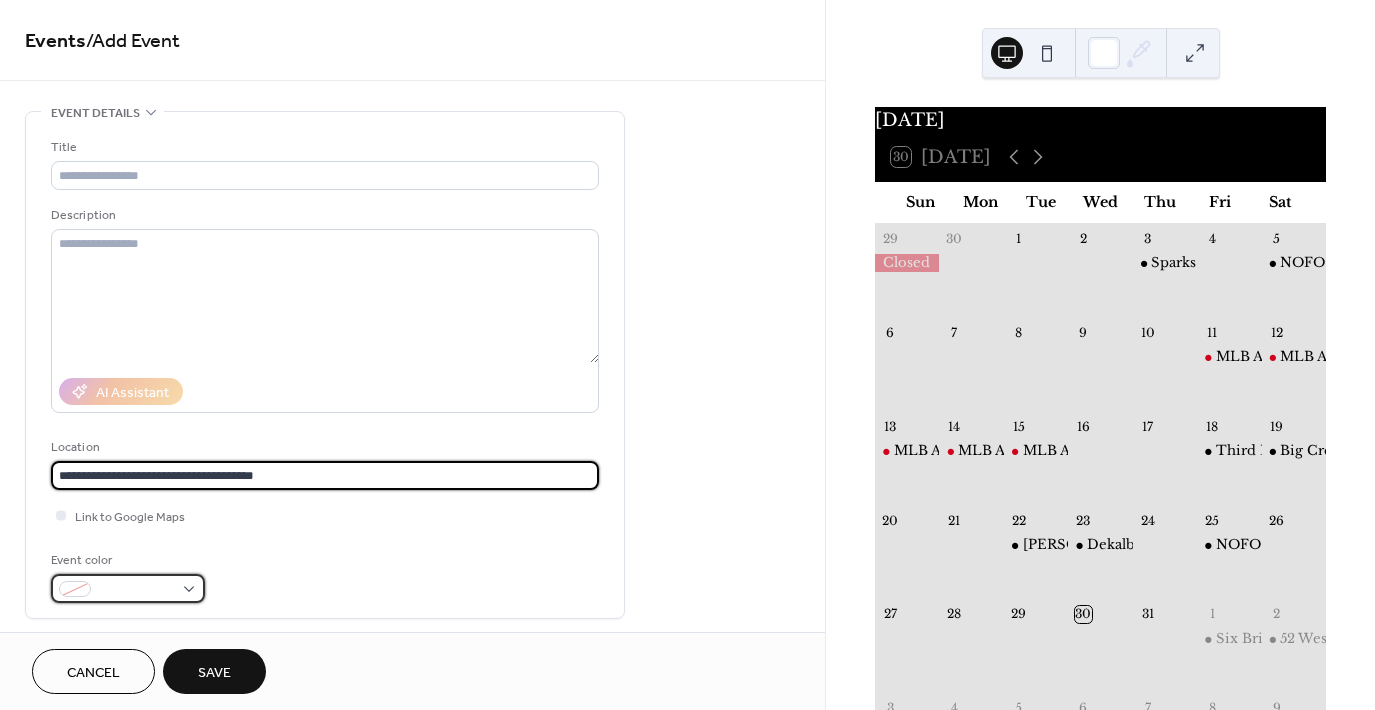 click at bounding box center [136, 590] 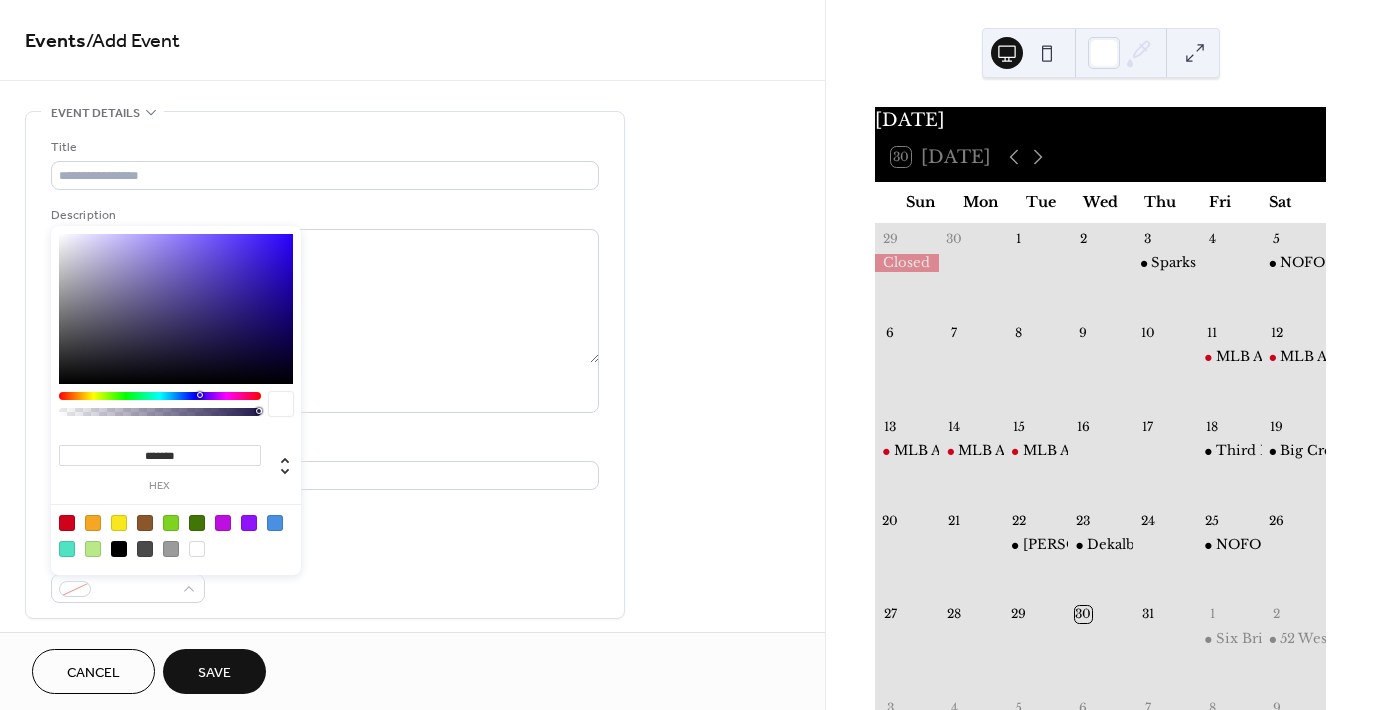 click at bounding box center [119, 549] 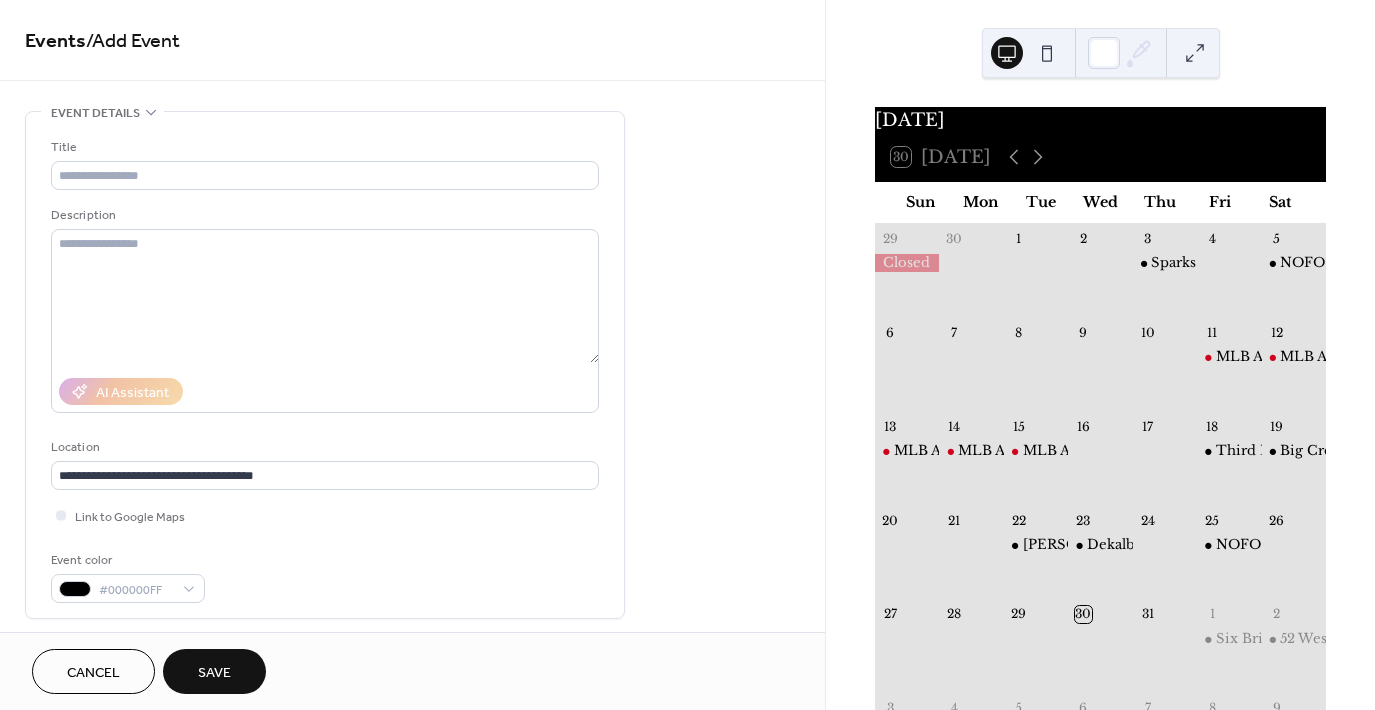 click on "AI Assistant" at bounding box center (325, 391) 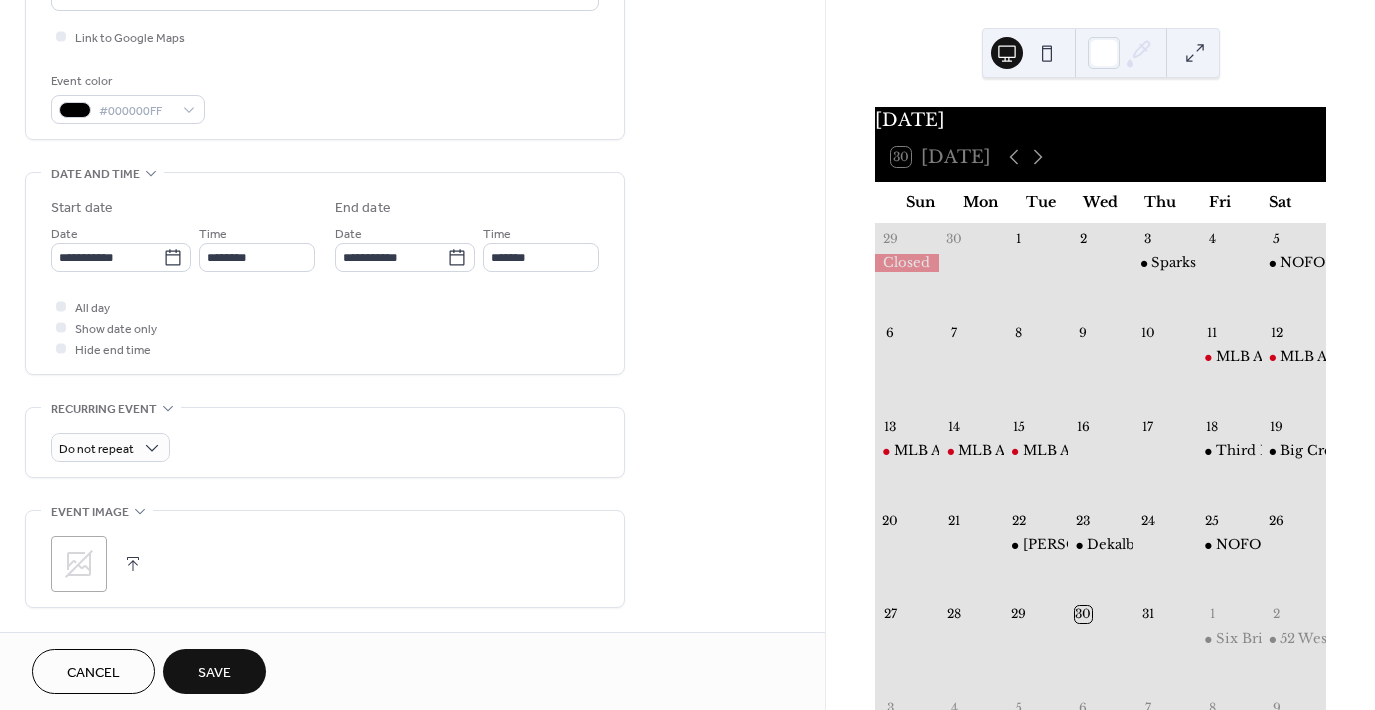 scroll, scrollTop: 480, scrollLeft: 0, axis: vertical 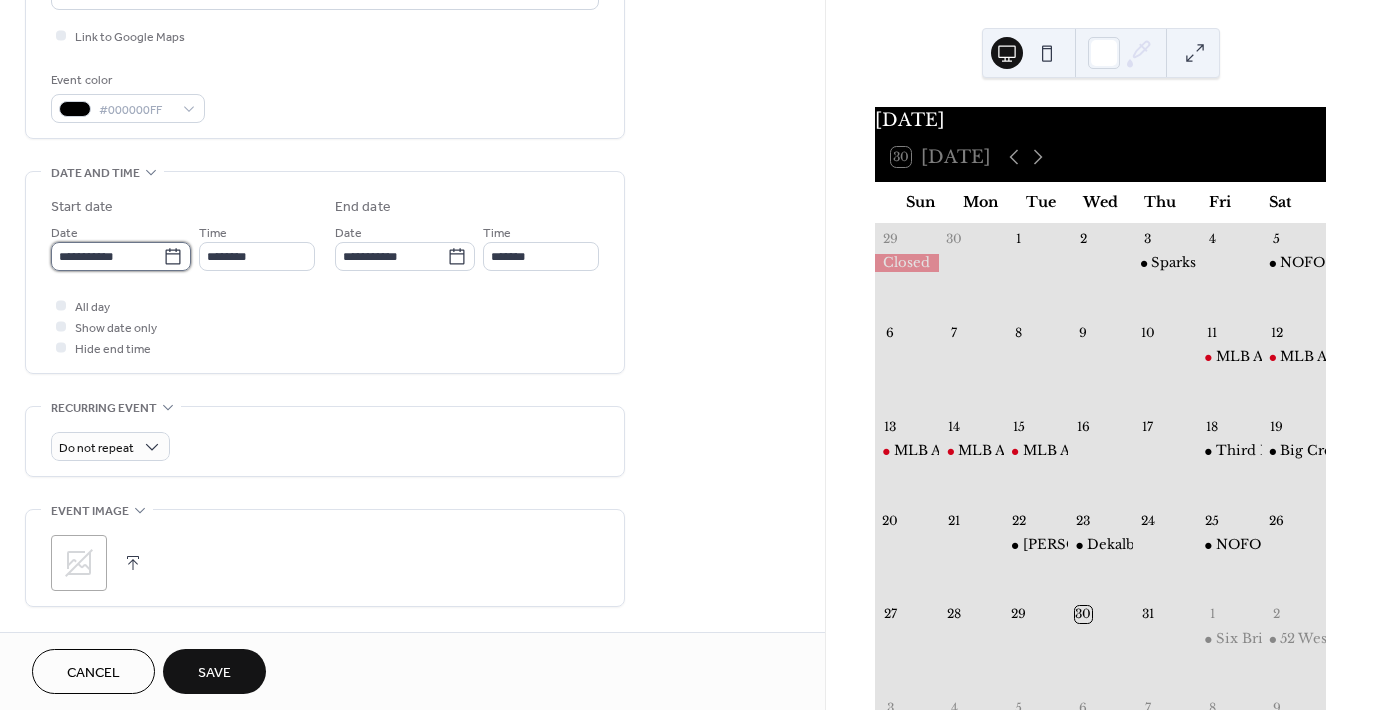 click on "**********" at bounding box center (107, 256) 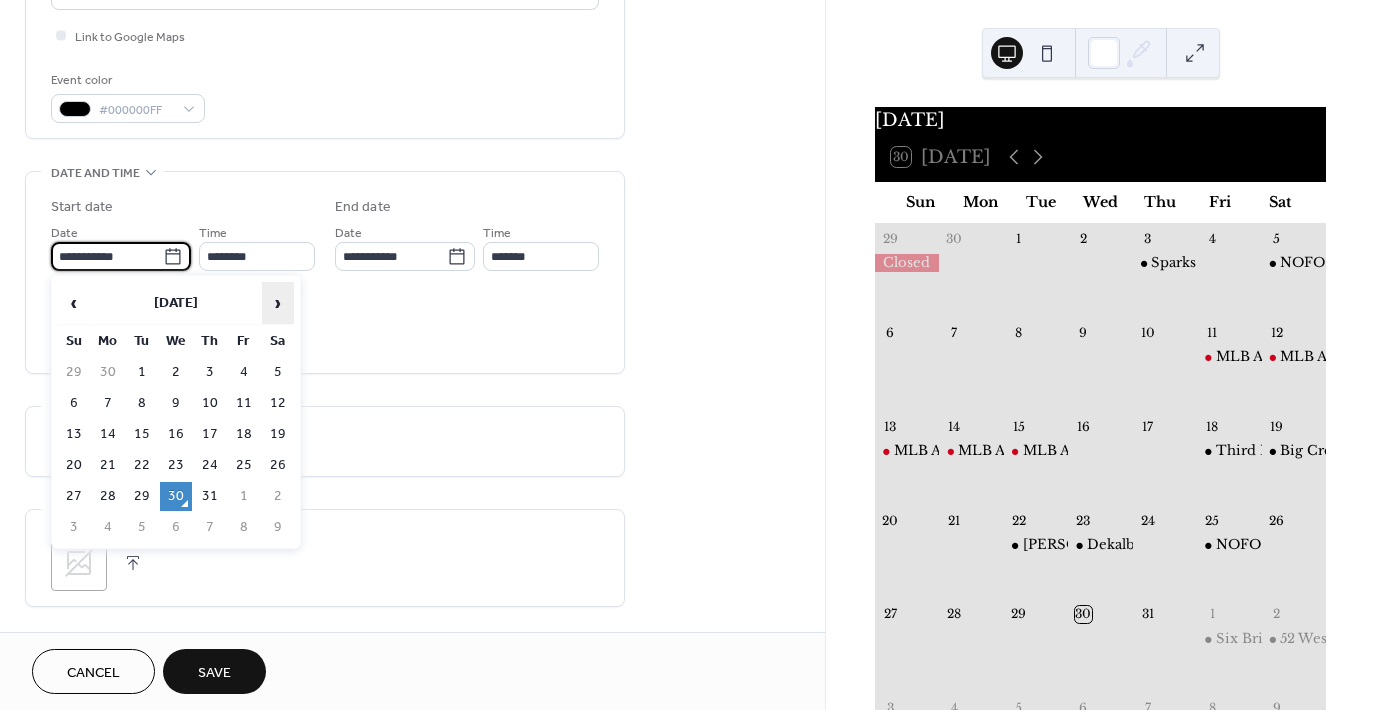 click on "›" at bounding box center [278, 303] 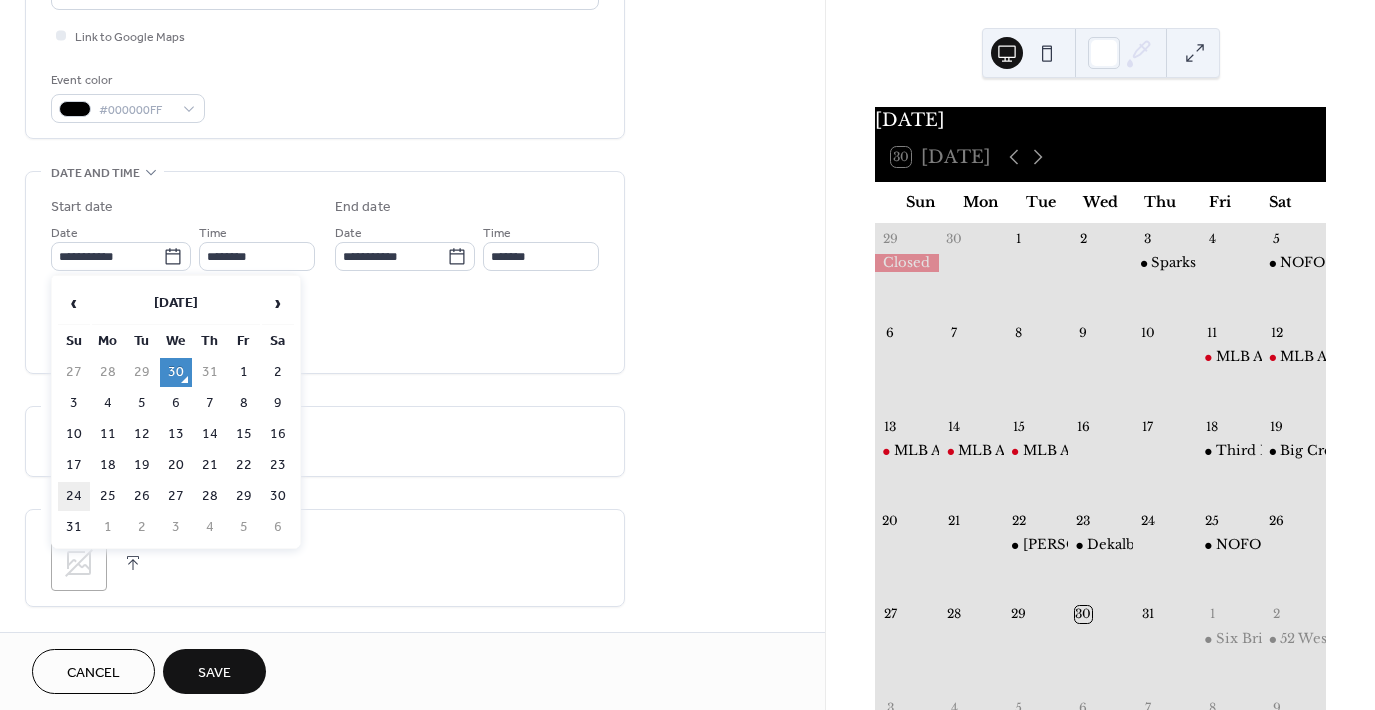 click on "24" at bounding box center [74, 496] 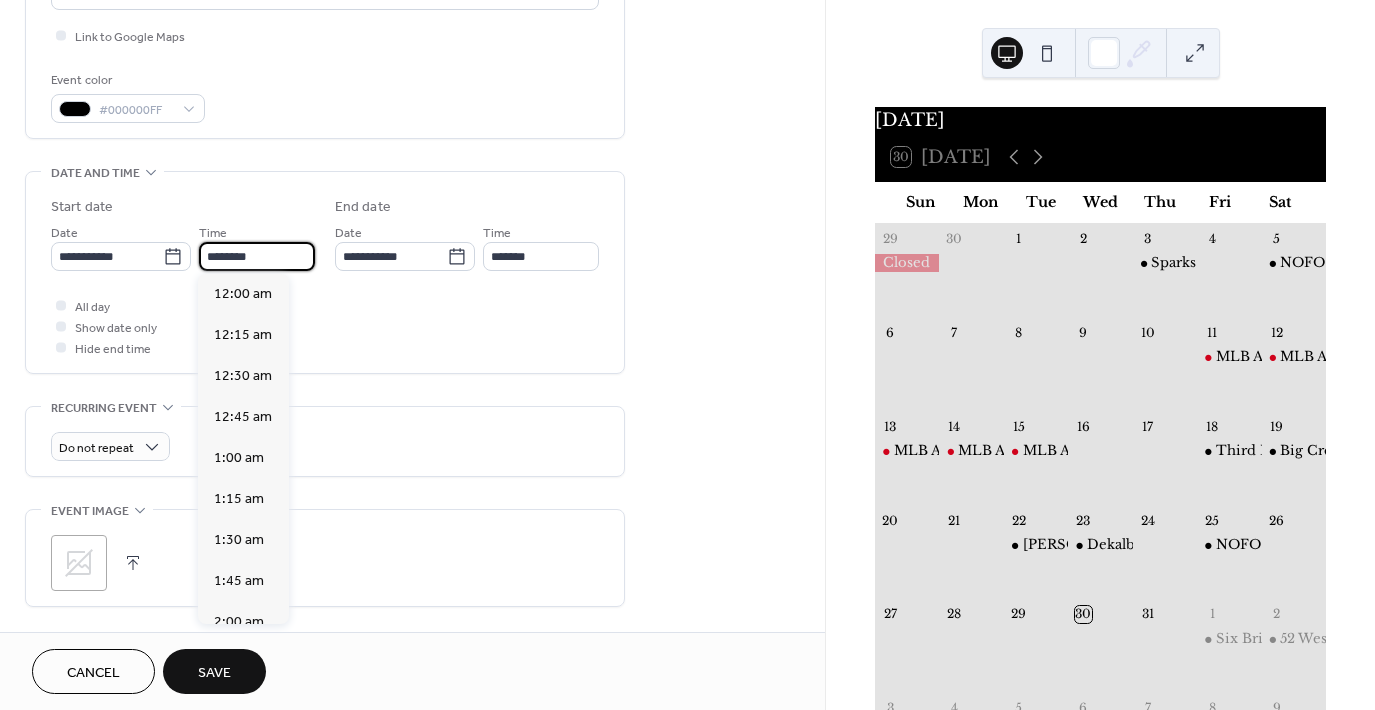 click on "********" at bounding box center [257, 256] 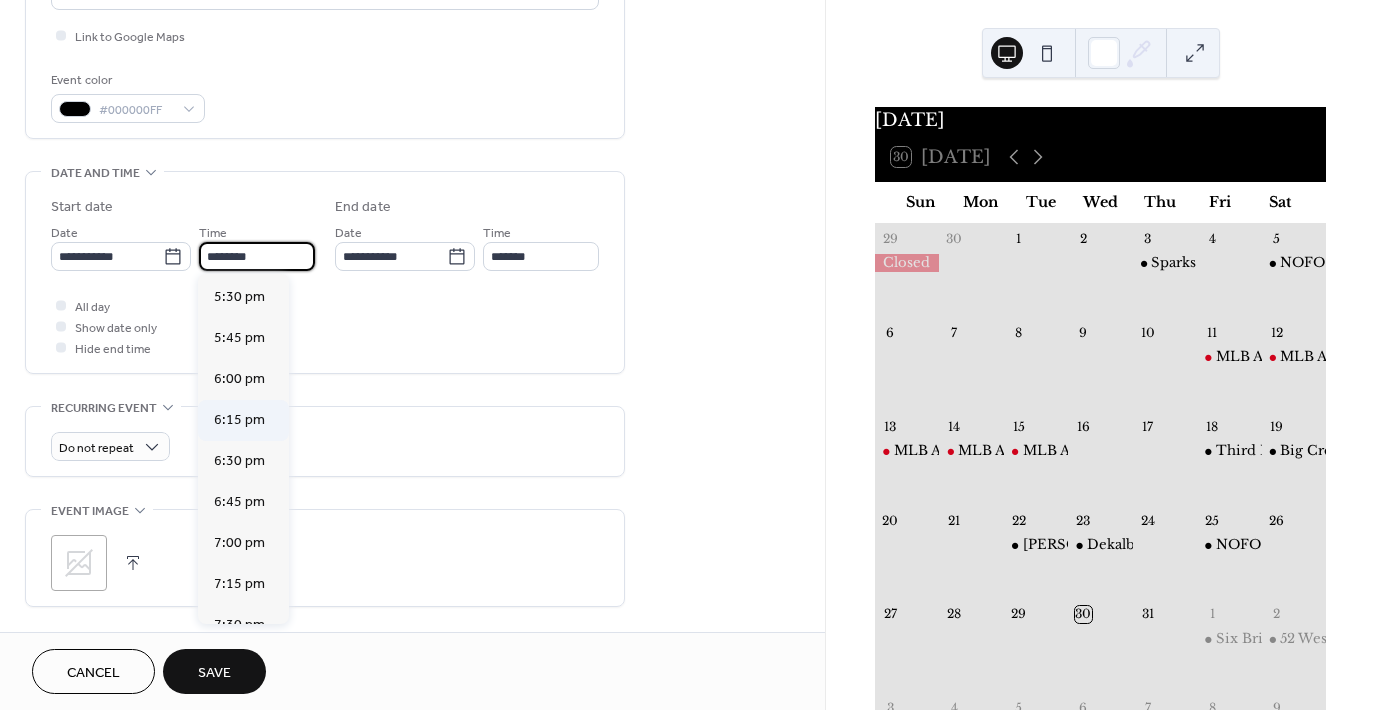 scroll, scrollTop: 2875, scrollLeft: 0, axis: vertical 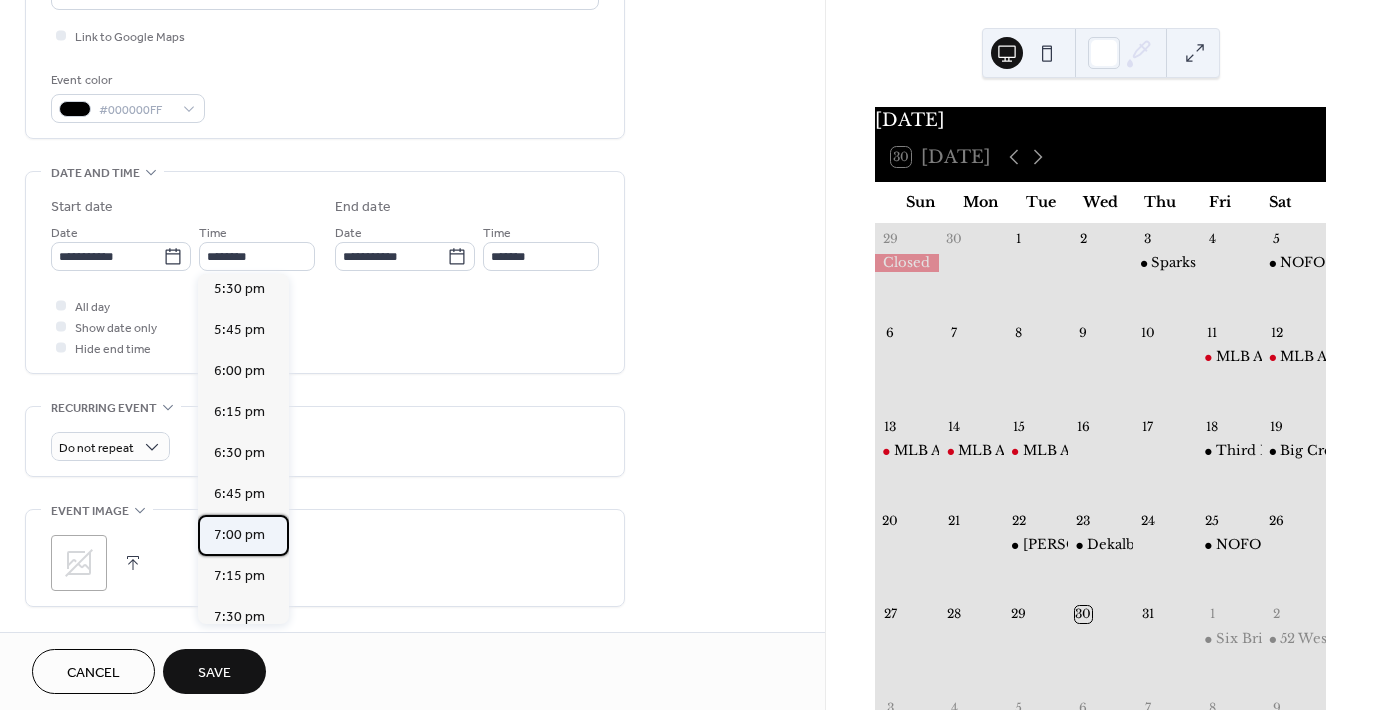 click on "7:00 pm" at bounding box center [243, 535] 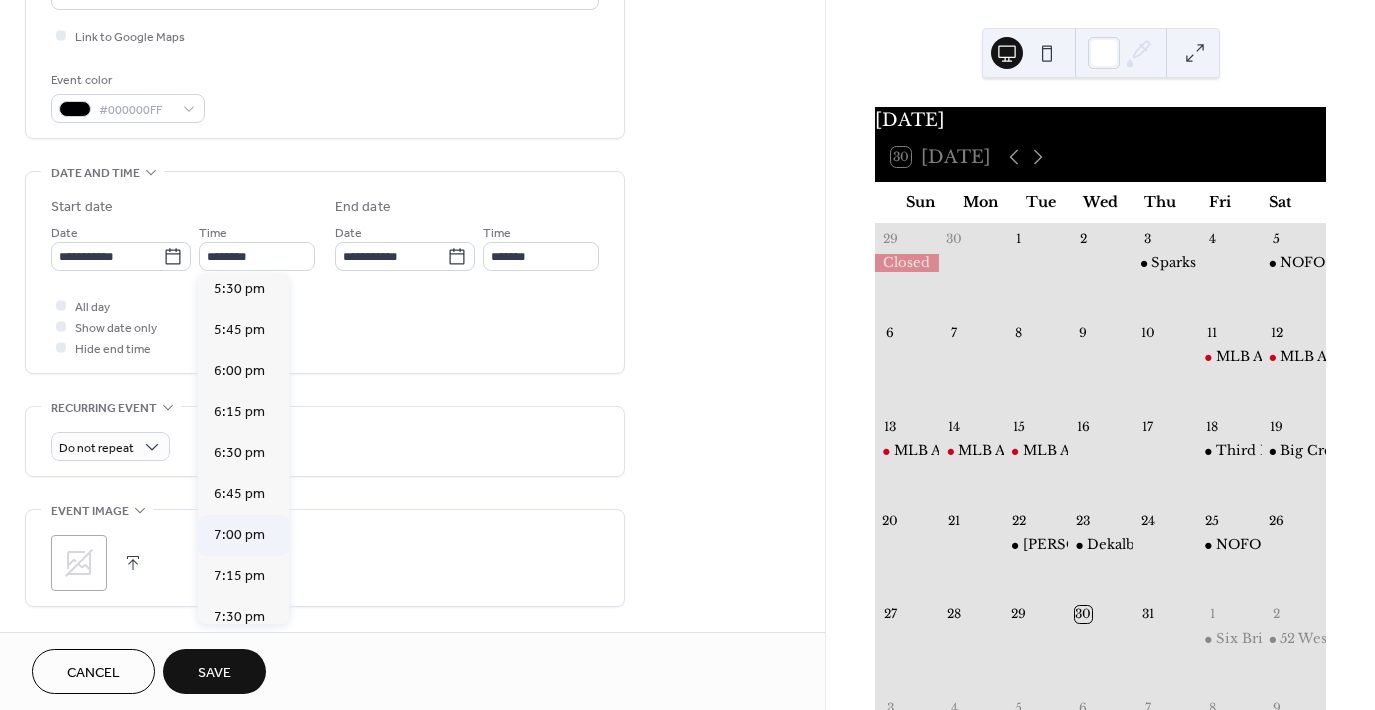 type on "*******" 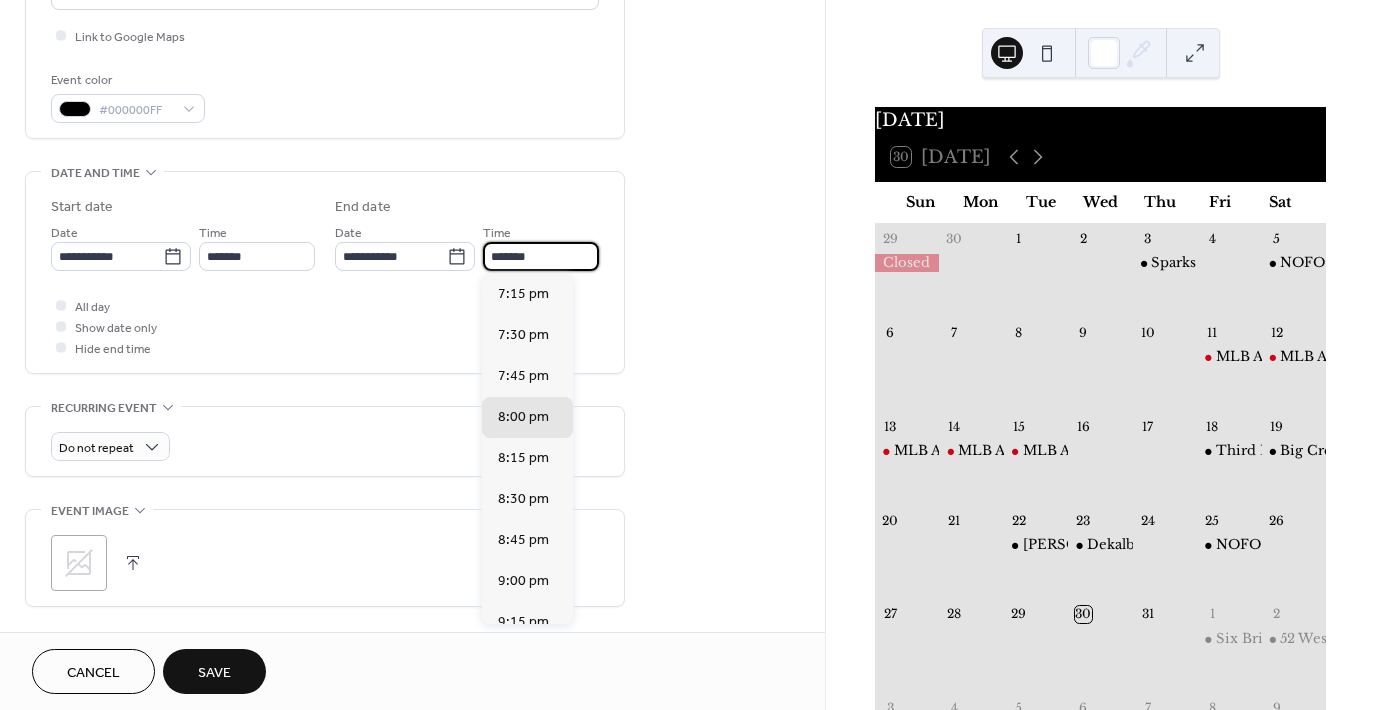click on "*******" at bounding box center [541, 256] 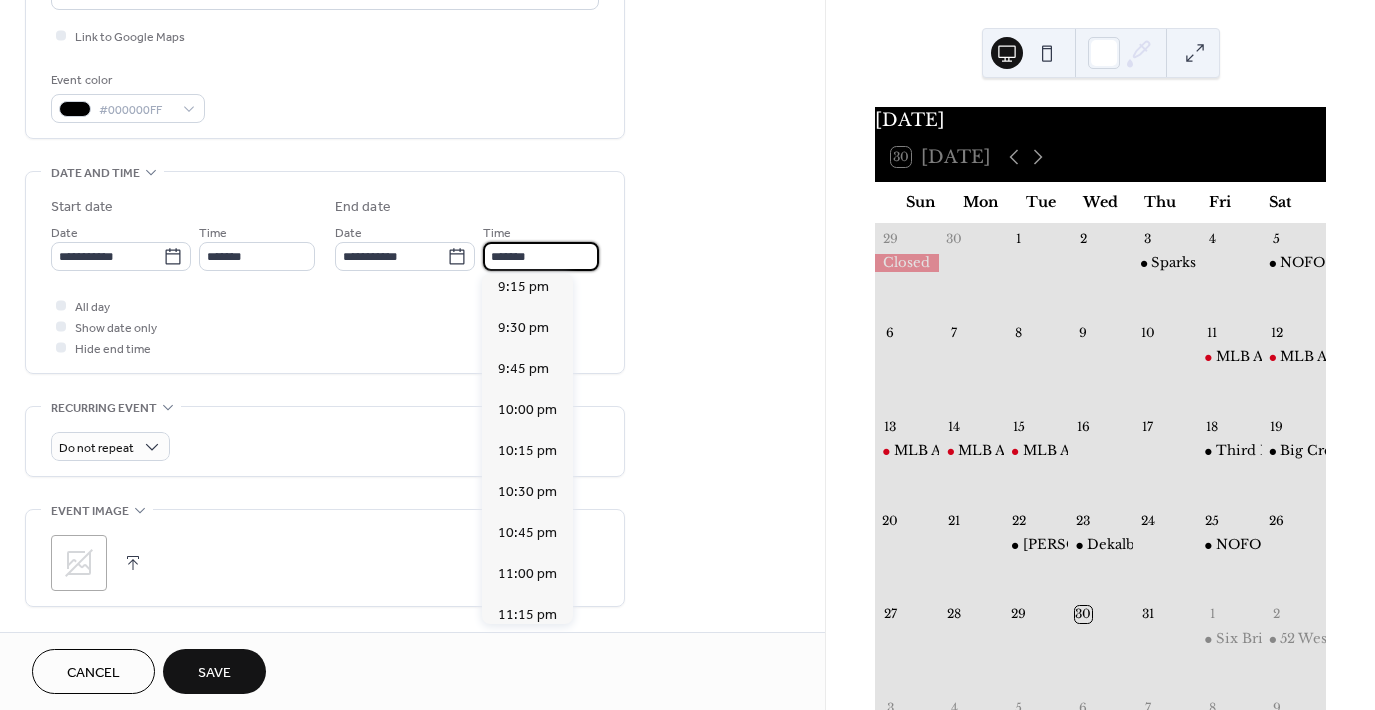 scroll, scrollTop: 339, scrollLeft: 0, axis: vertical 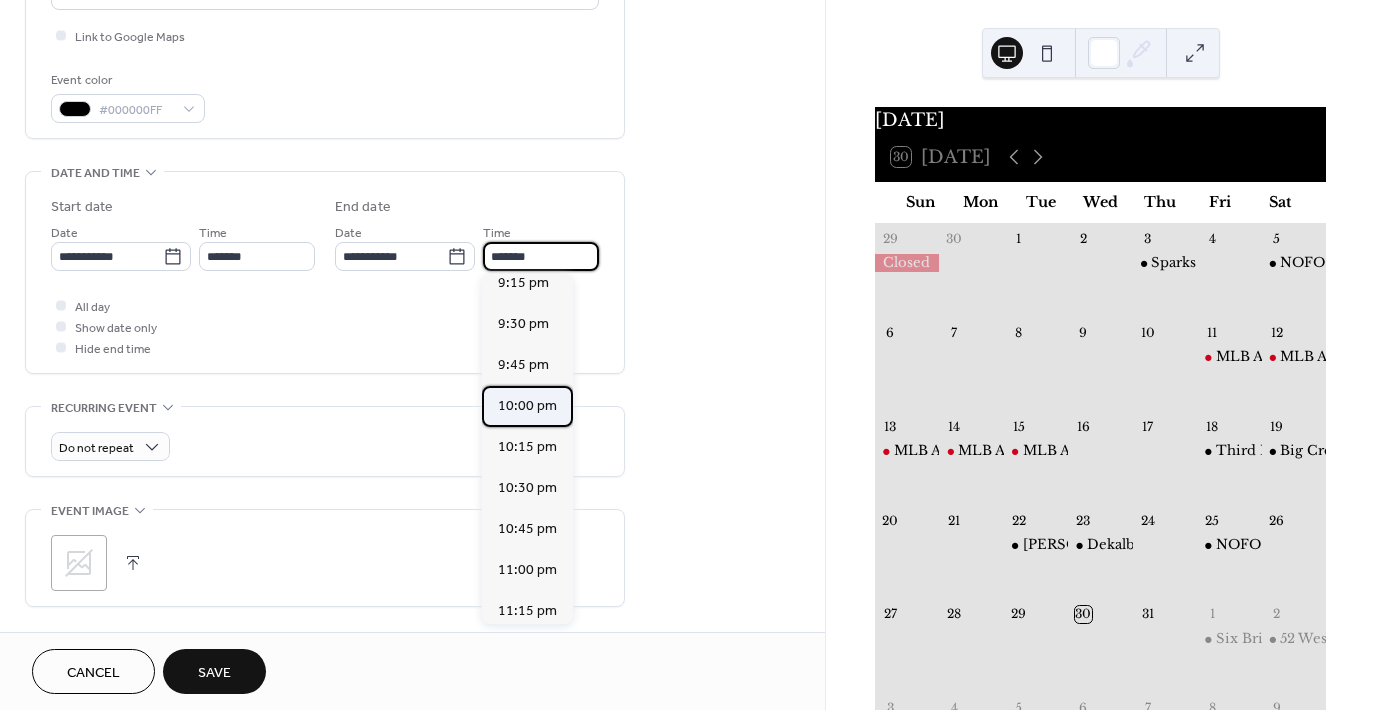 click on "10:00 pm" at bounding box center (527, 406) 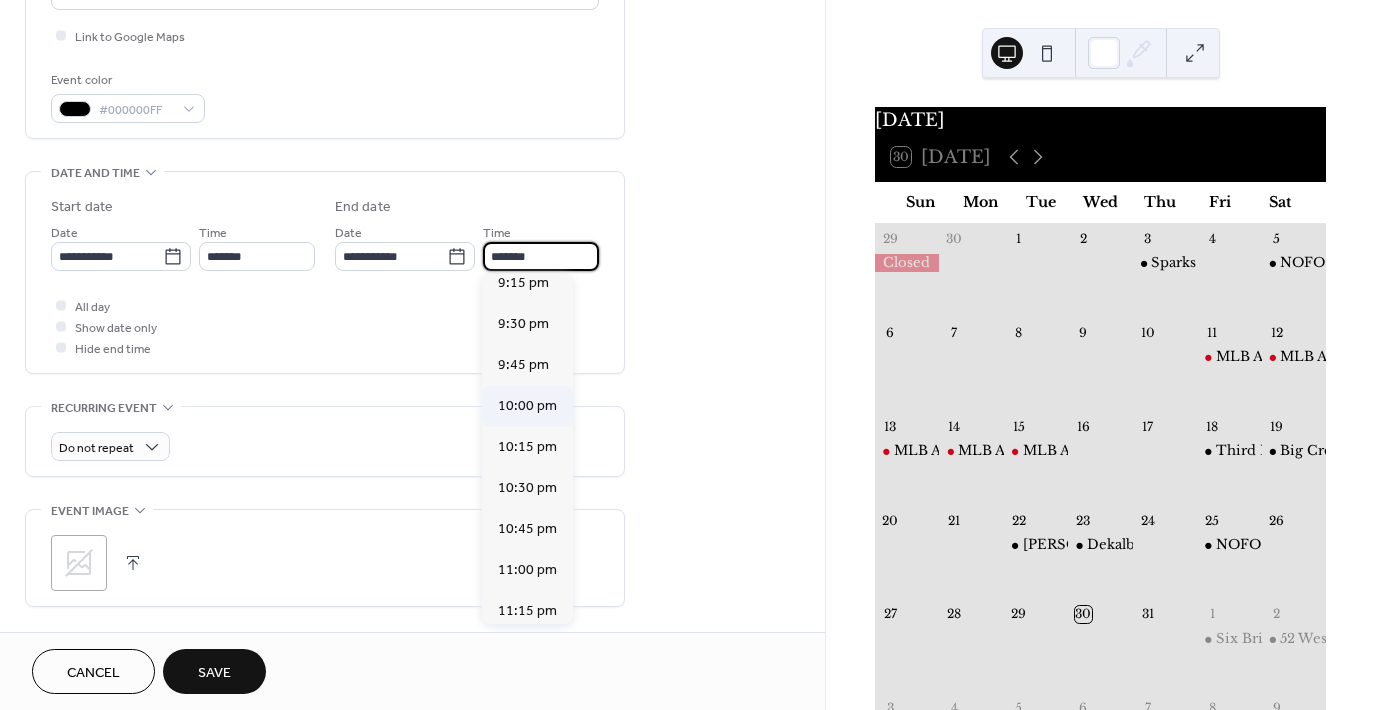 type on "********" 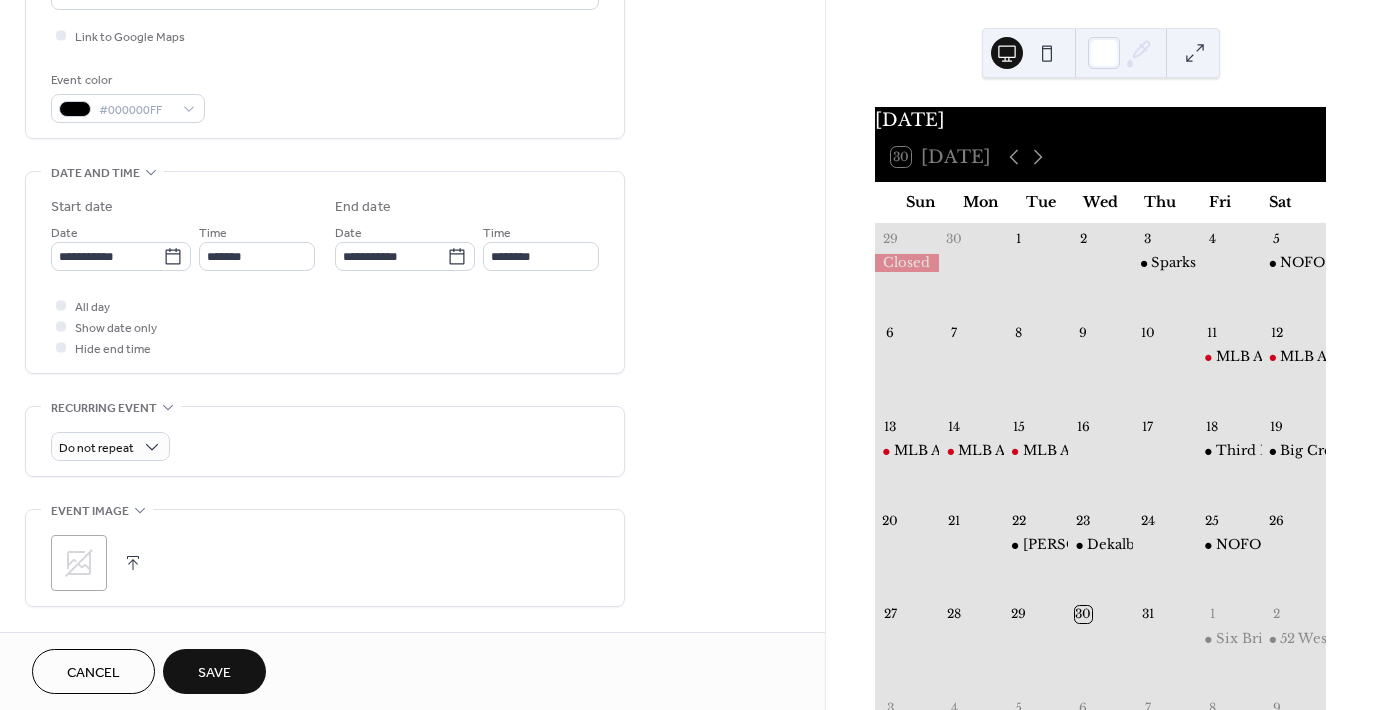 click on ";" at bounding box center (325, 563) 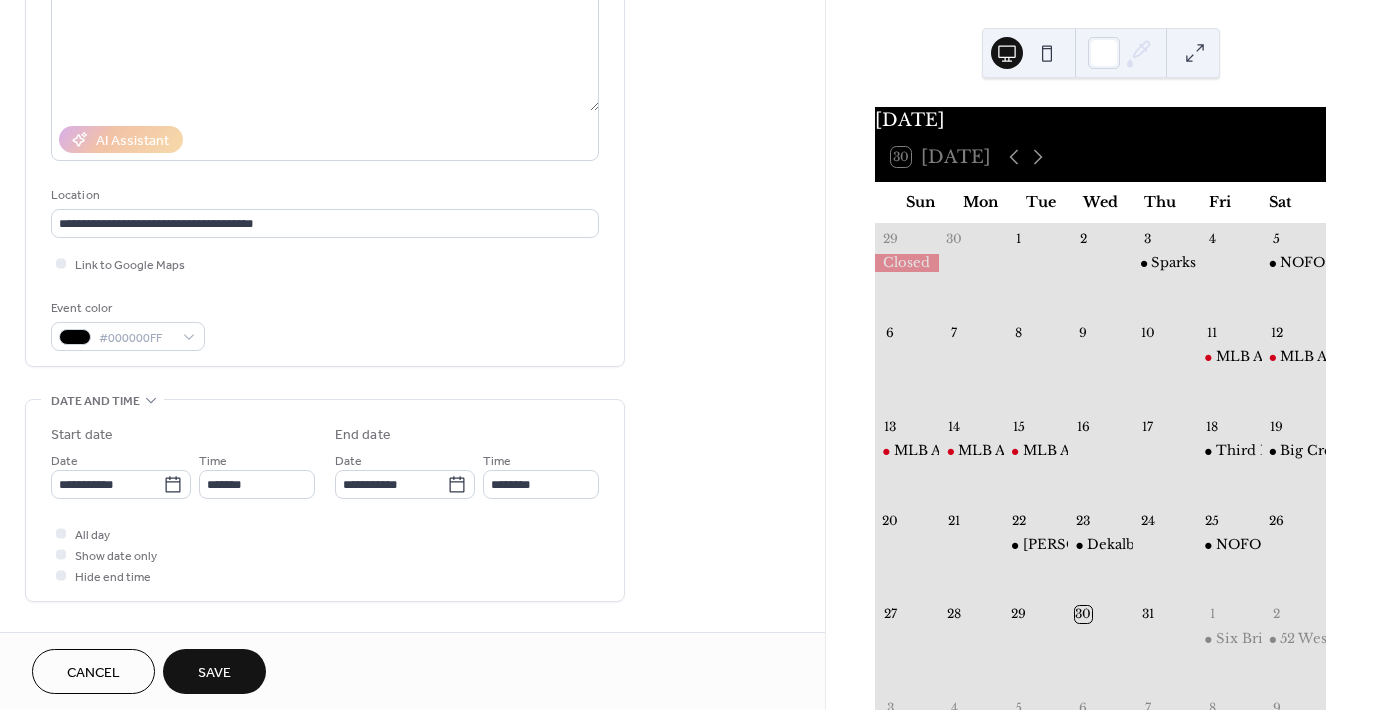 scroll, scrollTop: 0, scrollLeft: 0, axis: both 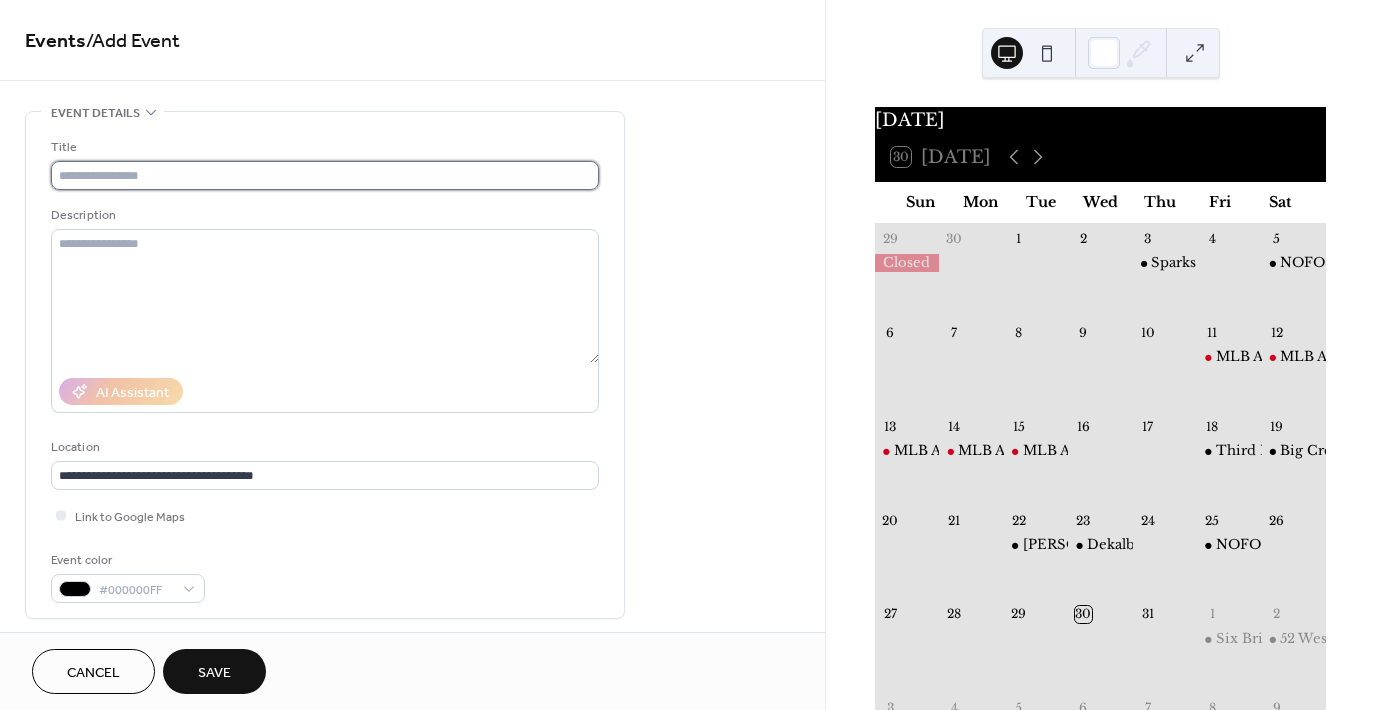 click at bounding box center [325, 175] 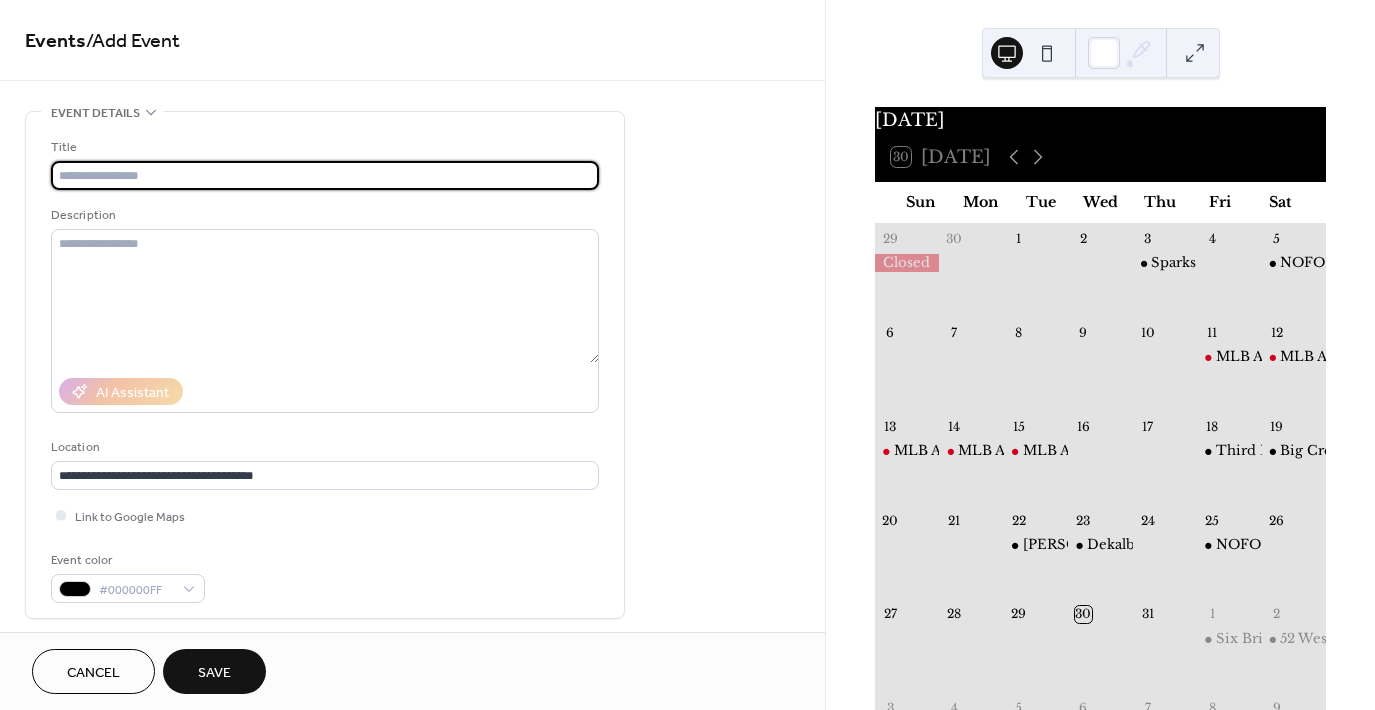 paste on "**********" 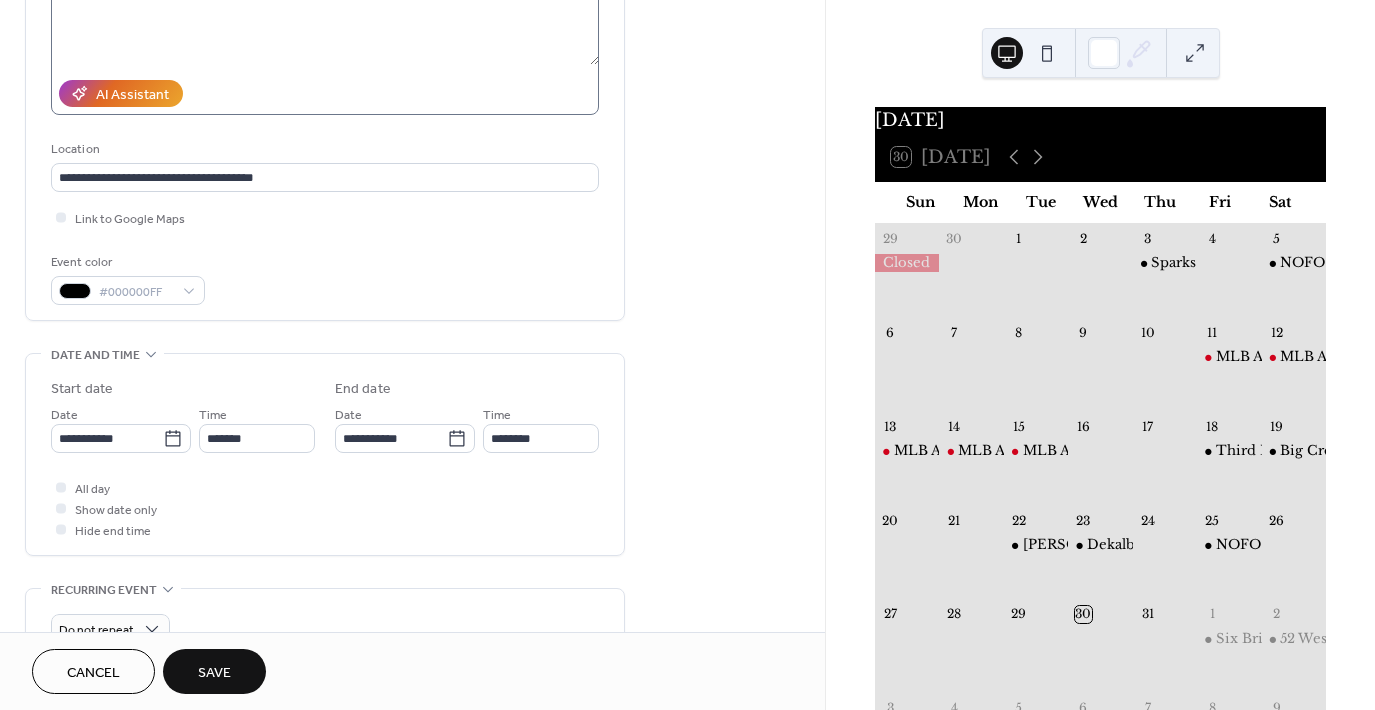 scroll, scrollTop: 299, scrollLeft: 0, axis: vertical 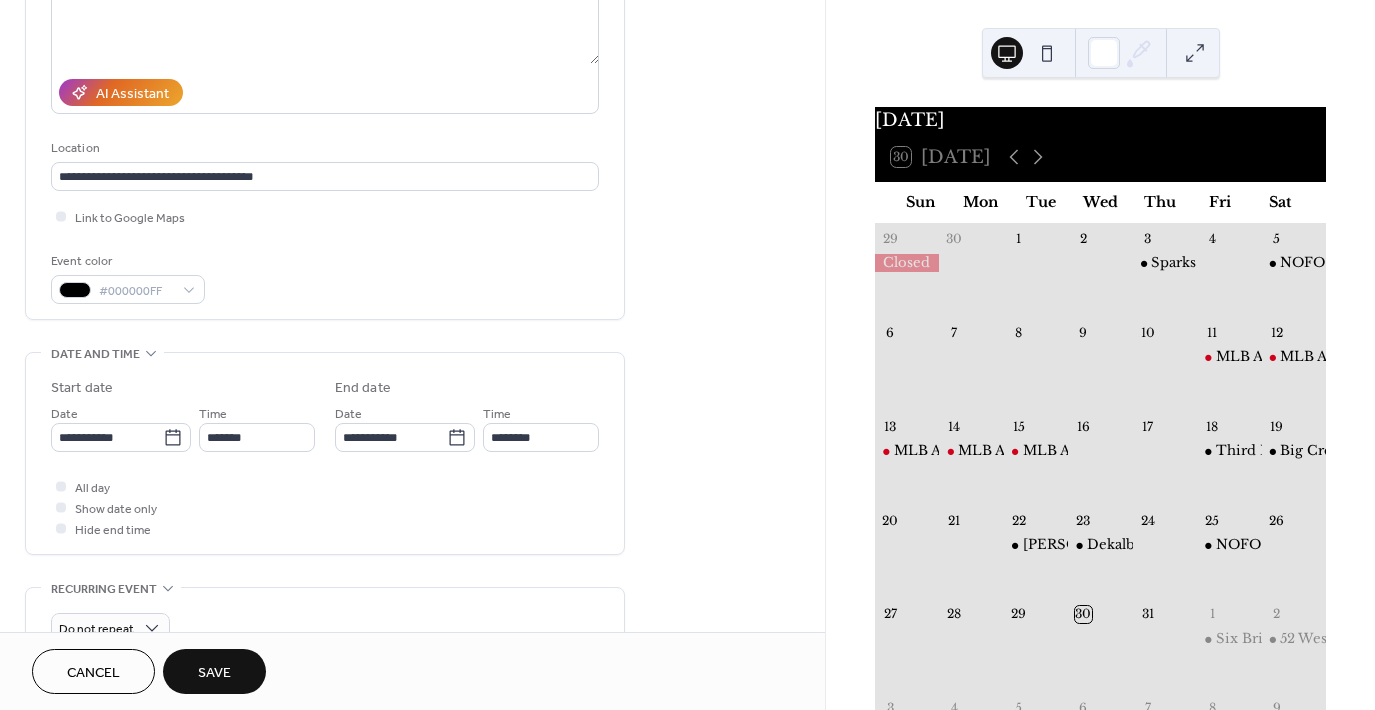 type on "**********" 